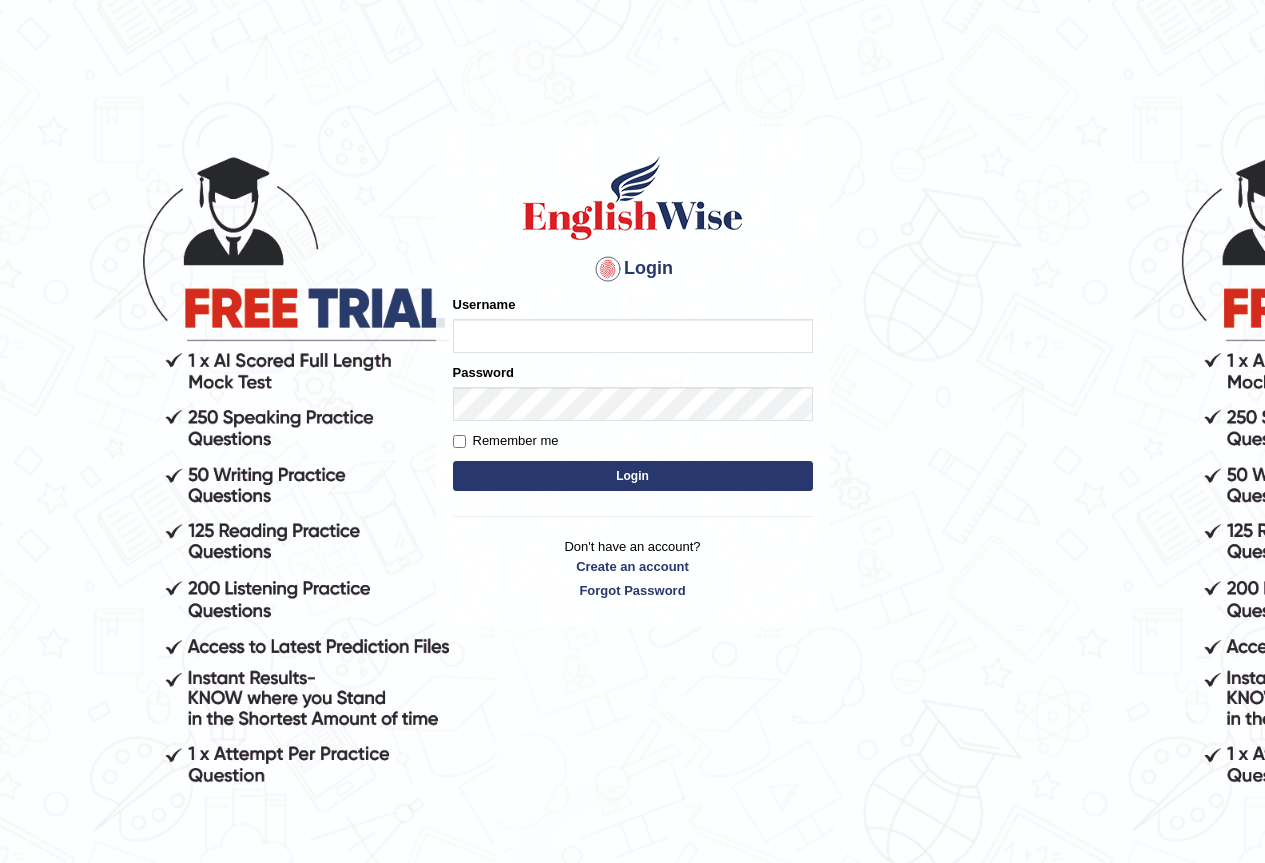 scroll, scrollTop: 0, scrollLeft: 0, axis: both 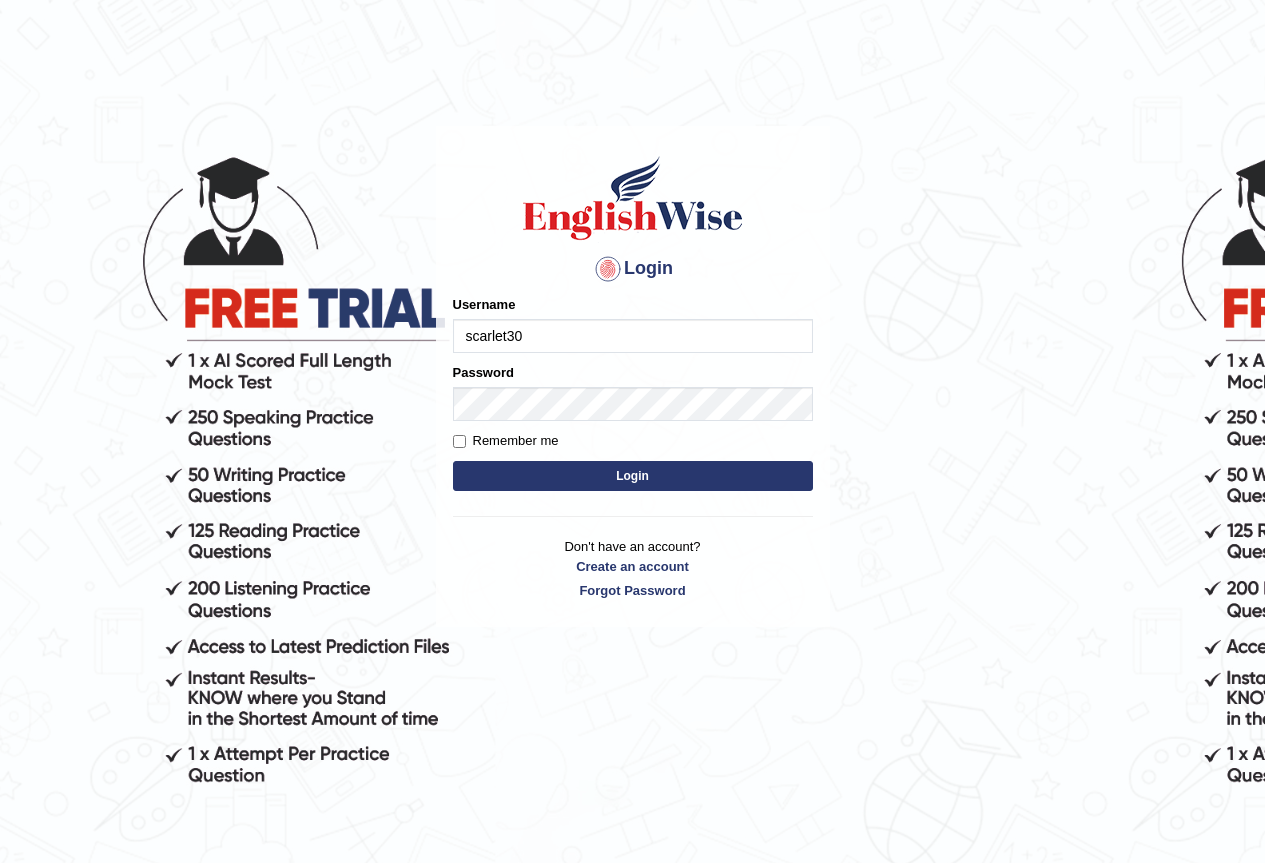 type on "scarlet30" 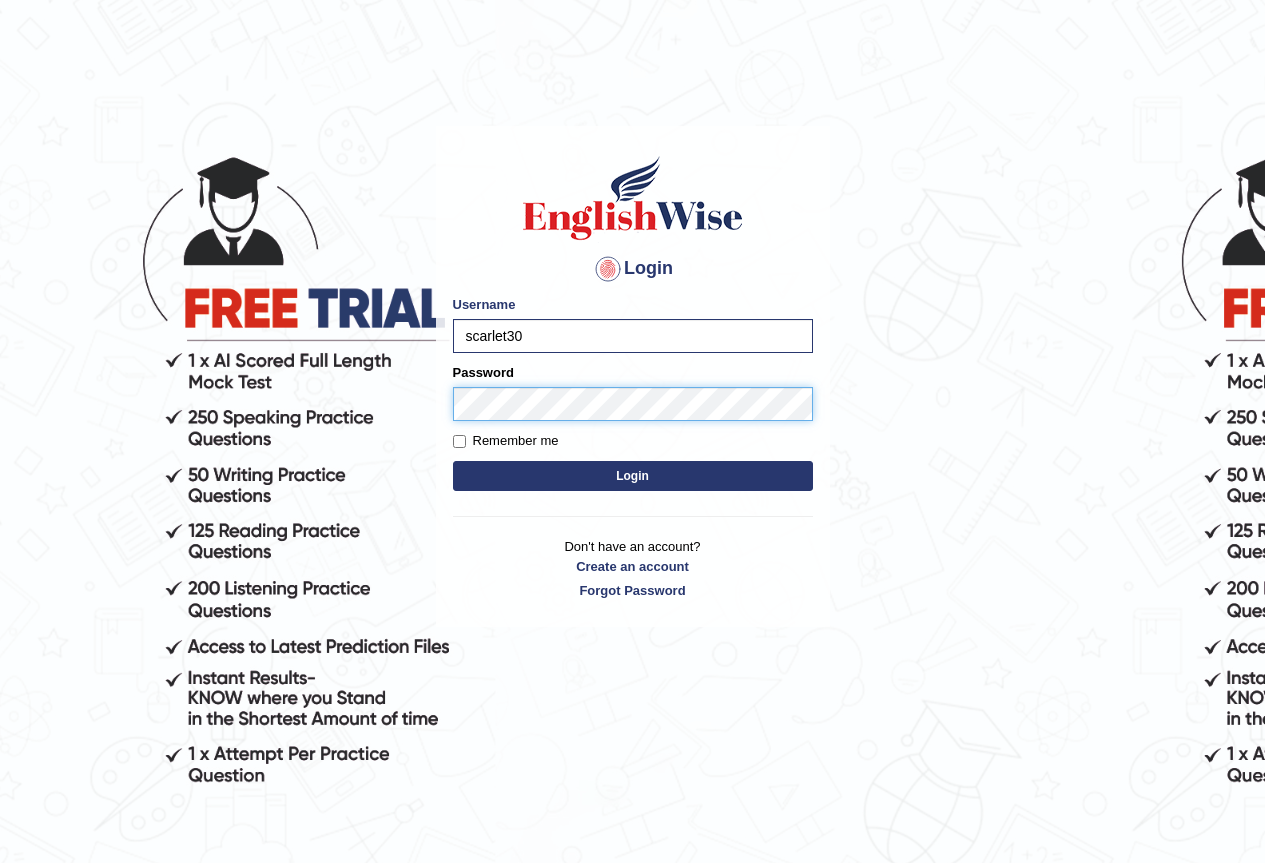 click on "Login" at bounding box center [633, 476] 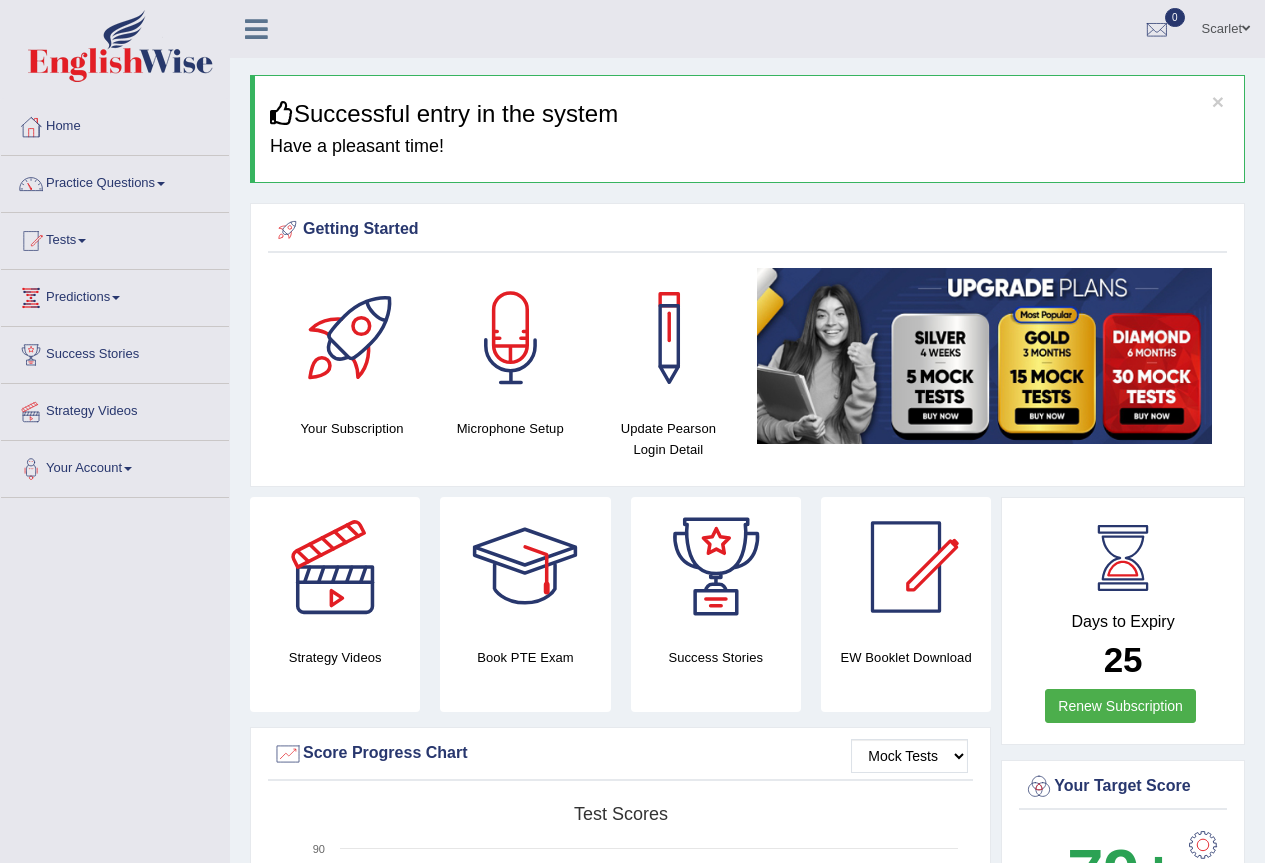 scroll, scrollTop: 0, scrollLeft: 0, axis: both 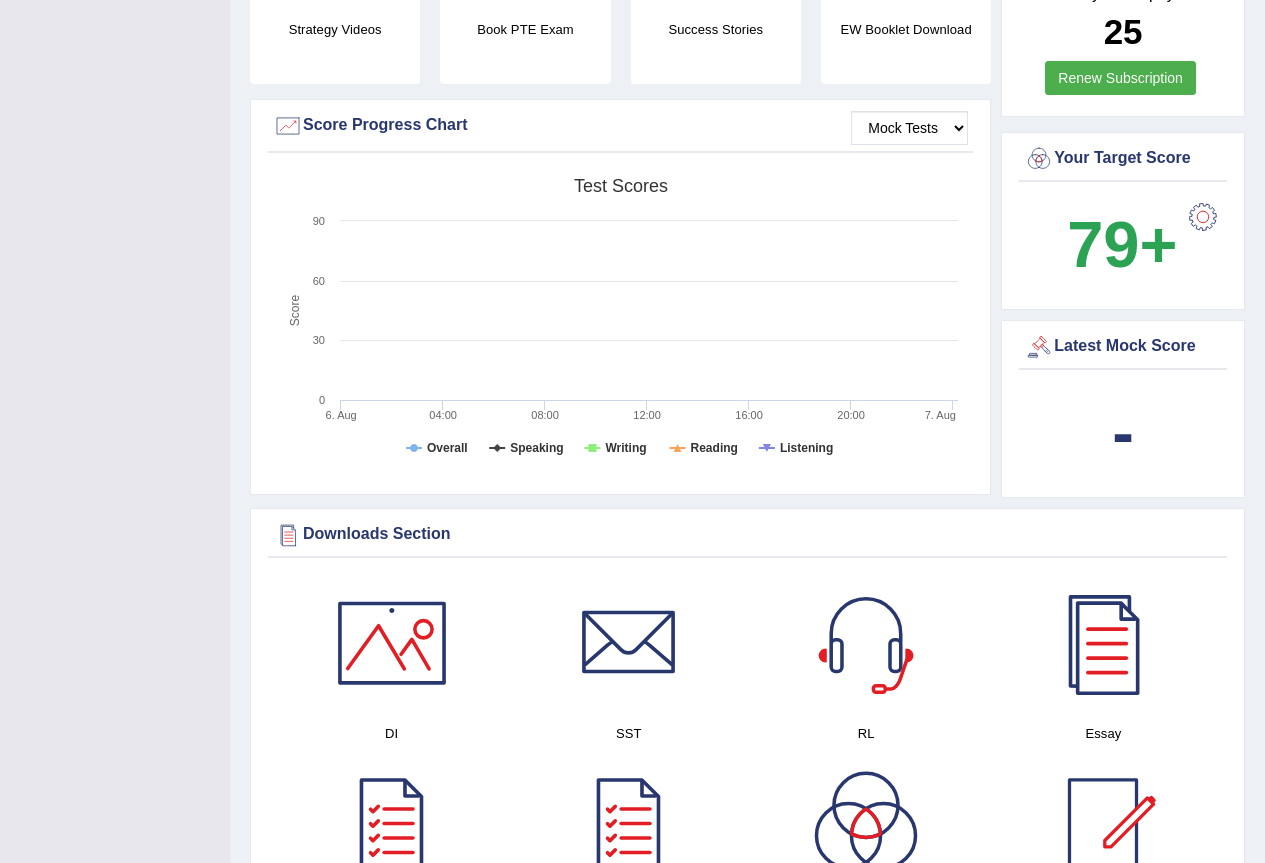 click at bounding box center (1203, 217) 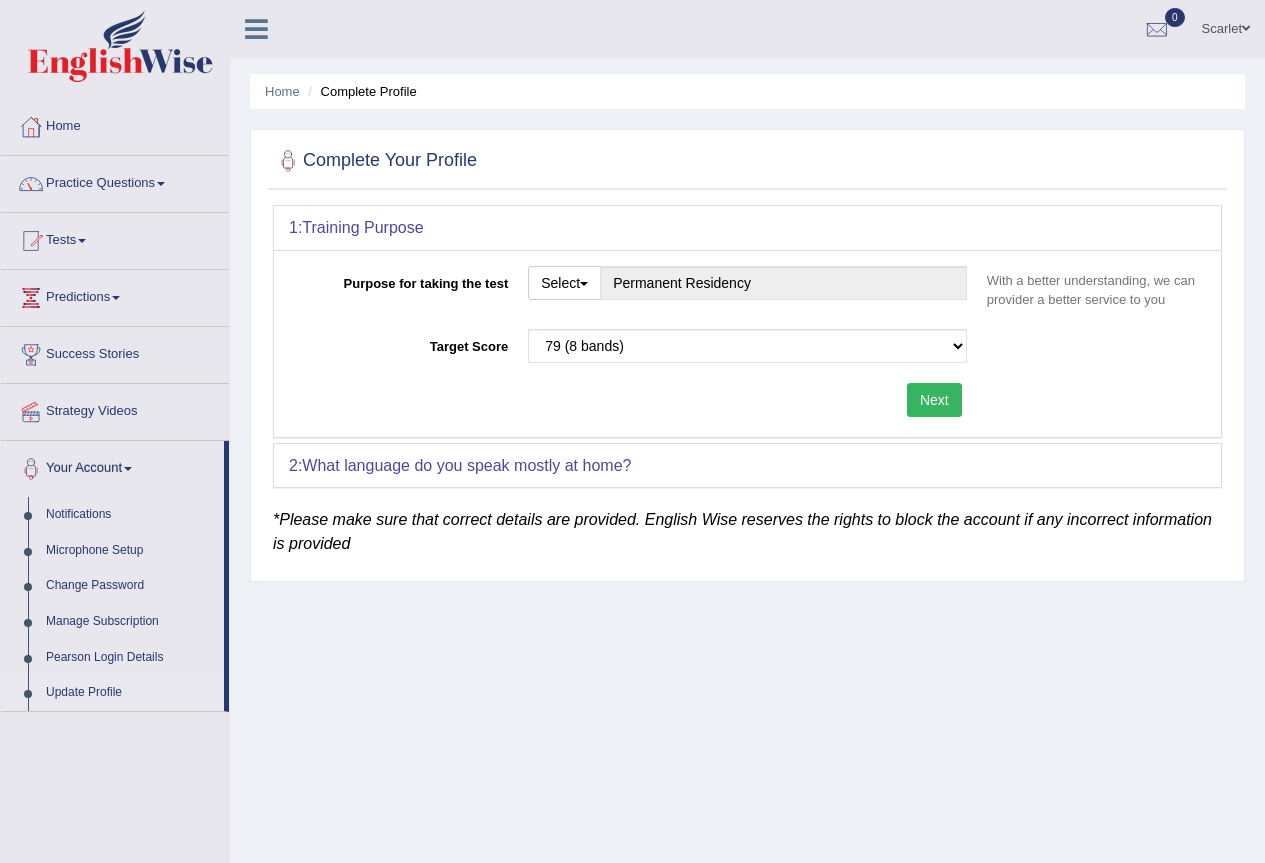 scroll, scrollTop: 0, scrollLeft: 0, axis: both 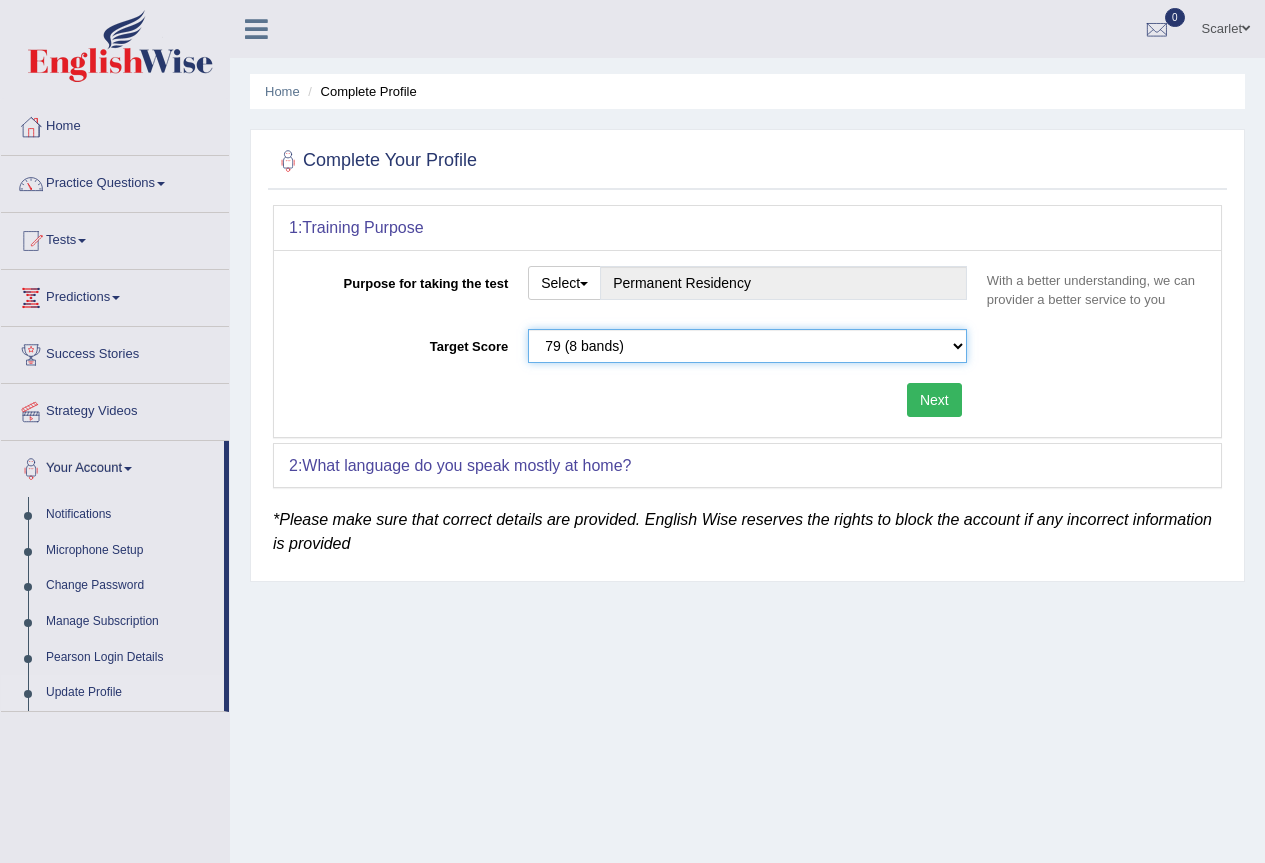 click on "Please select the correct value
50 (6 bands)
58 (6.5 bands)
65 (7 bands)
79 (8 bands)" at bounding box center [747, 346] 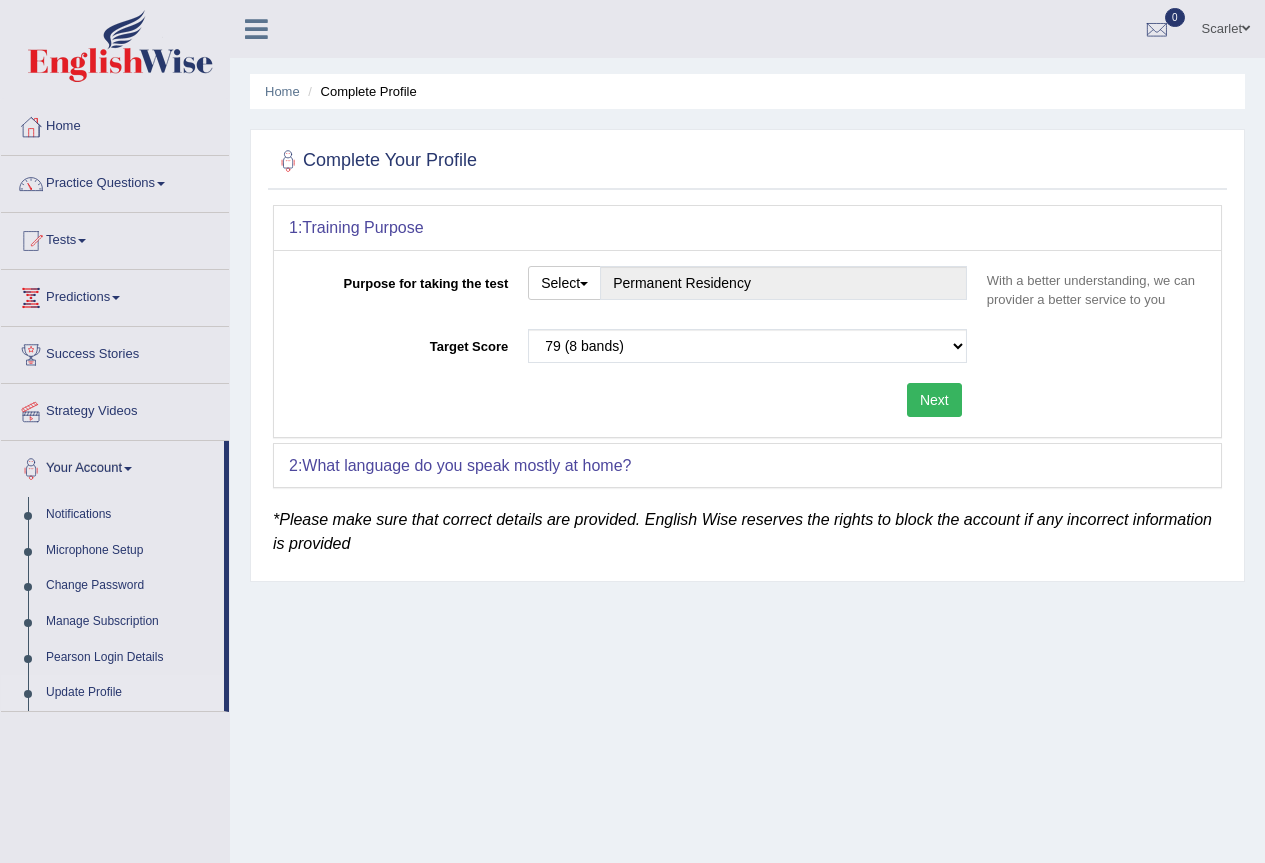 click on "2:  What language do you speak mostly at home?
Language
Select a language ...
Afrikaans
Albanian
Amharic
Arabic
Armenian
Ashanti
Azeri
Basque
Byelorussian
Bengali
Bosnian
Bulgarian
Burmese
Catalan
Cebuano
Chichewa
Chinese-Mandarin
Chinese-Cantonese/Yue
Chinese-Hakka
Danish
Farsi, Eastern (Dari)
Dutch
English
French
German
Gujurati
Hindi
Italian
Indonesian
Japanese
Javanese
Kannada
Kashmiri
Korean
Malyalam
Marathi
Marshallese
Nepalese
Norwegian
Pidgin English
Palauan
Portuguese
Punjabi
Romanian
Russian
Sinhalese
Spanish
Turkish
Tamil
Tagalog
Telugu
Trukese
Urdu
Uzbek
Vietnamese
Welsh
Wolof
Yapese
Yoruba
Zulu
Other
Tagalog
We use this information for unbiased pronunciation scoring (just like Real PTE-A Exam).
Prev Submit" at bounding box center (747, 466) 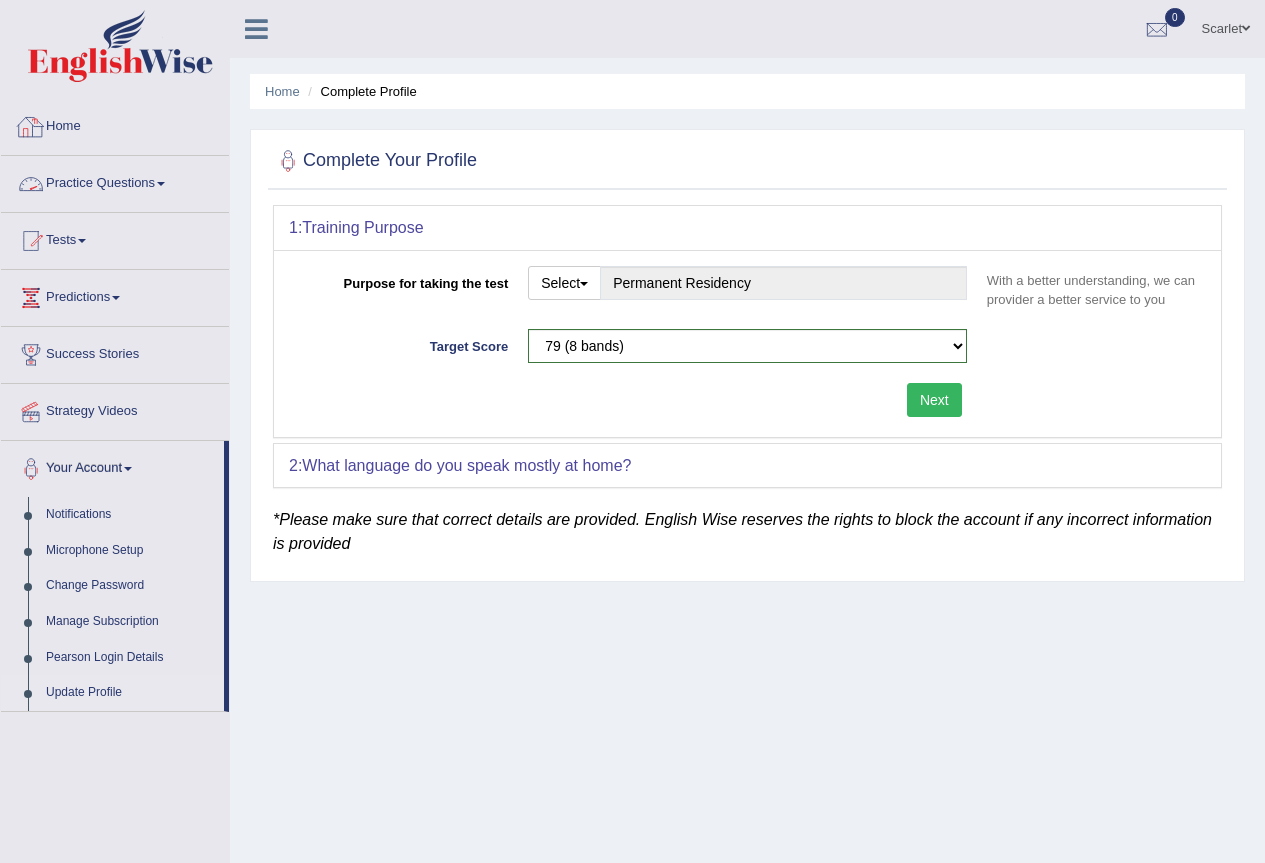 click on "Home" at bounding box center [115, 124] 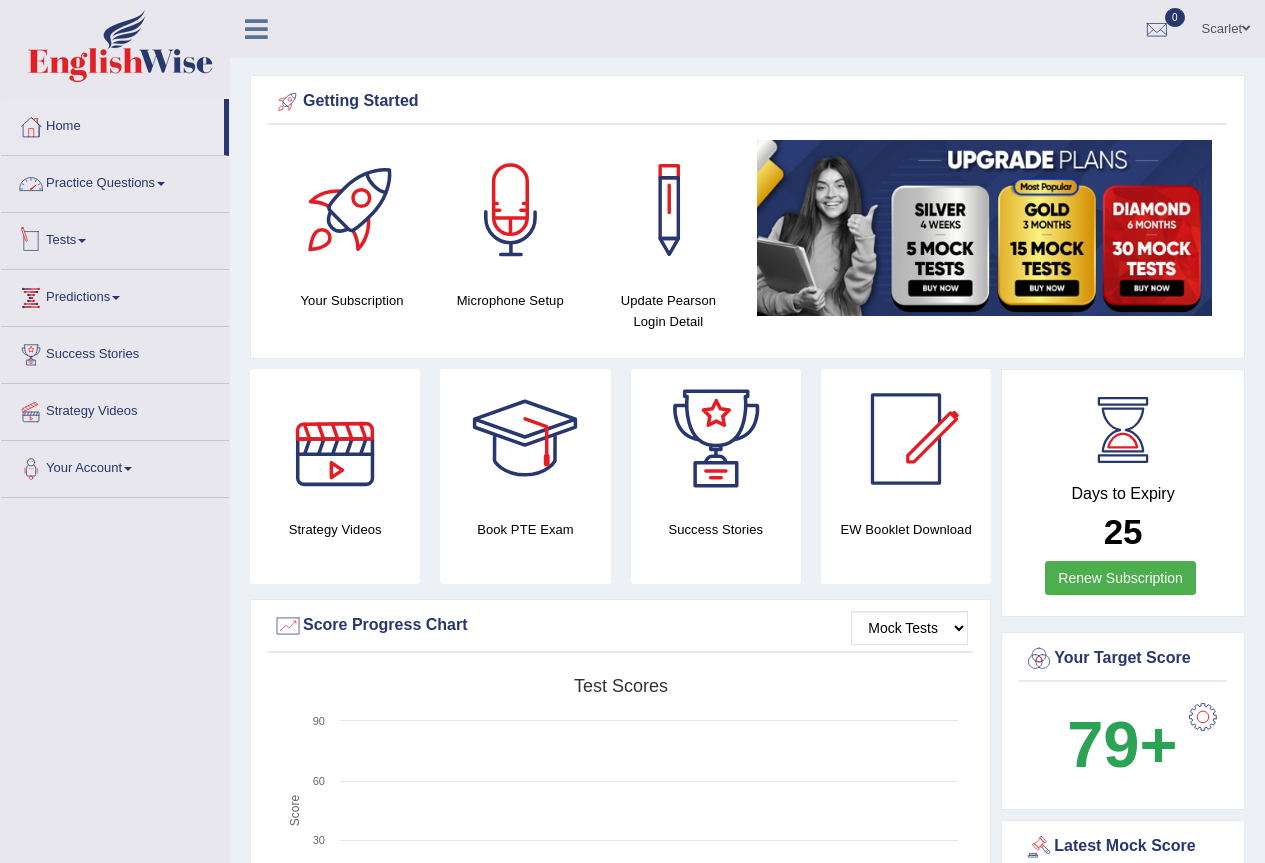 scroll, scrollTop: 0, scrollLeft: 0, axis: both 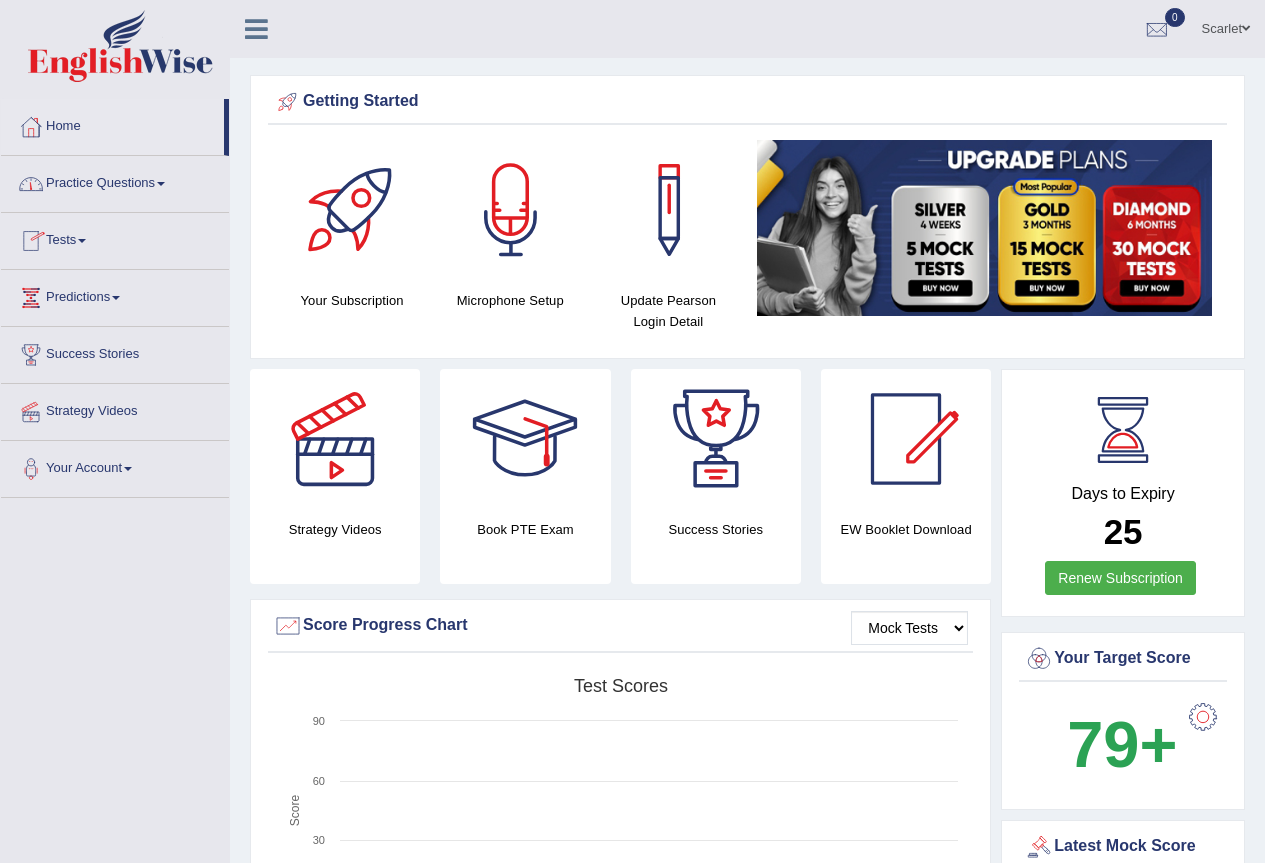click on "Practice Questions" at bounding box center (115, 181) 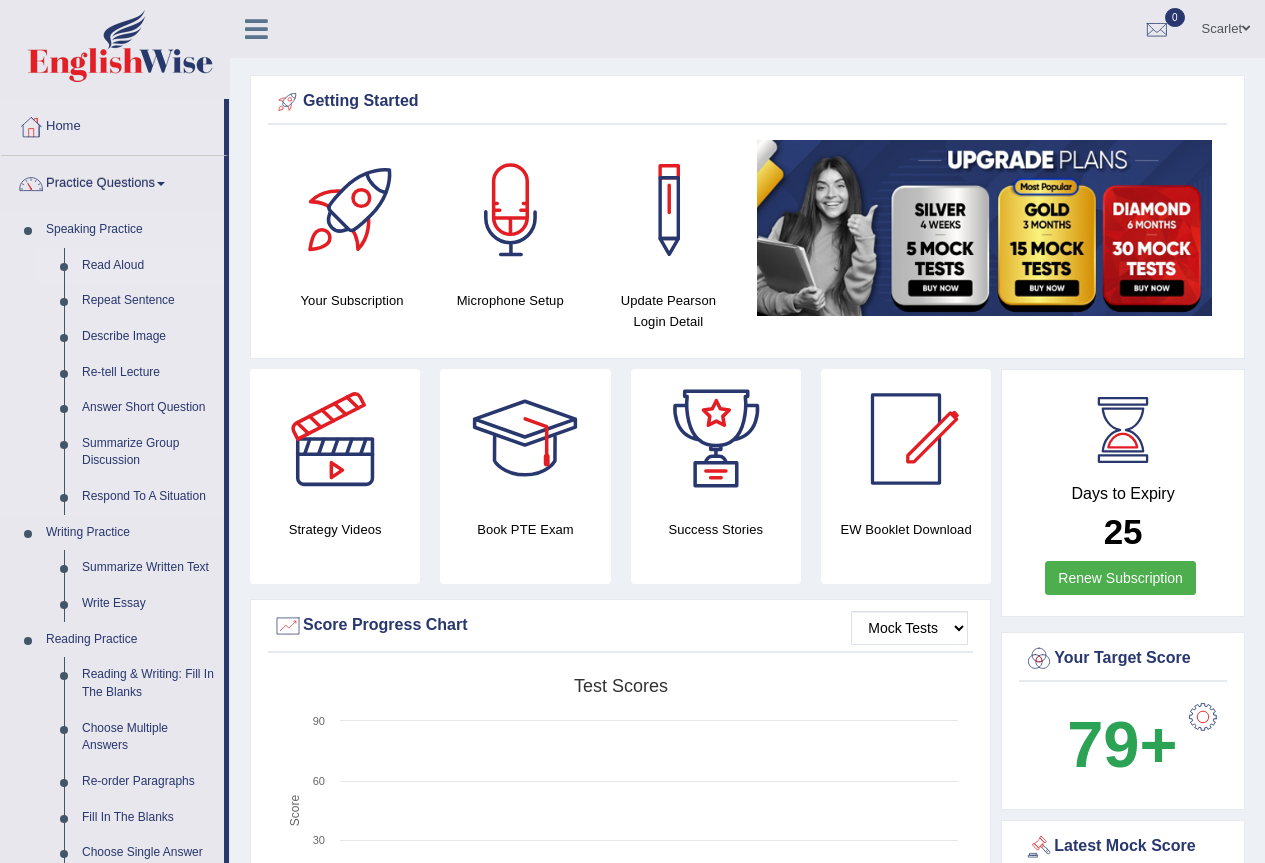 click on "Read Aloud" at bounding box center [148, 266] 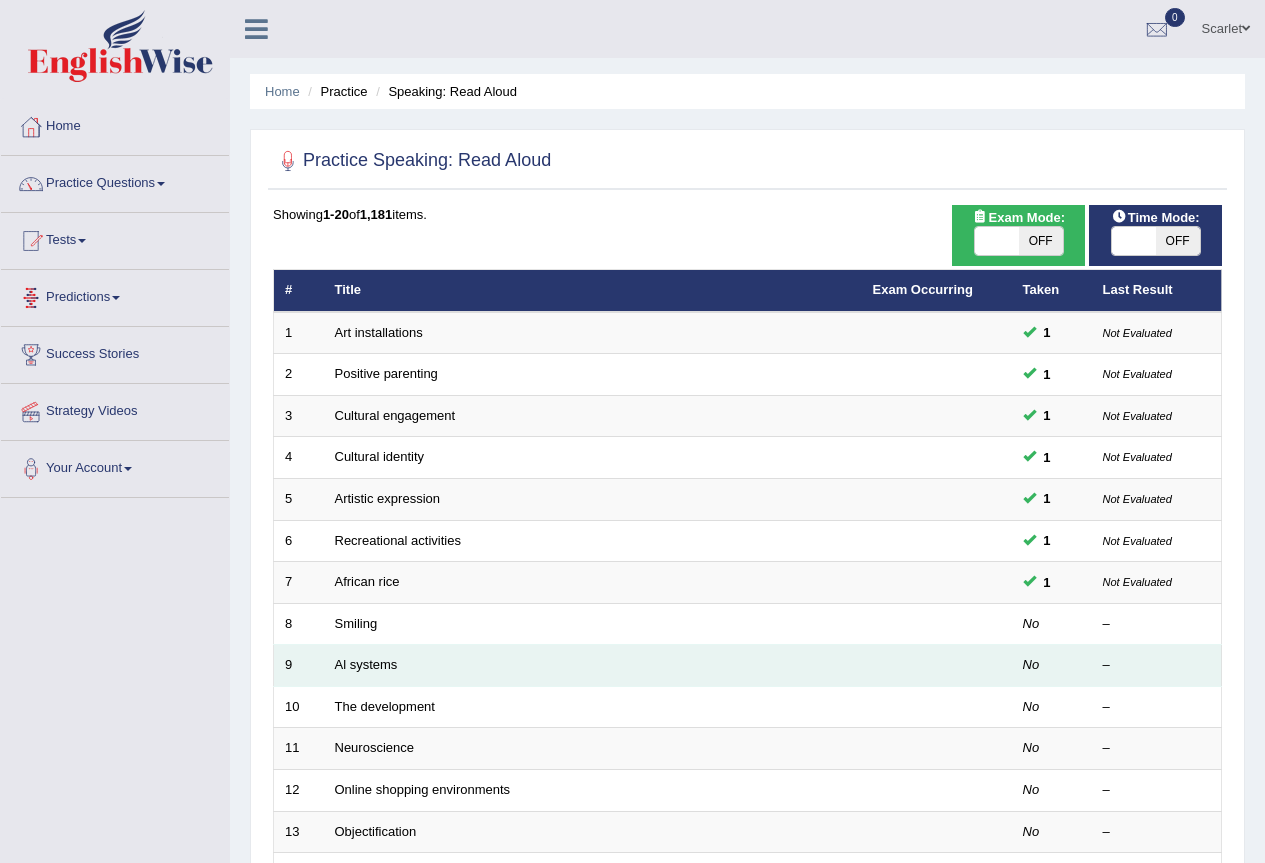 scroll, scrollTop: 0, scrollLeft: 0, axis: both 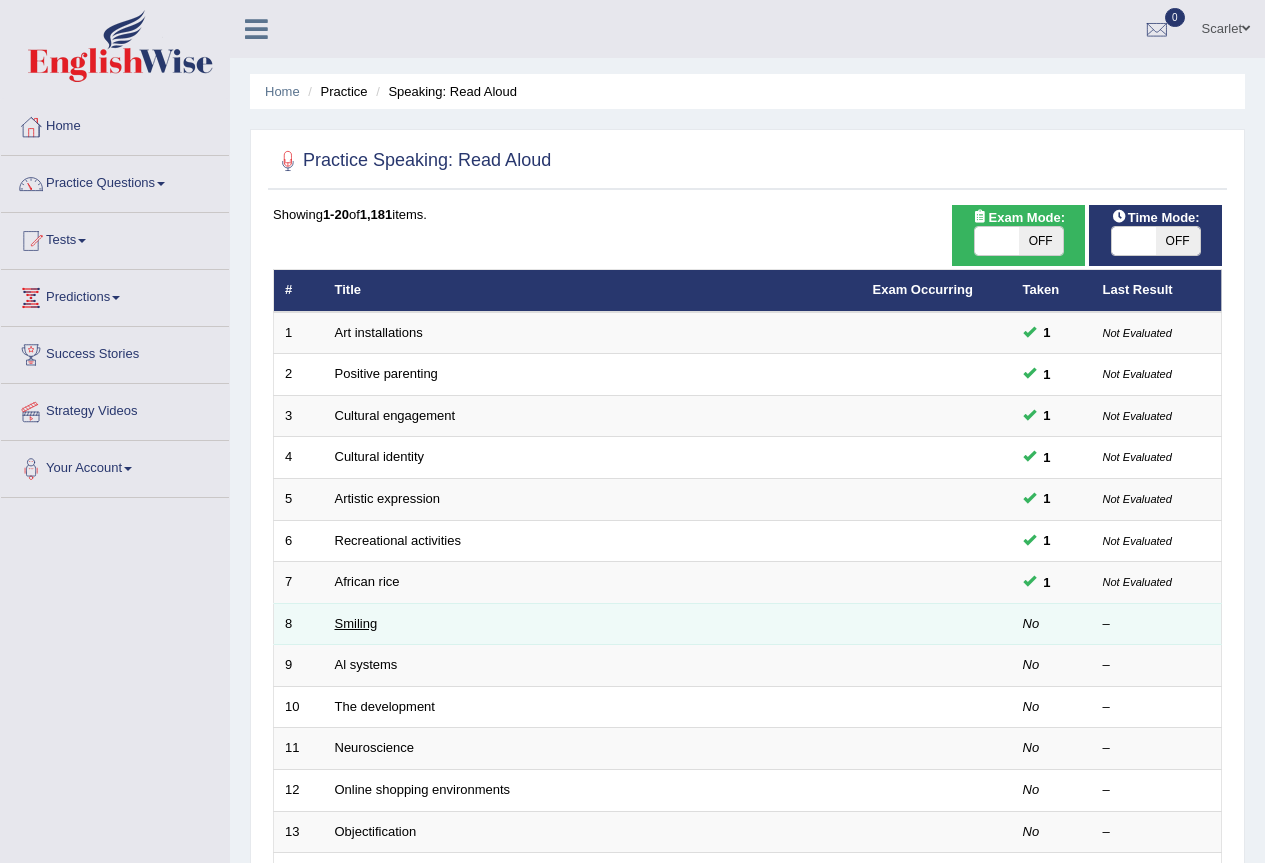 click on "Smiling" at bounding box center (356, 623) 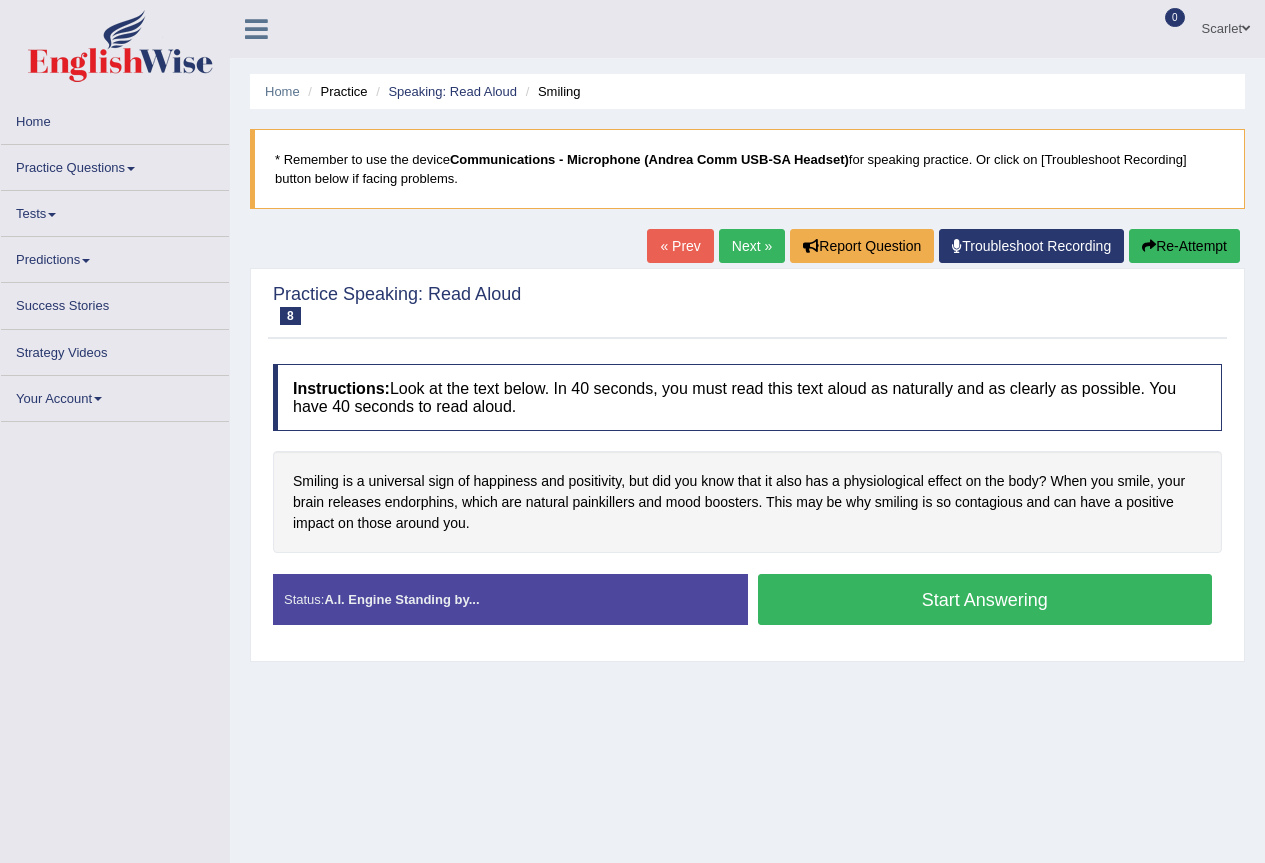 scroll, scrollTop: 0, scrollLeft: 0, axis: both 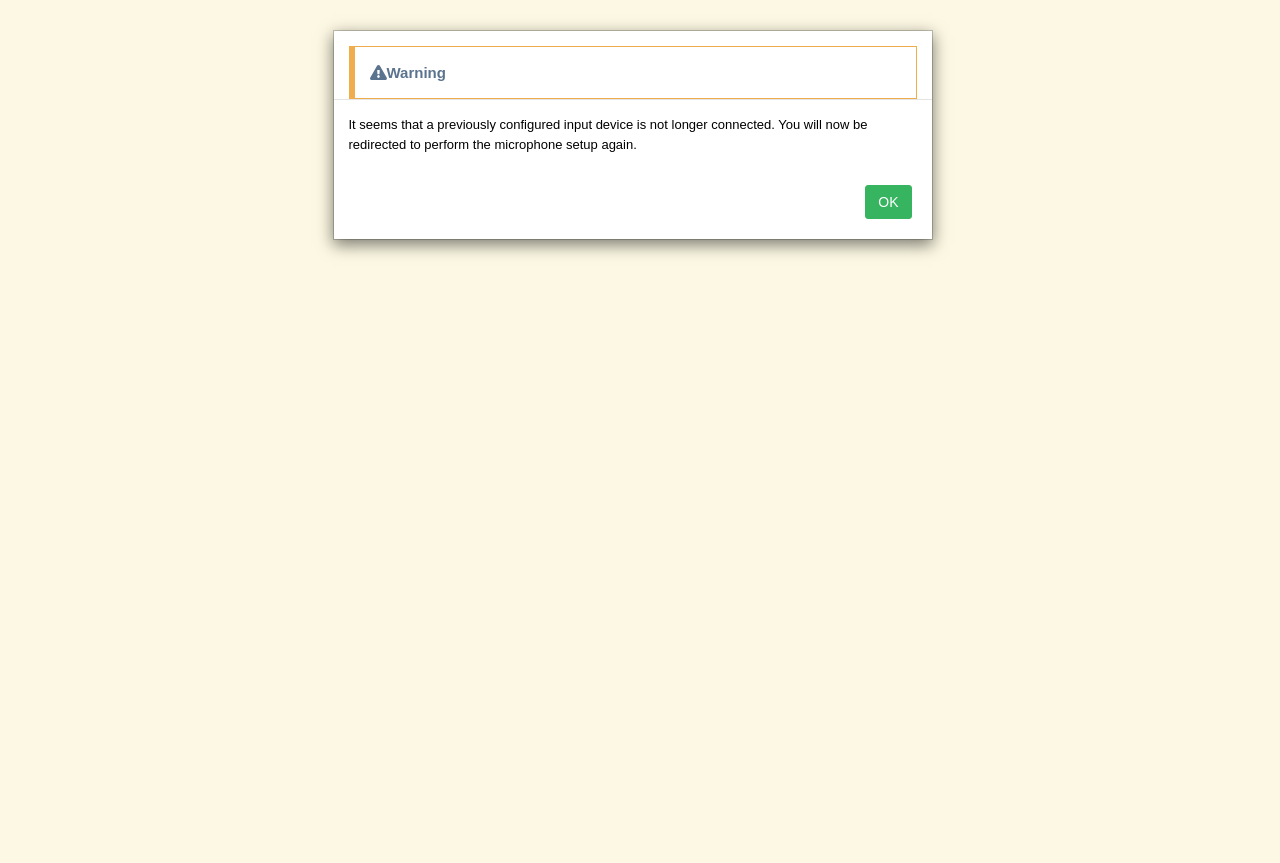 click on "OK" at bounding box center [888, 202] 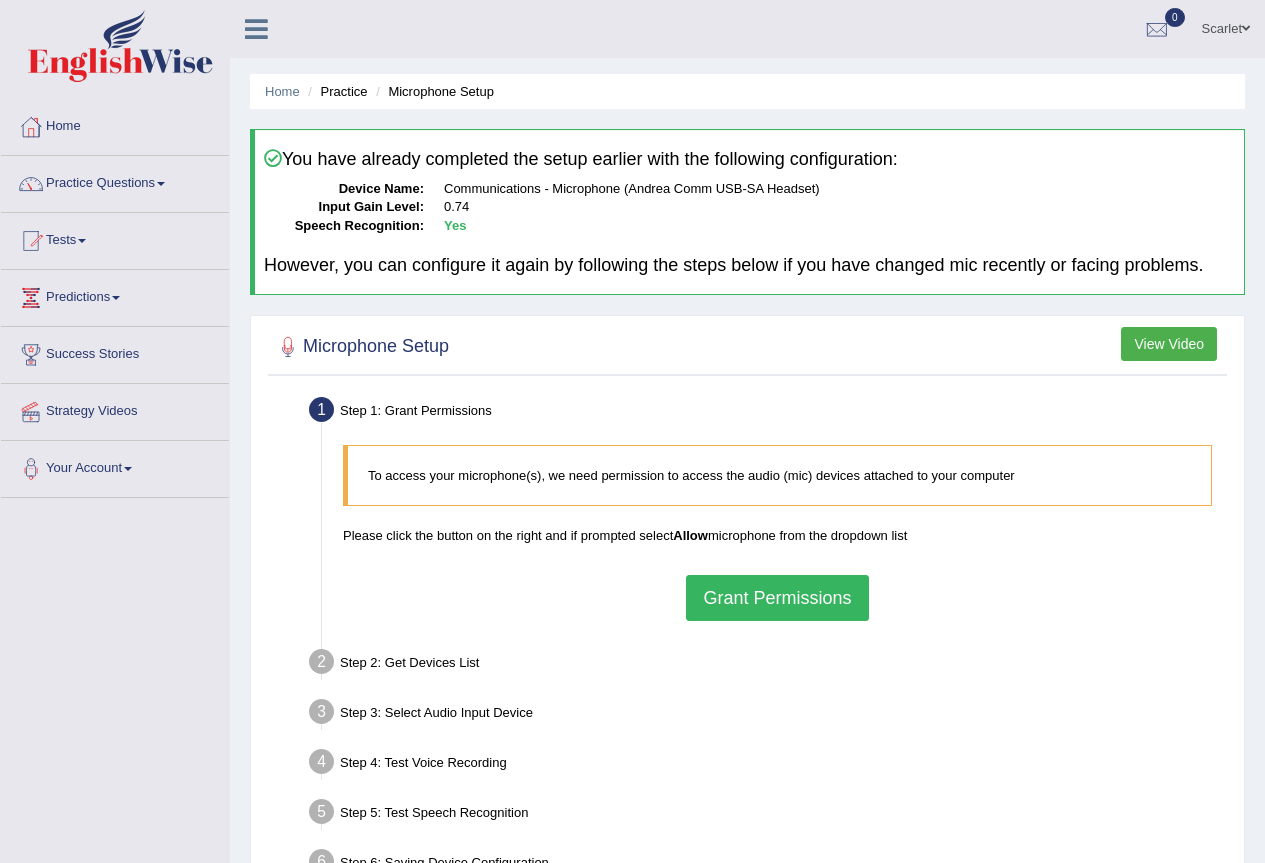 scroll, scrollTop: 0, scrollLeft: 0, axis: both 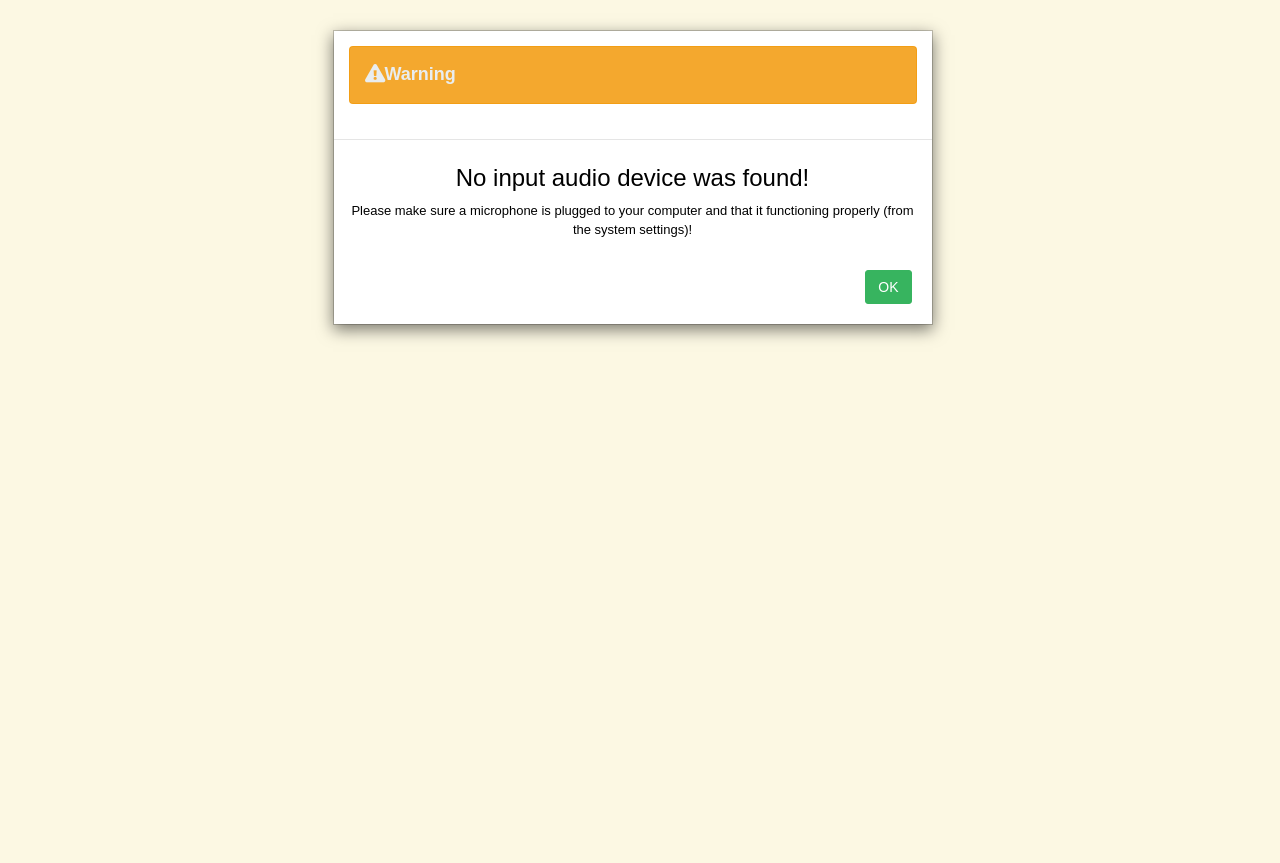 click on "OK" at bounding box center (888, 287) 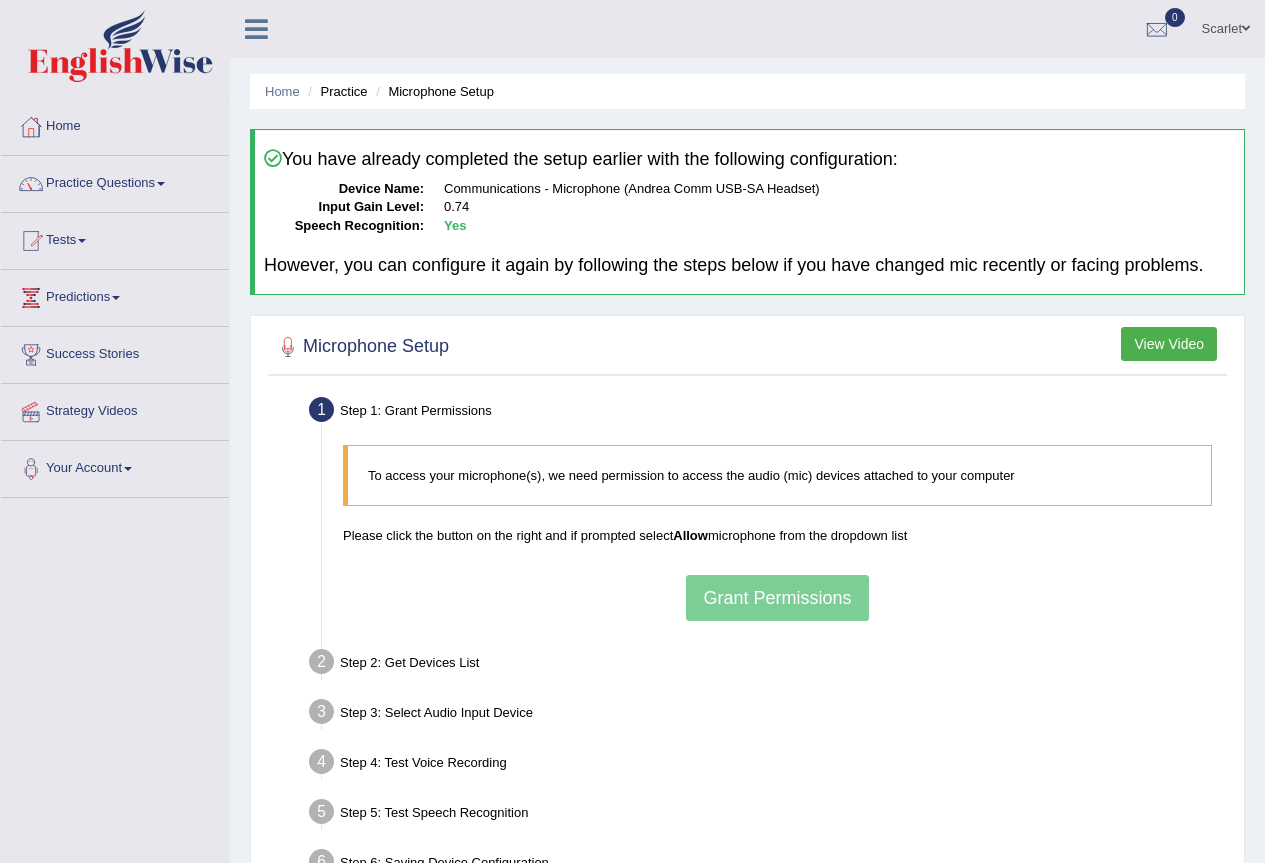 click on "Step 2: Get Devices List" at bounding box center (767, 665) 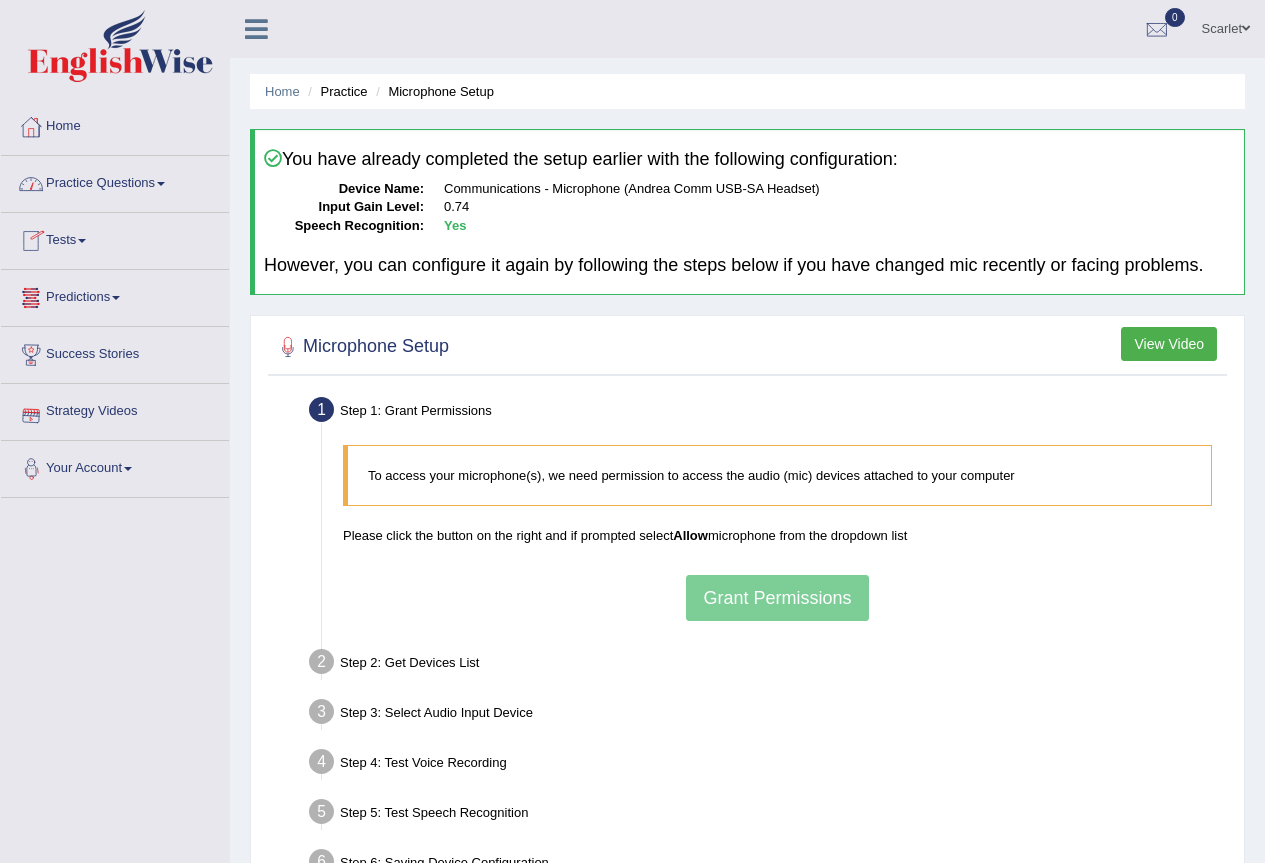 click on "To access your microphone(s), we need permission to access the audio (mic) devices attached to your computer   Please click the button on the right and if prompted select  Allow  microphone from the dropdown list     Grant Permissions" at bounding box center (777, 532) 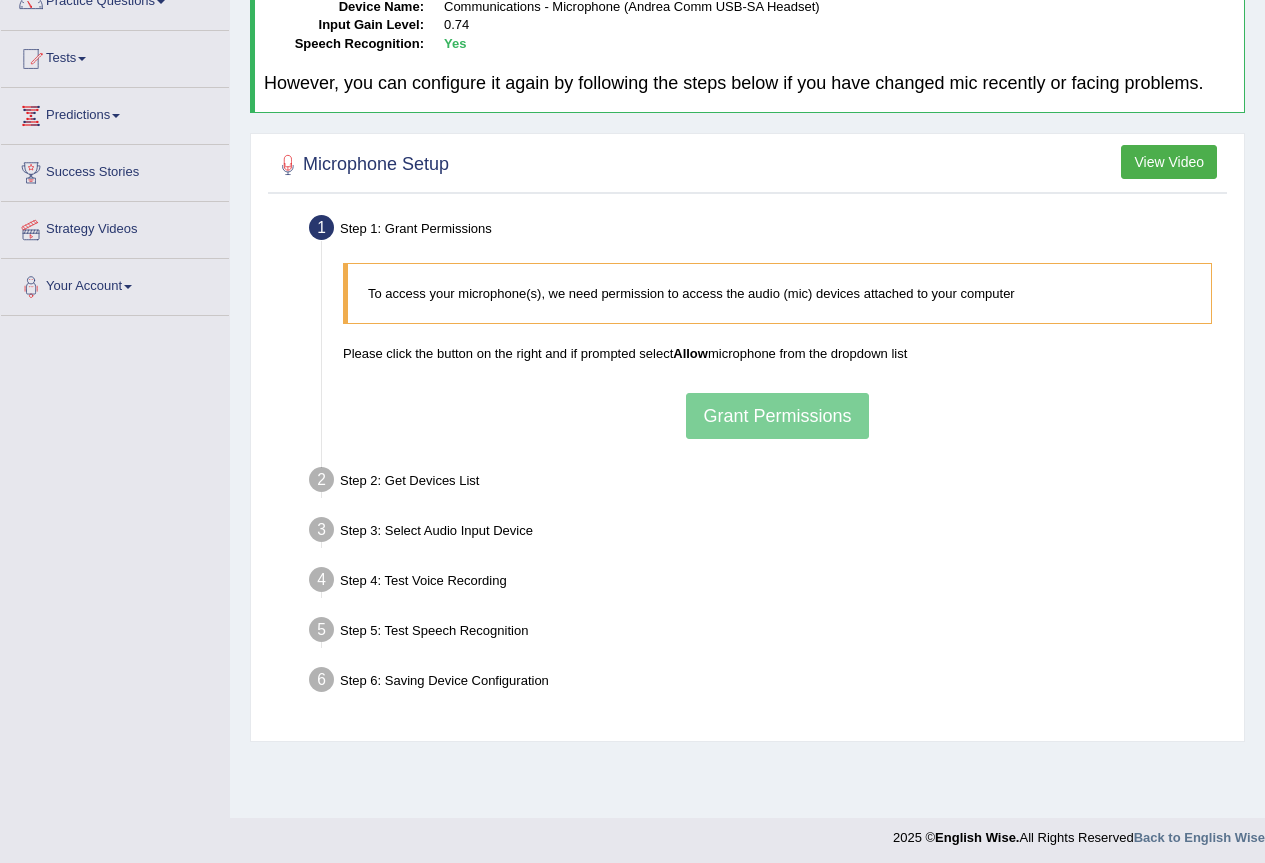 scroll, scrollTop: 187, scrollLeft: 0, axis: vertical 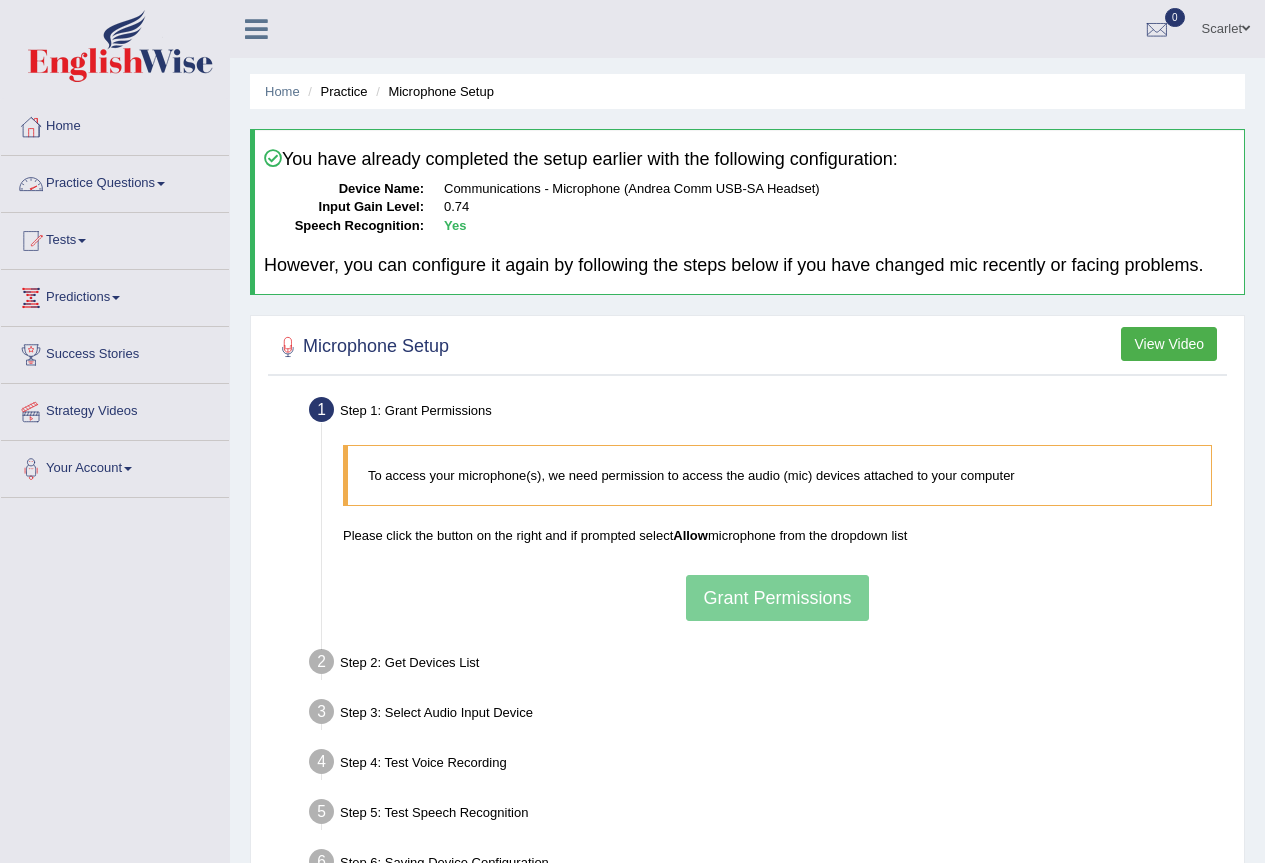 click on "Practice Questions" at bounding box center [115, 181] 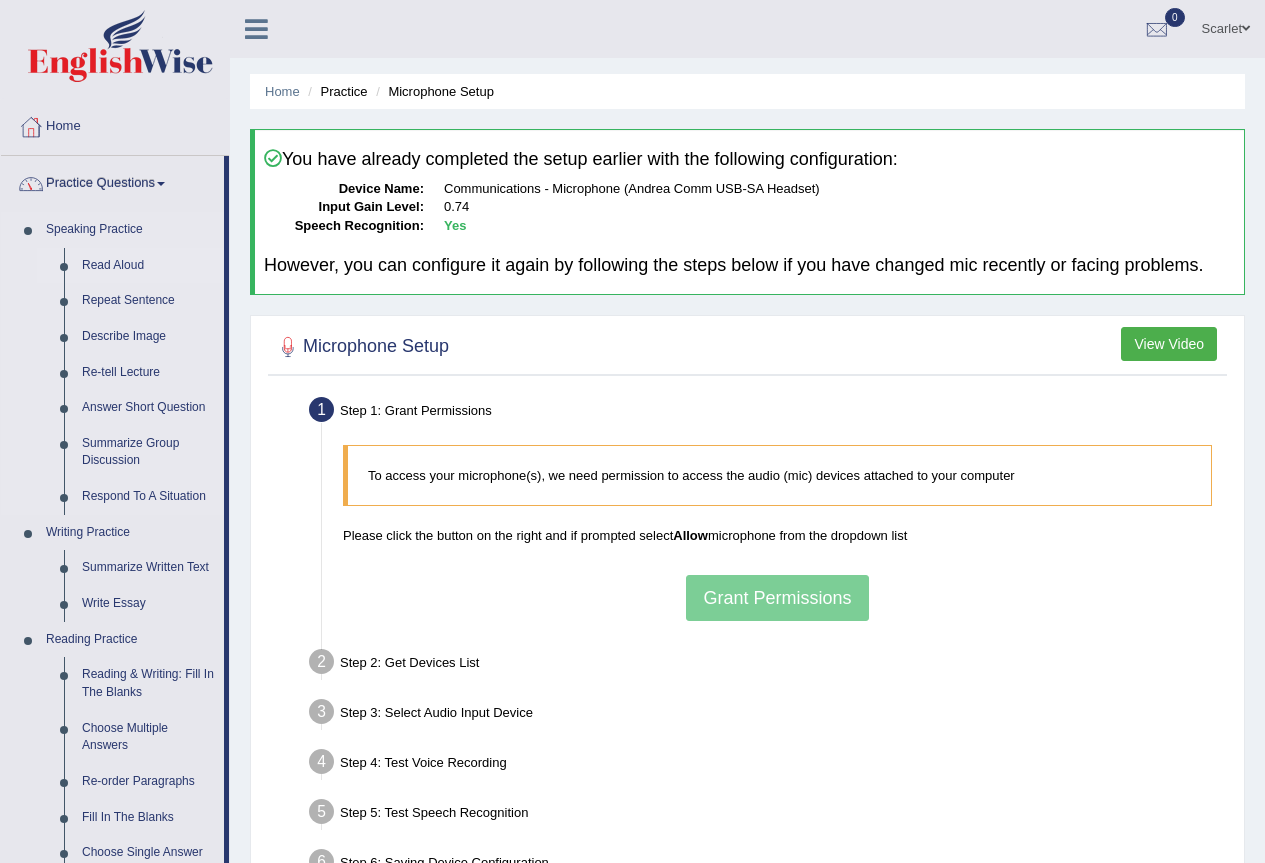 click on "Read Aloud" at bounding box center (148, 266) 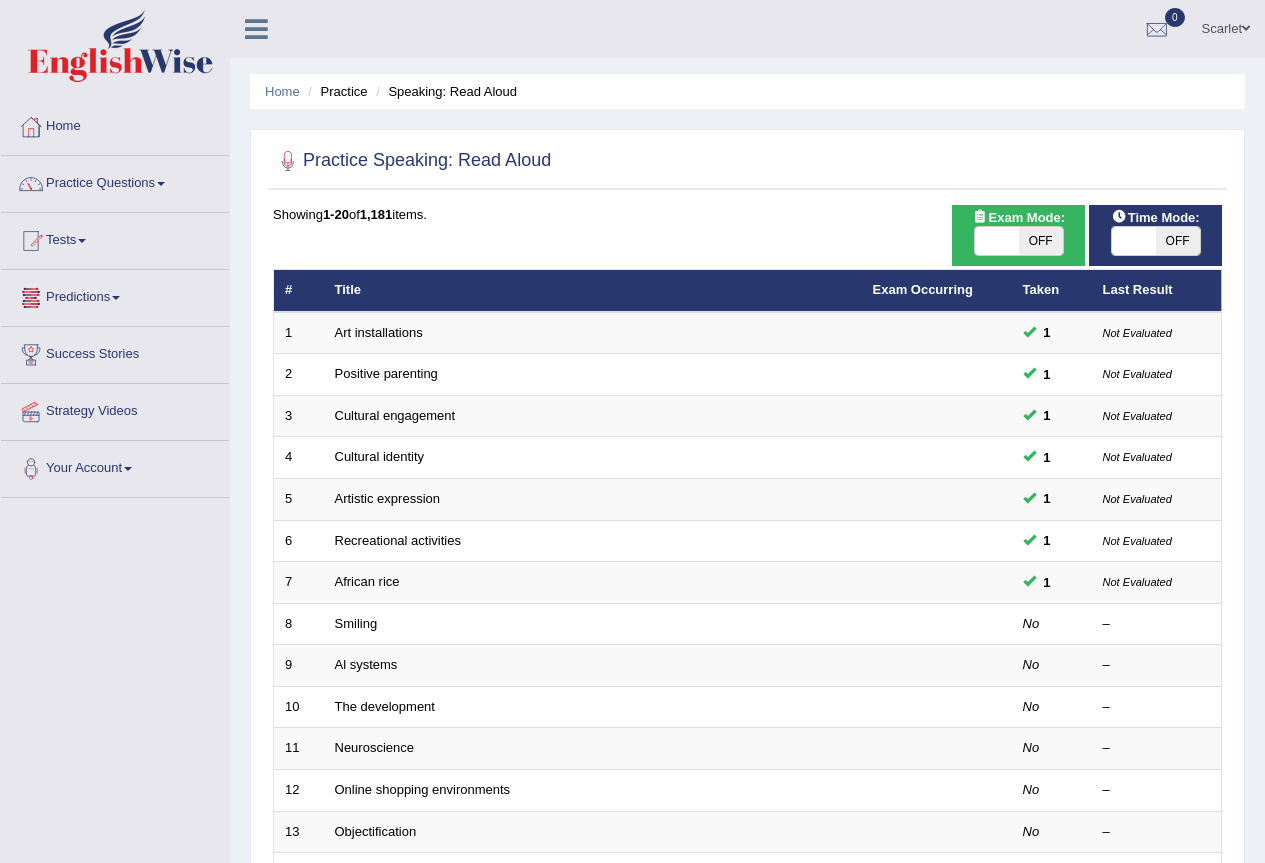 scroll, scrollTop: 0, scrollLeft: 0, axis: both 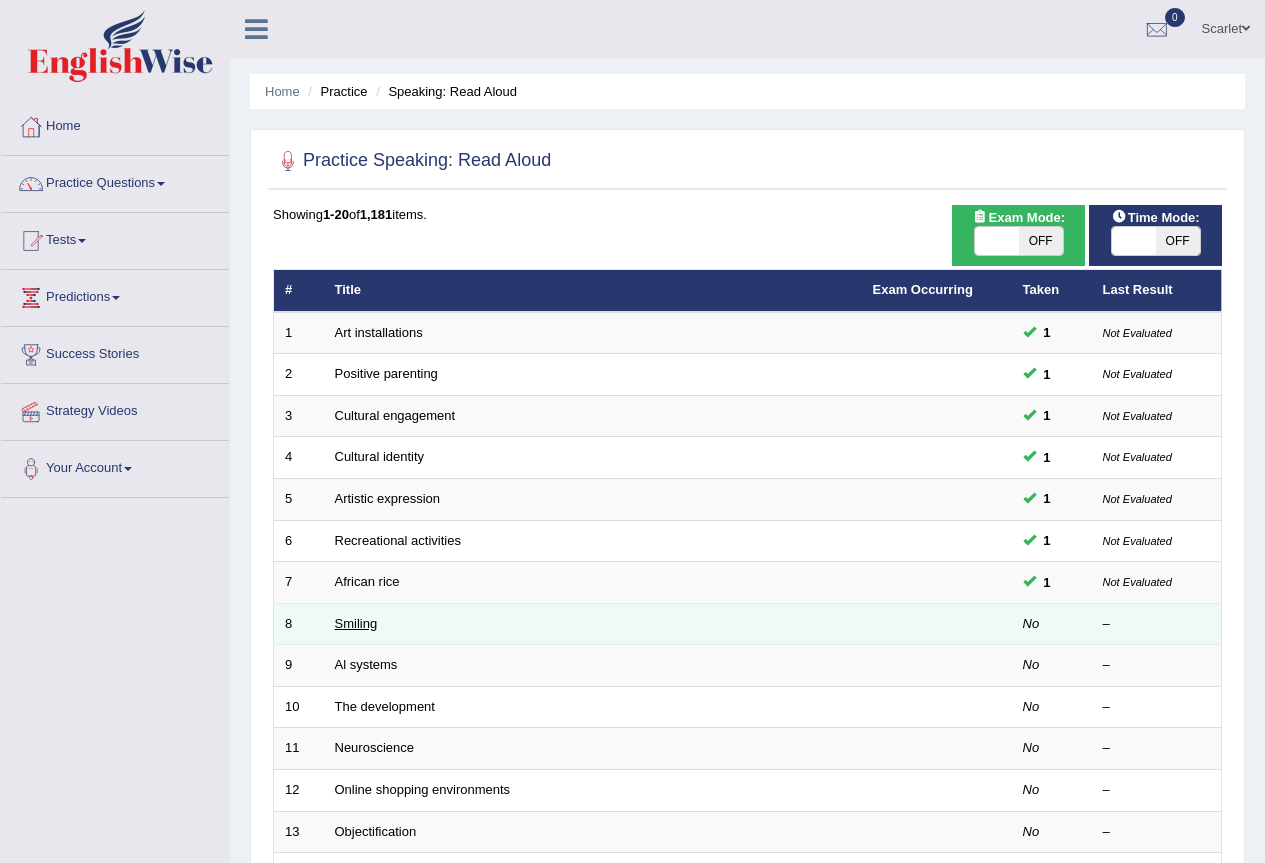 click on "Smiling" at bounding box center [356, 623] 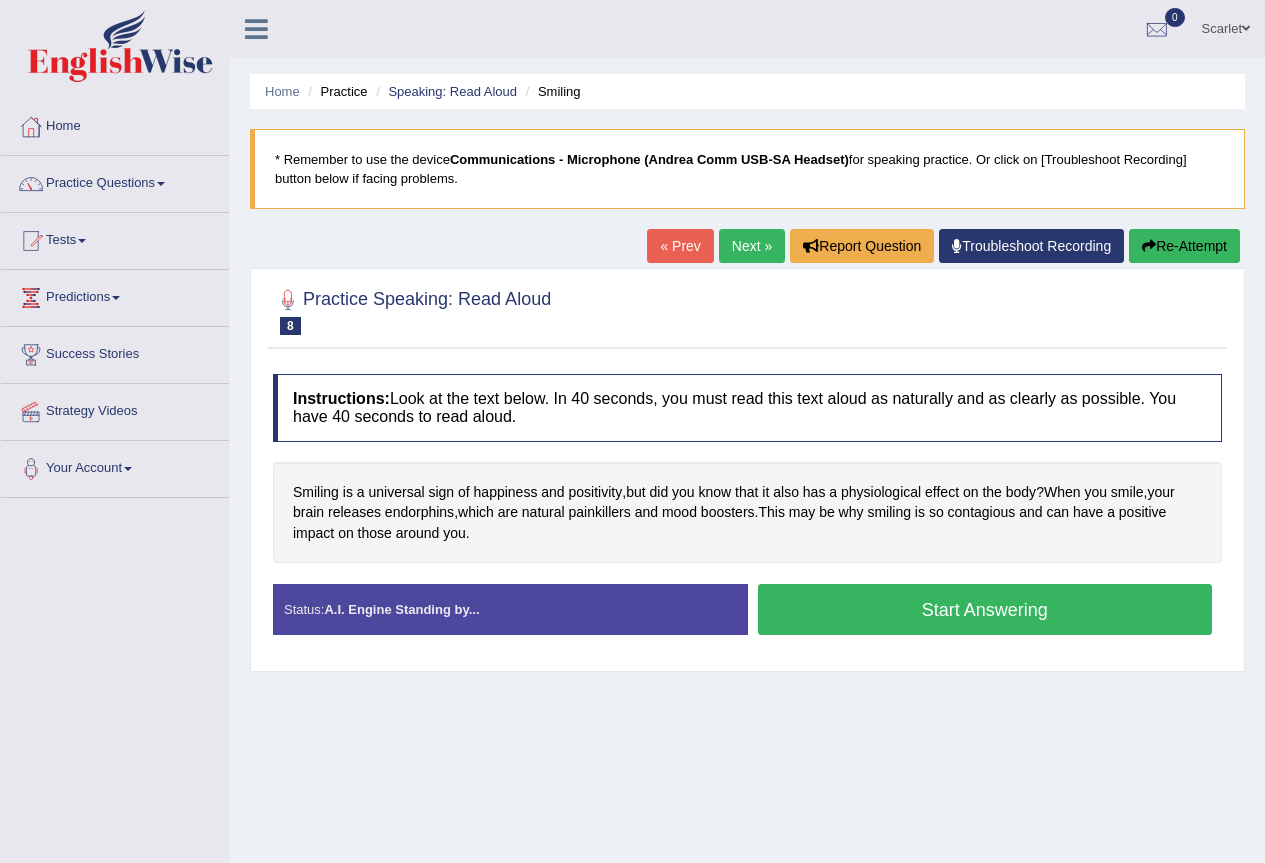 scroll, scrollTop: 0, scrollLeft: 0, axis: both 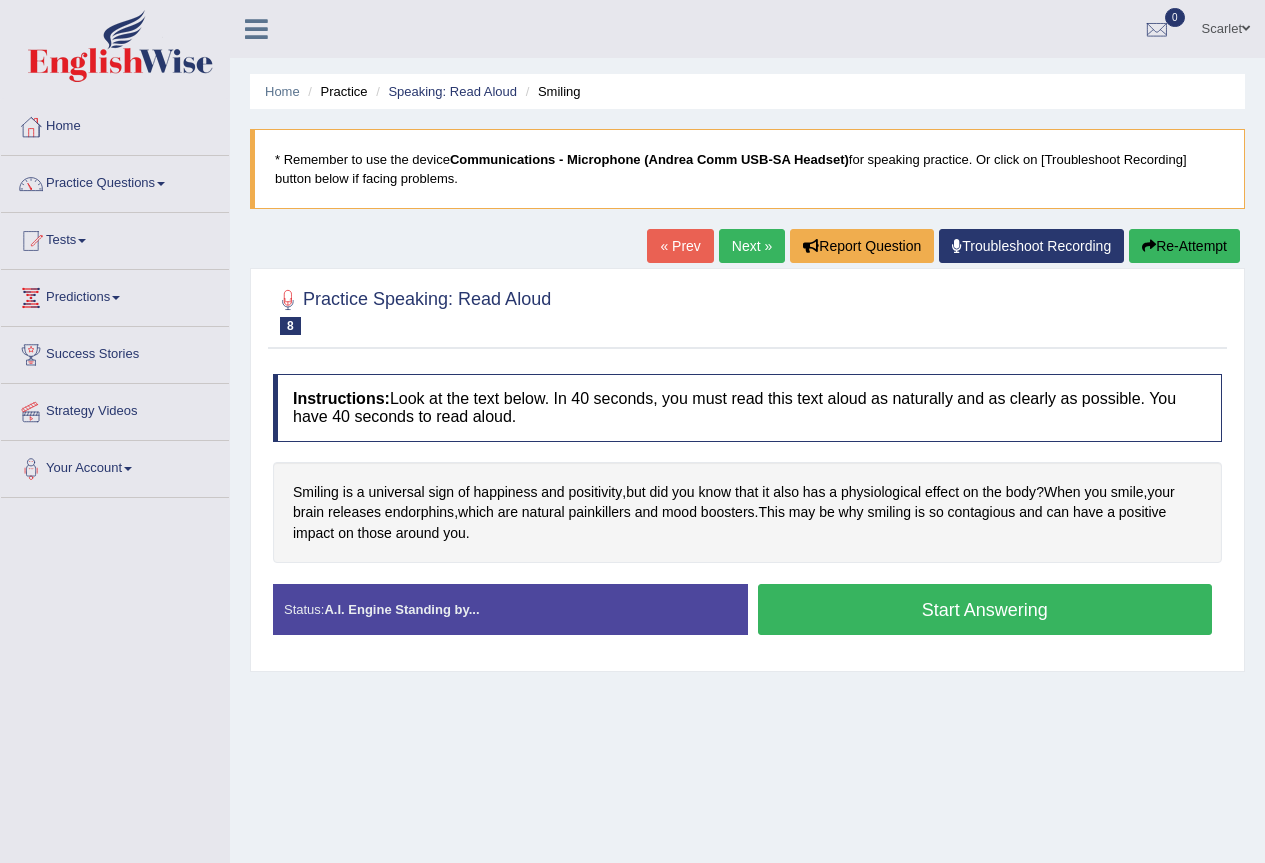 click on "Communications - Microphone (Andrea Comm USB-SA Headset)" at bounding box center [649, 159] 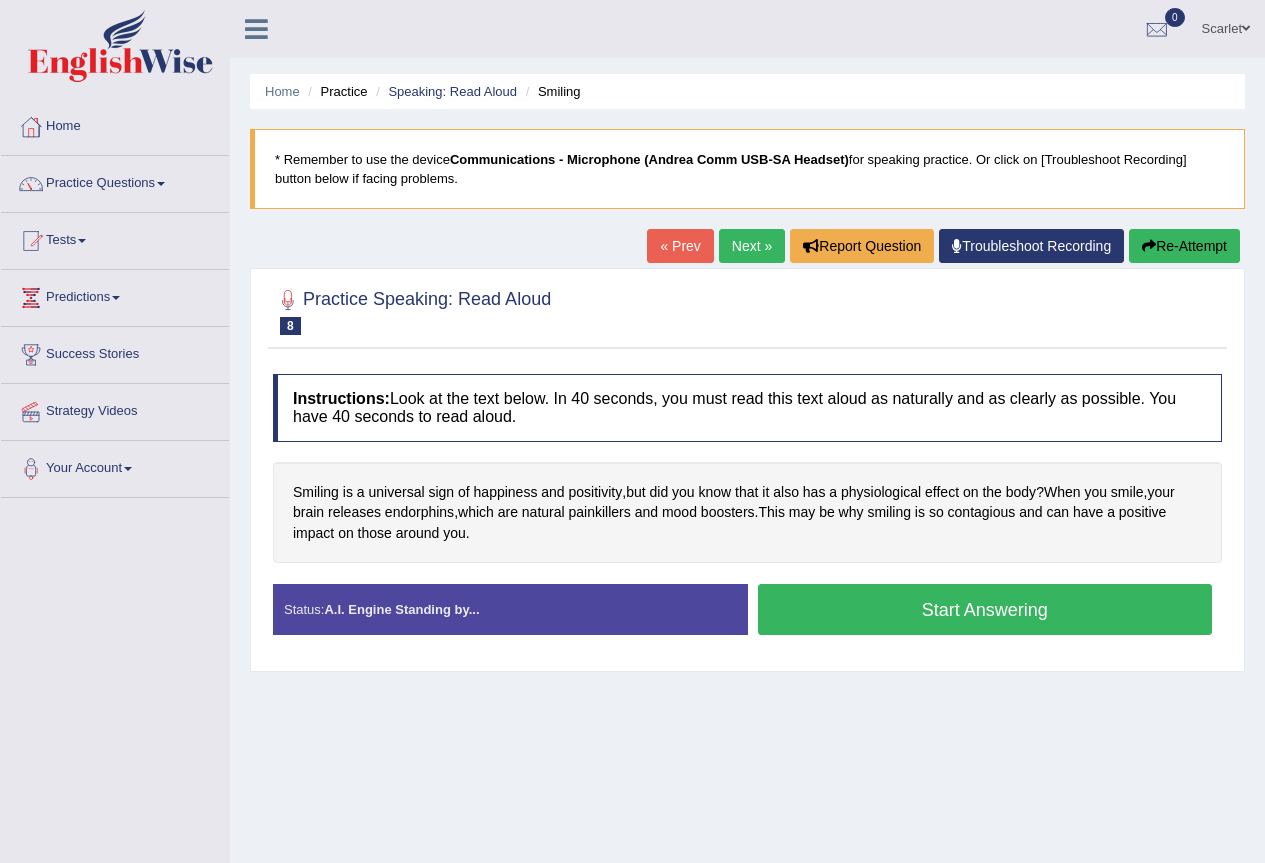 click on "Troubleshoot Recording" at bounding box center (1031, 246) 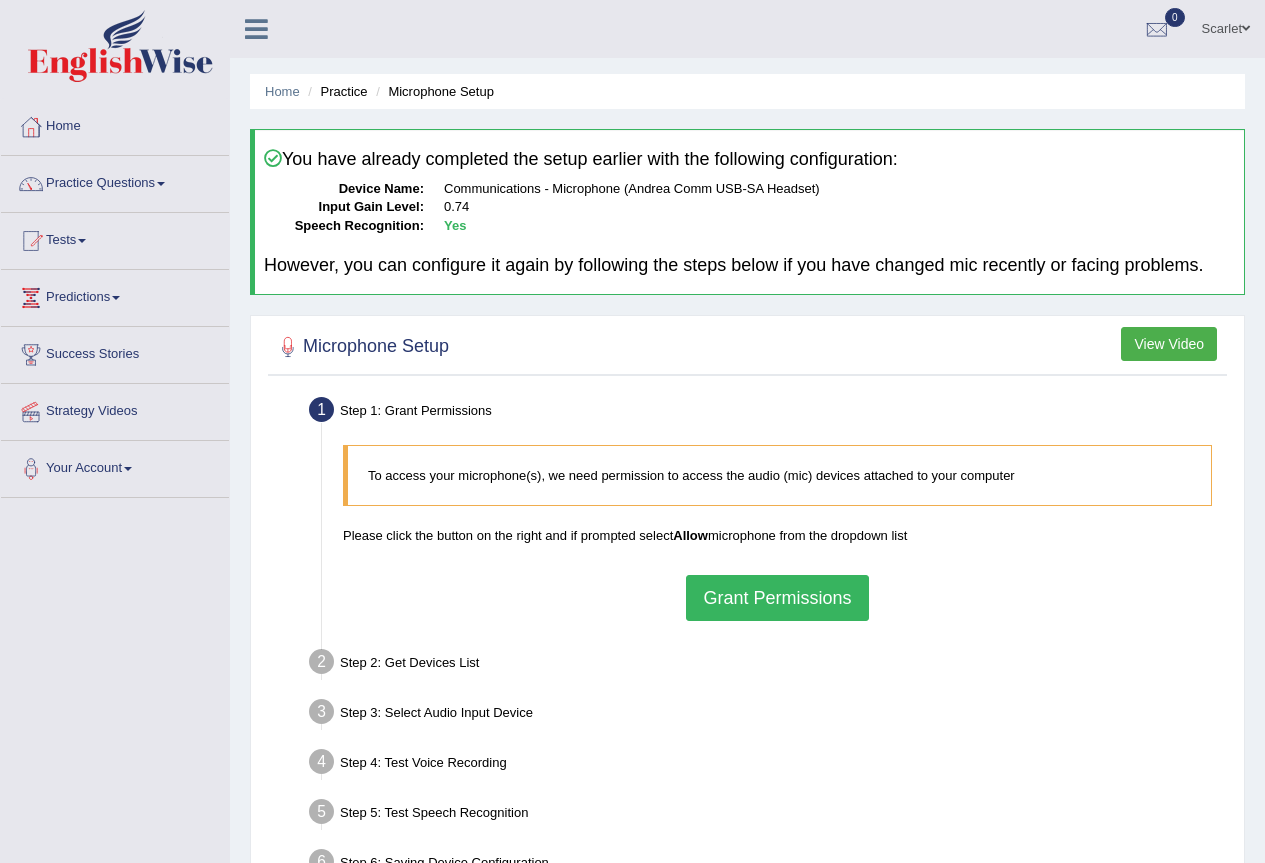 scroll, scrollTop: 0, scrollLeft: 0, axis: both 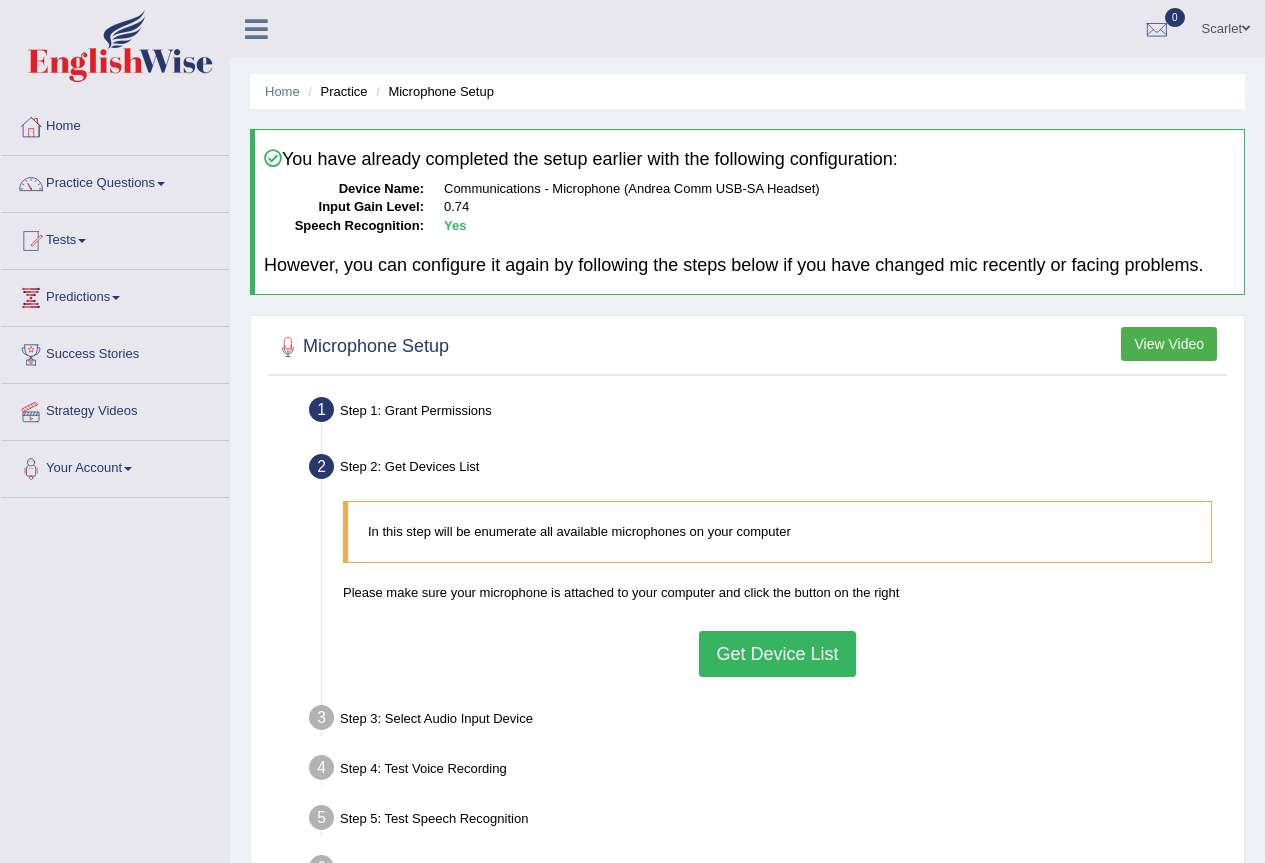 click on "Get Device List" at bounding box center [777, 654] 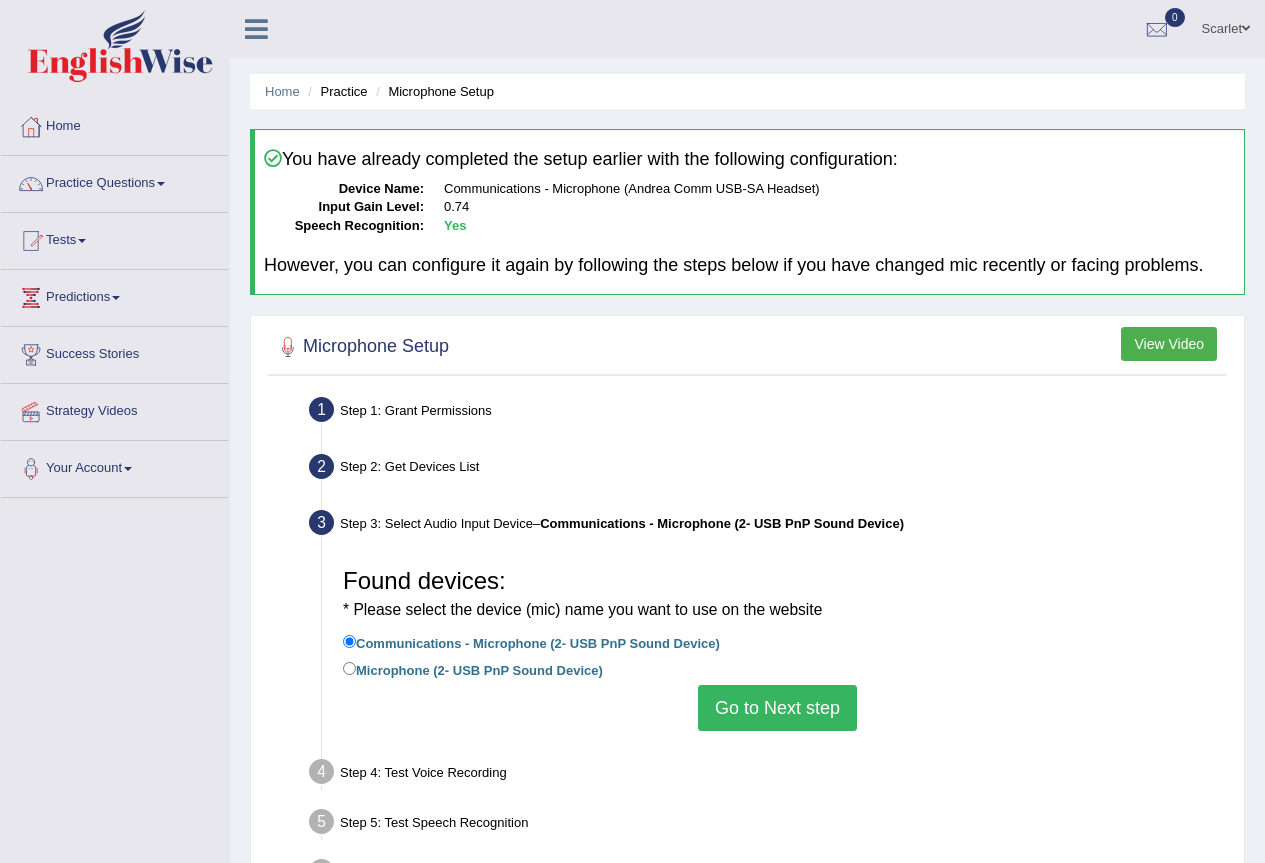 click on "Go to Next step" at bounding box center [777, 708] 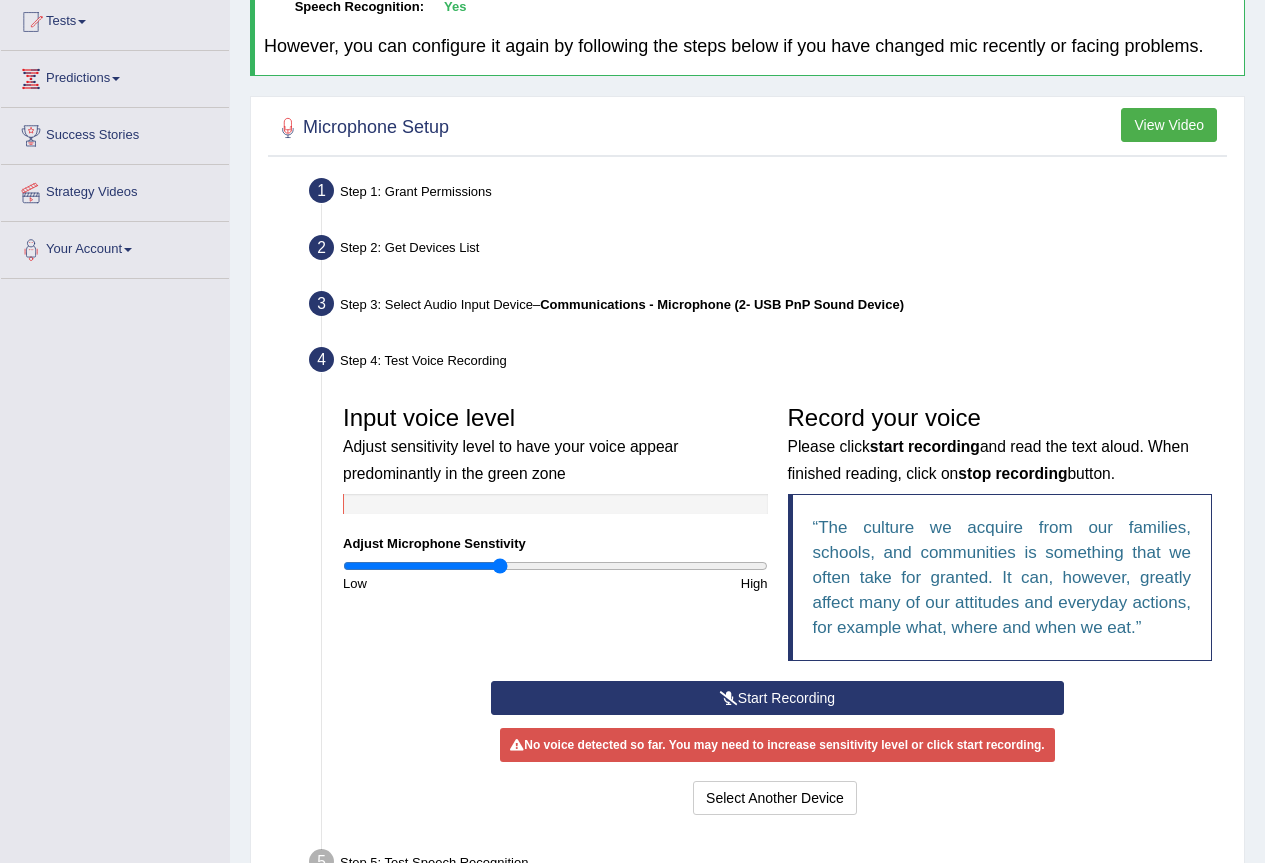 scroll, scrollTop: 395, scrollLeft: 0, axis: vertical 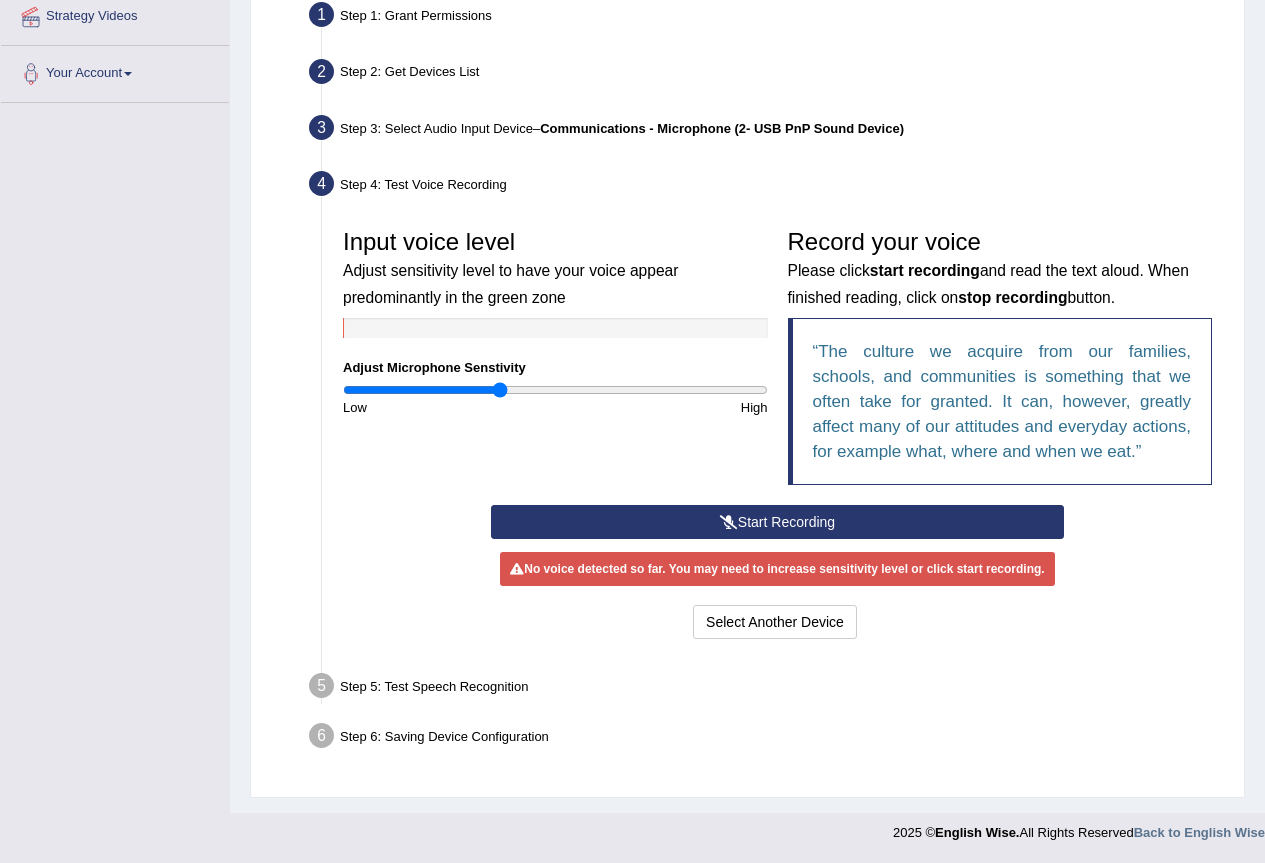 click on "Start Recording" at bounding box center (777, 522) 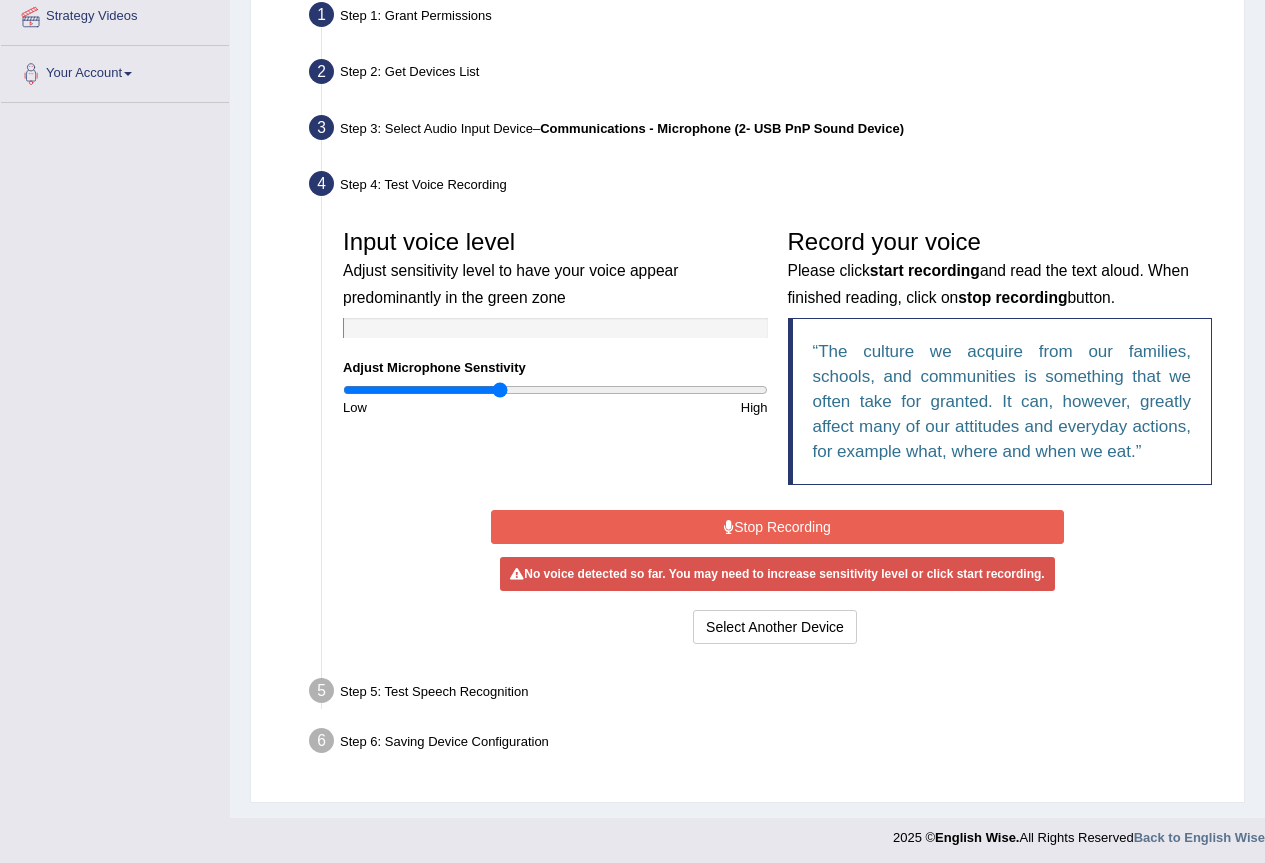 click on "Stop Recording" at bounding box center [777, 527] 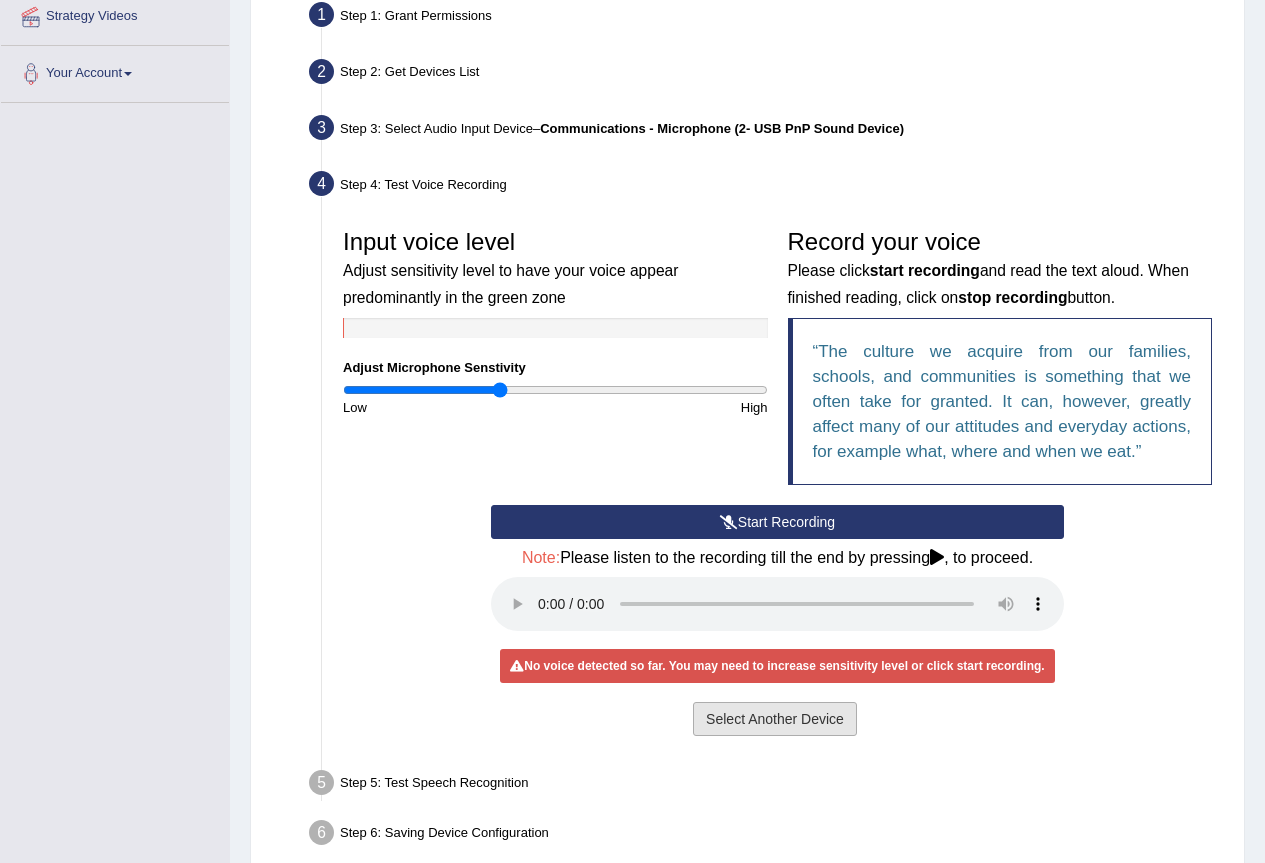 click on "Select Another Device" at bounding box center (775, 719) 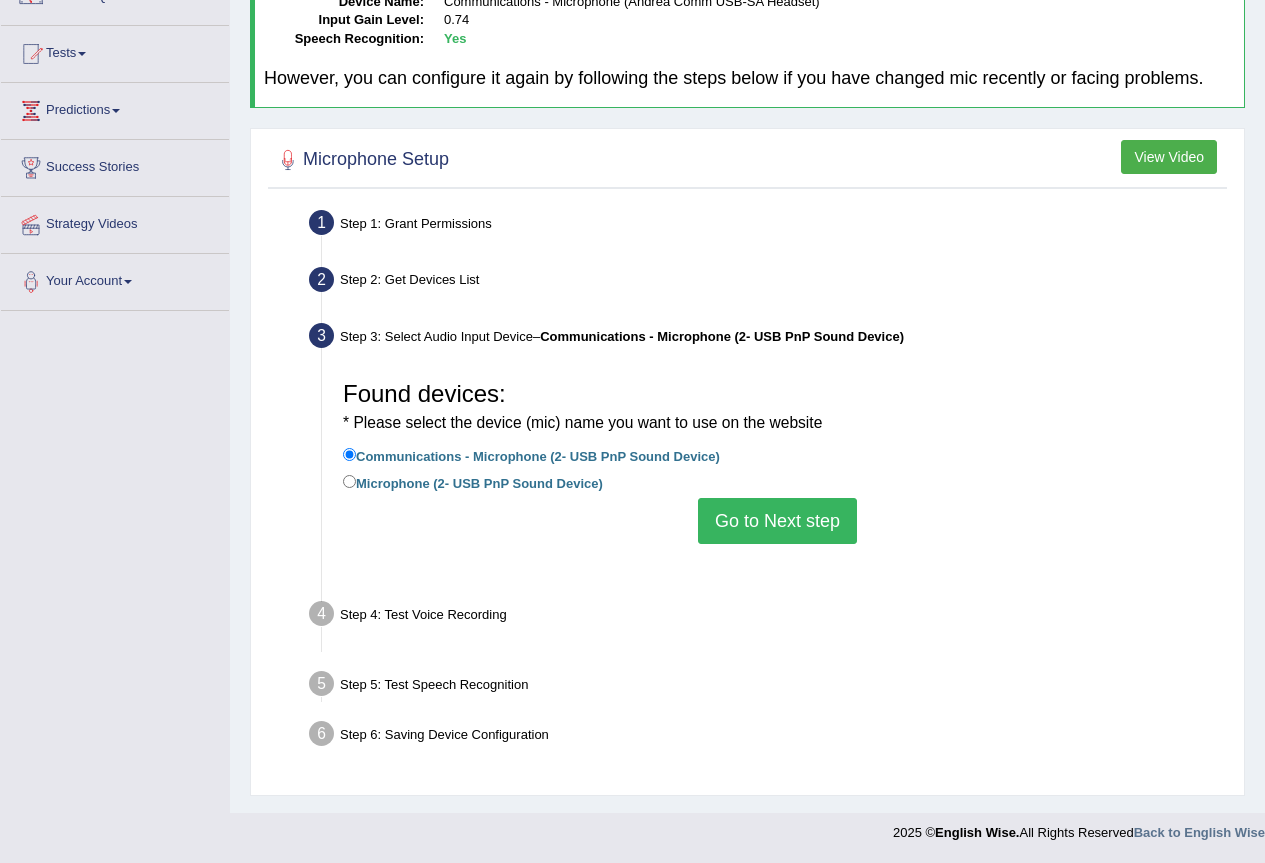 scroll, scrollTop: 187, scrollLeft: 0, axis: vertical 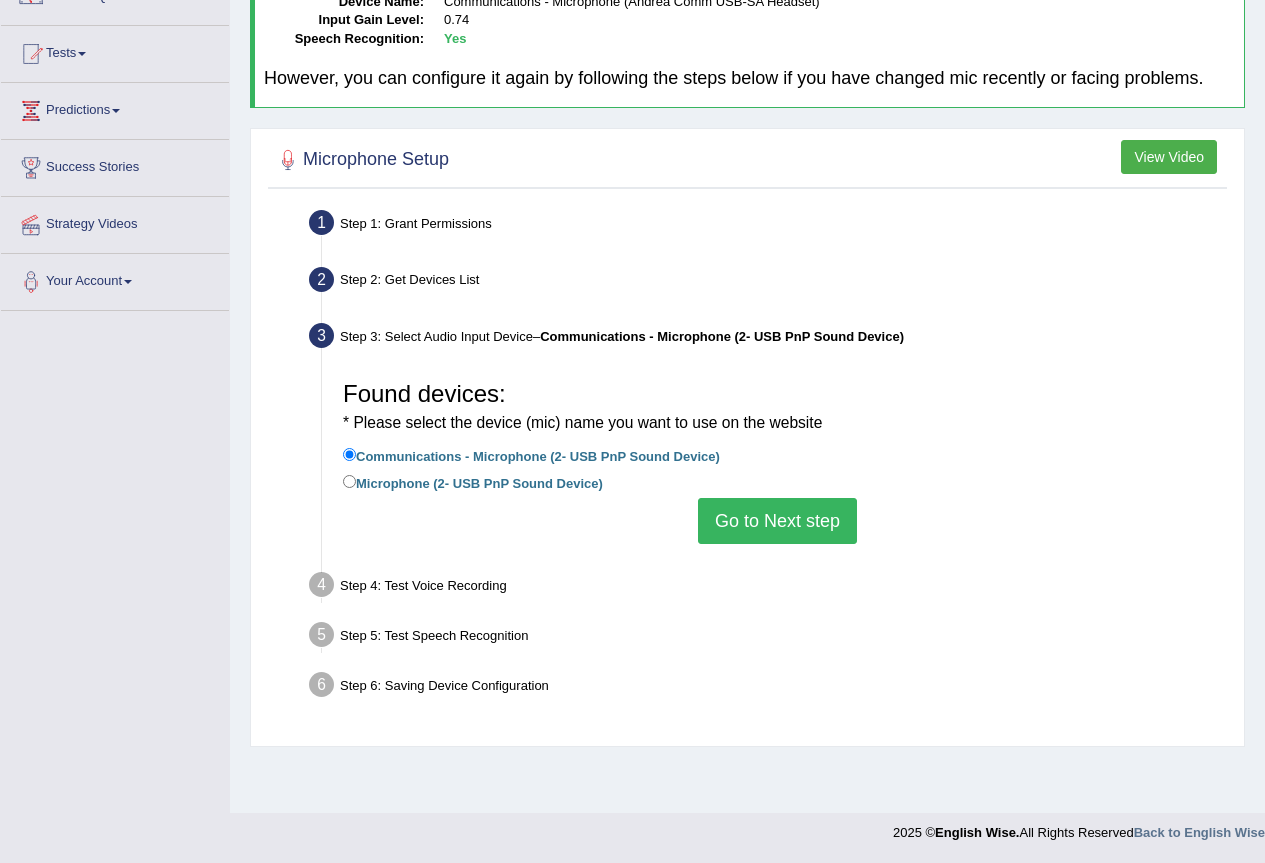click on "Go to Next step" at bounding box center [777, 521] 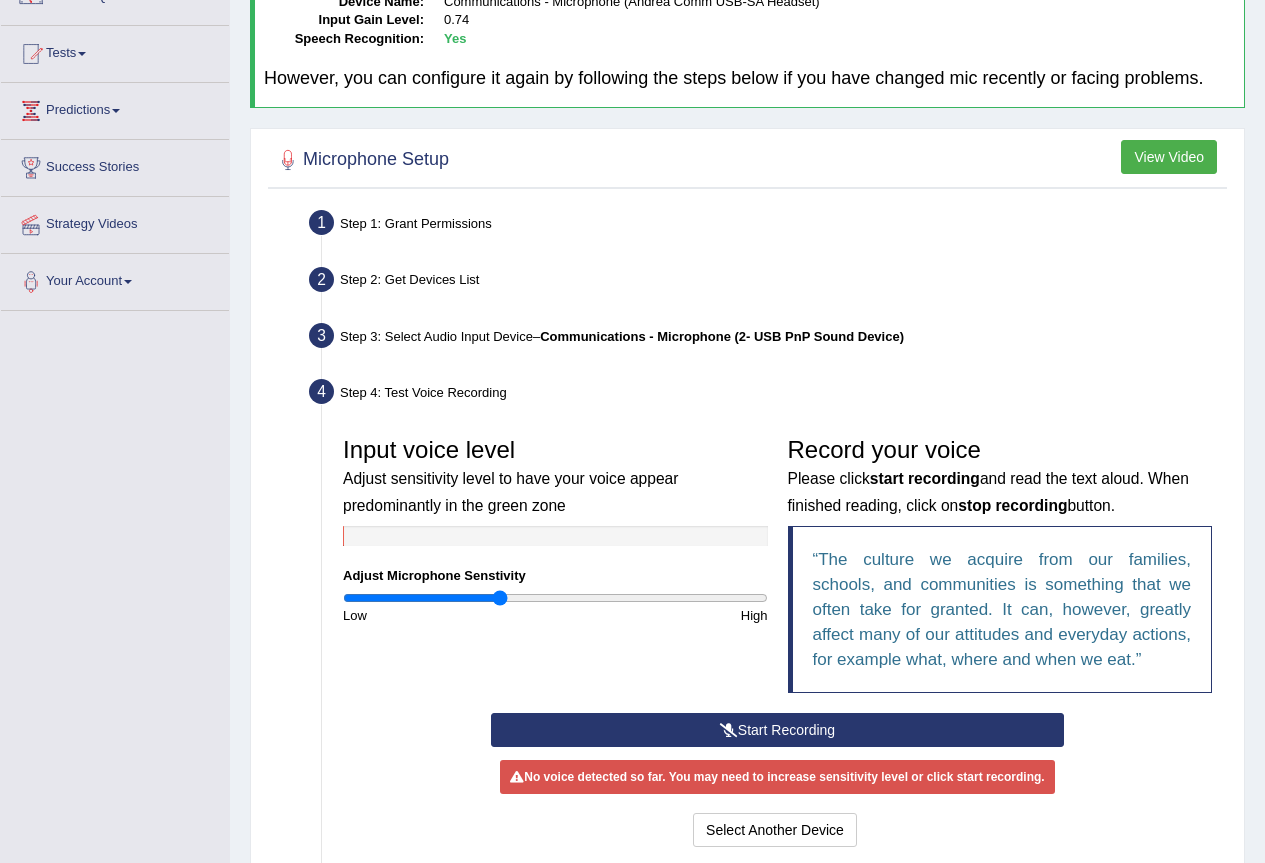 click on "Start Recording" at bounding box center (777, 730) 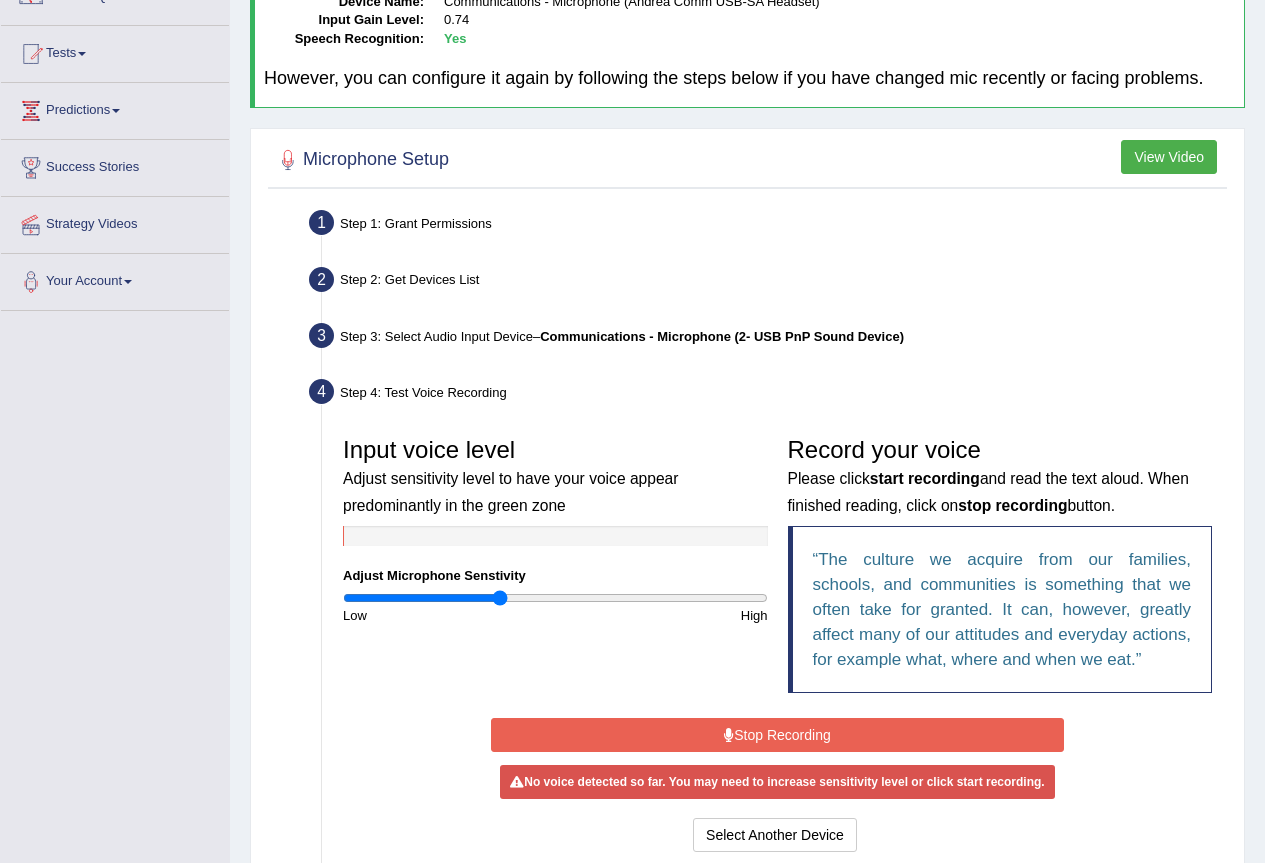 scroll, scrollTop: 400, scrollLeft: 0, axis: vertical 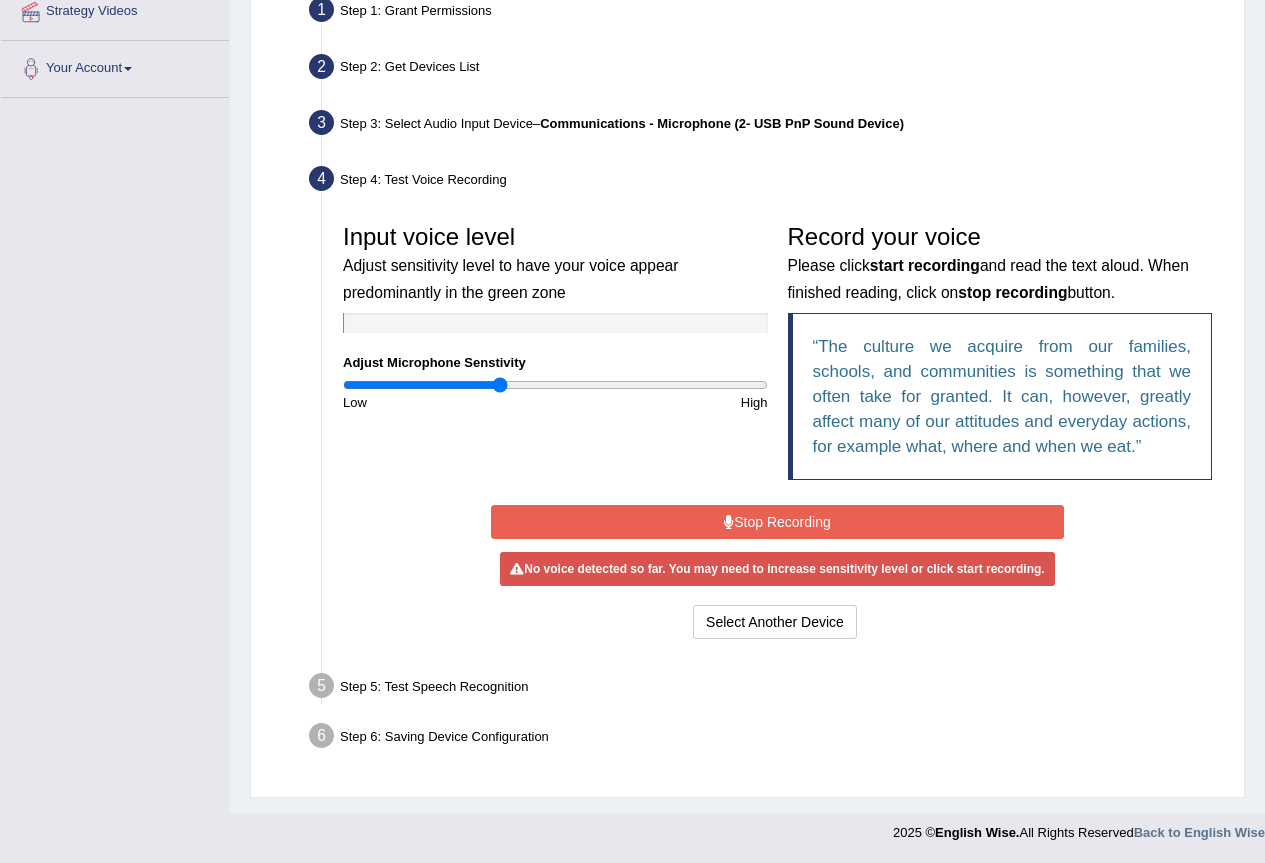 click on "No voice detected so far. You may need to increase sensitivity level or click start recording." at bounding box center (777, 569) 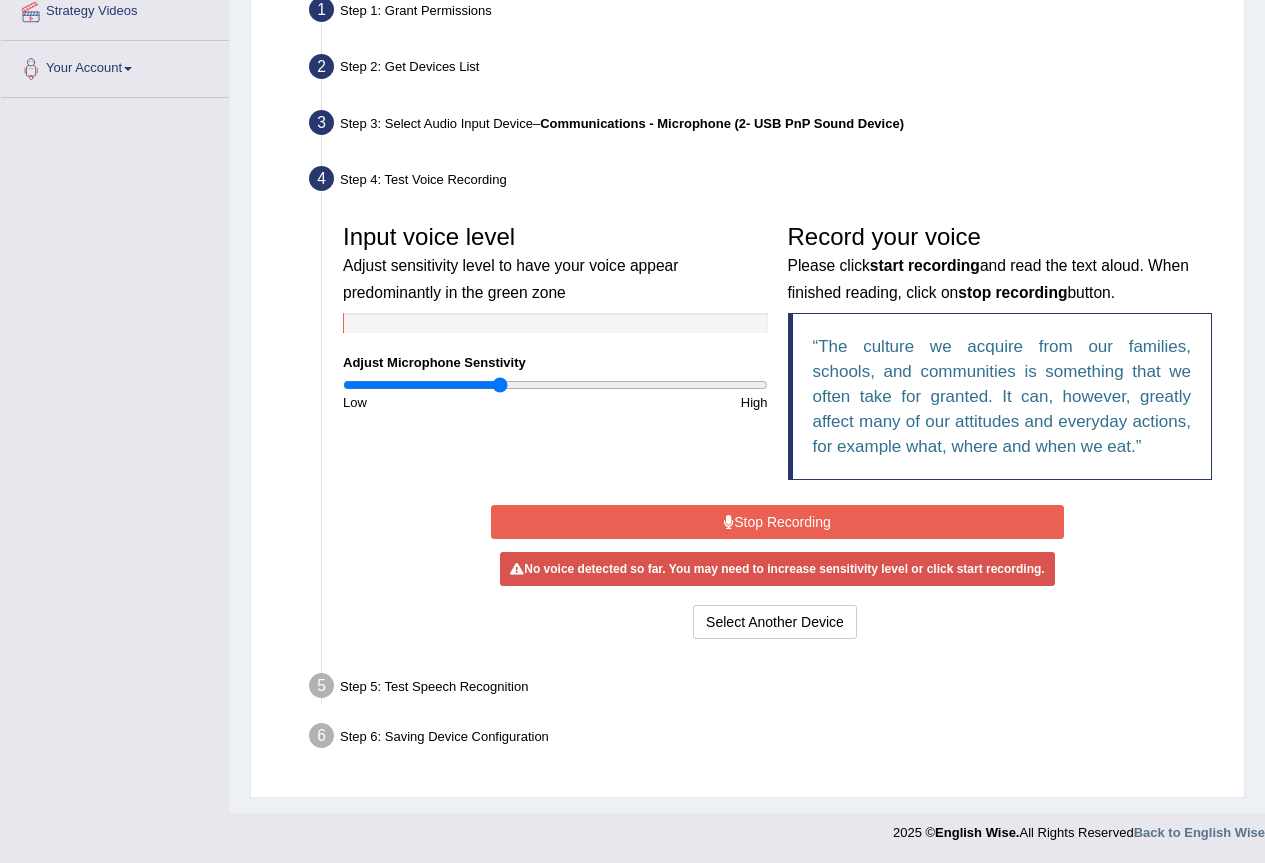 click on "Stop Recording" at bounding box center [777, 522] 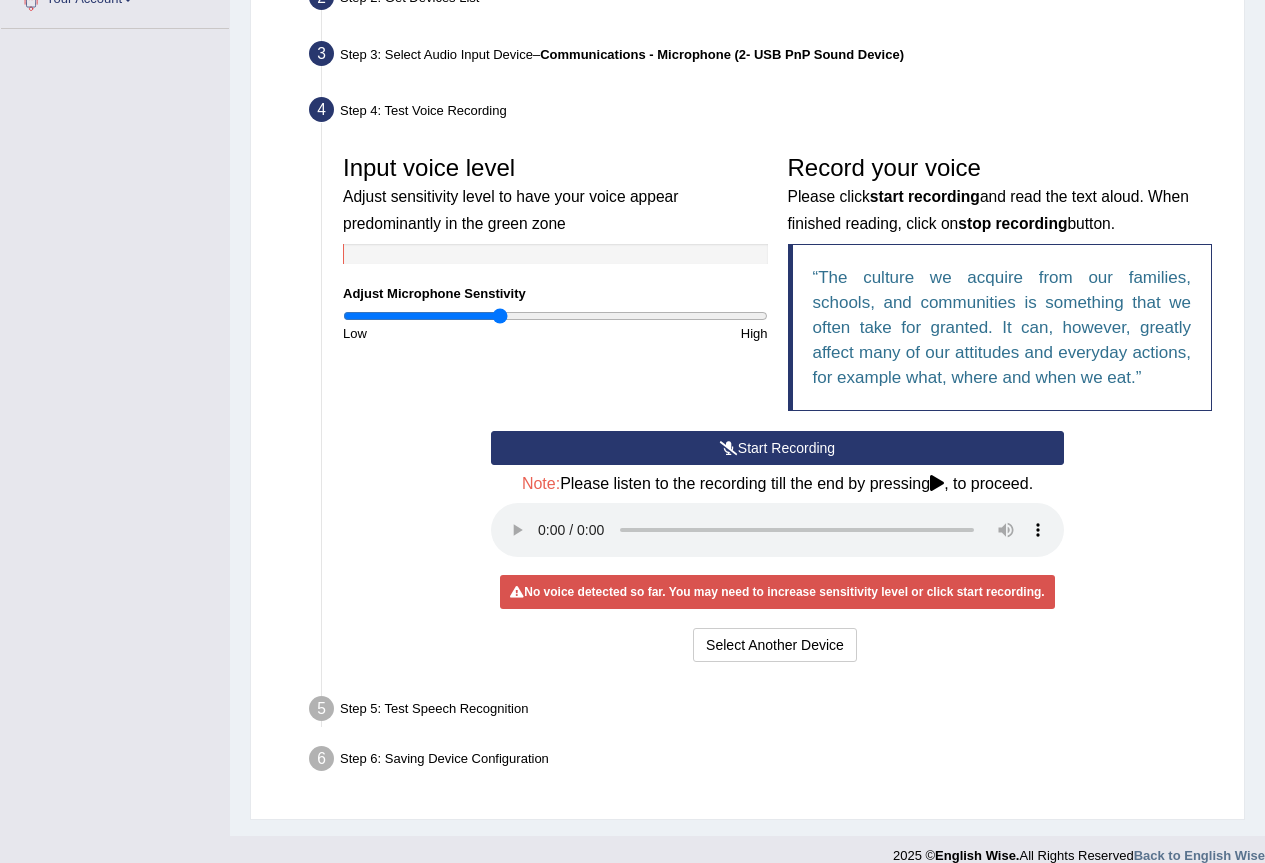 scroll, scrollTop: 492, scrollLeft: 0, axis: vertical 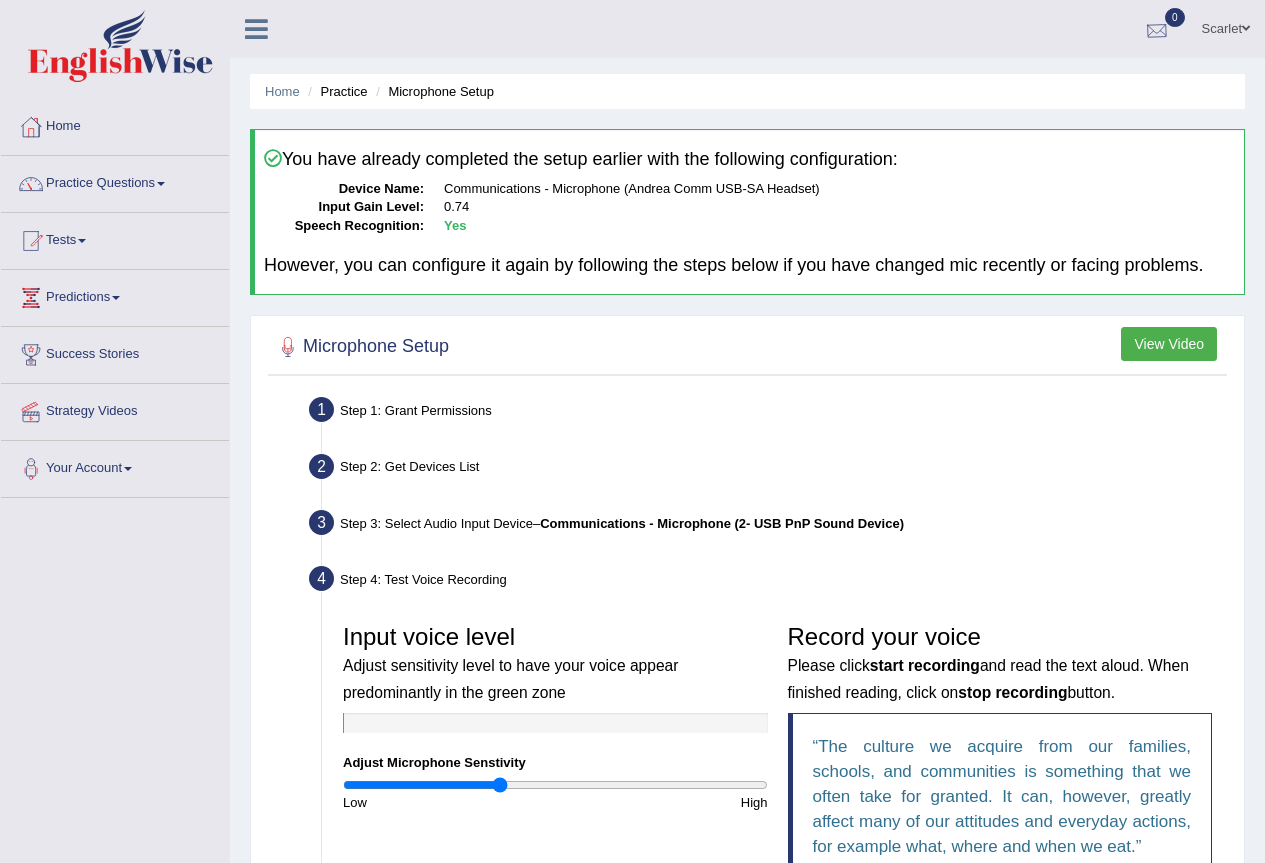 click at bounding box center [1157, 30] 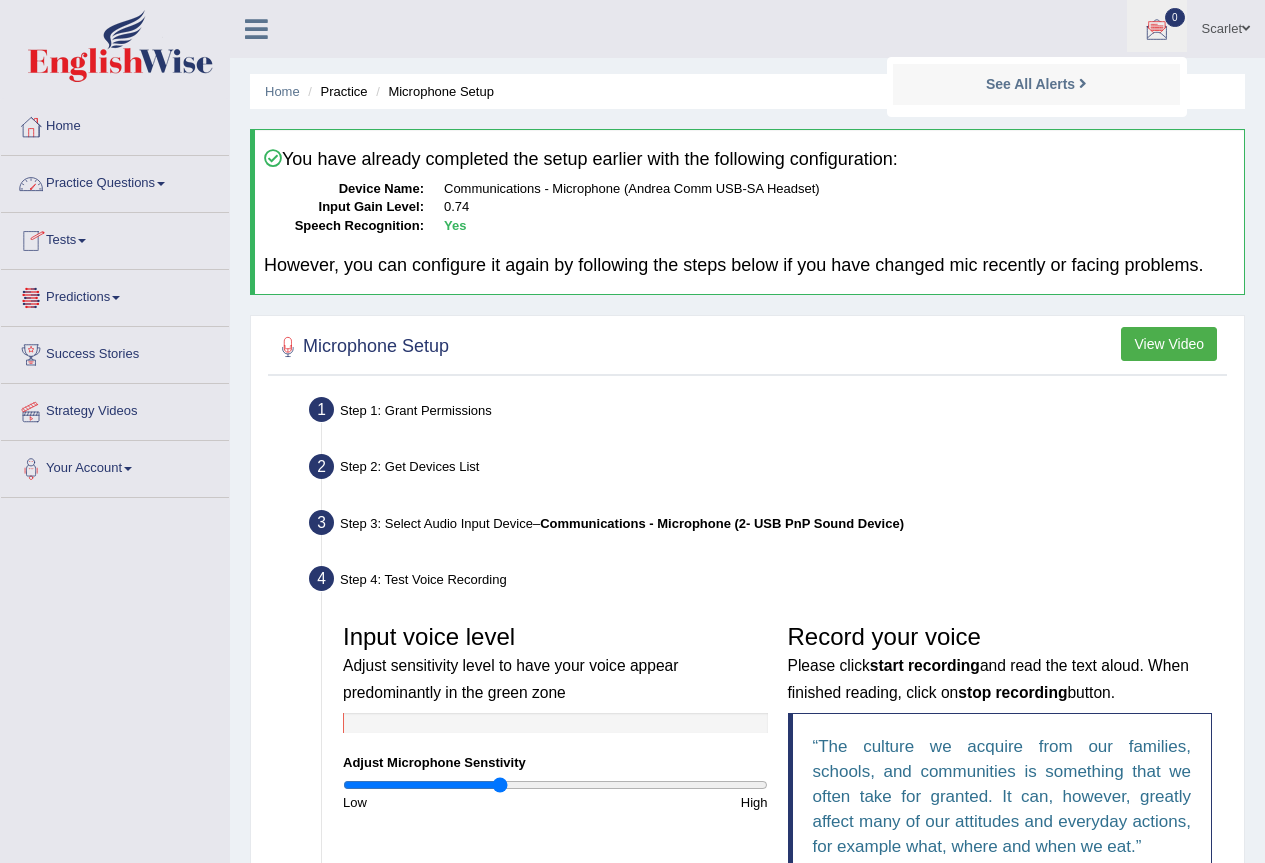 click on "Practice Questions" at bounding box center [115, 181] 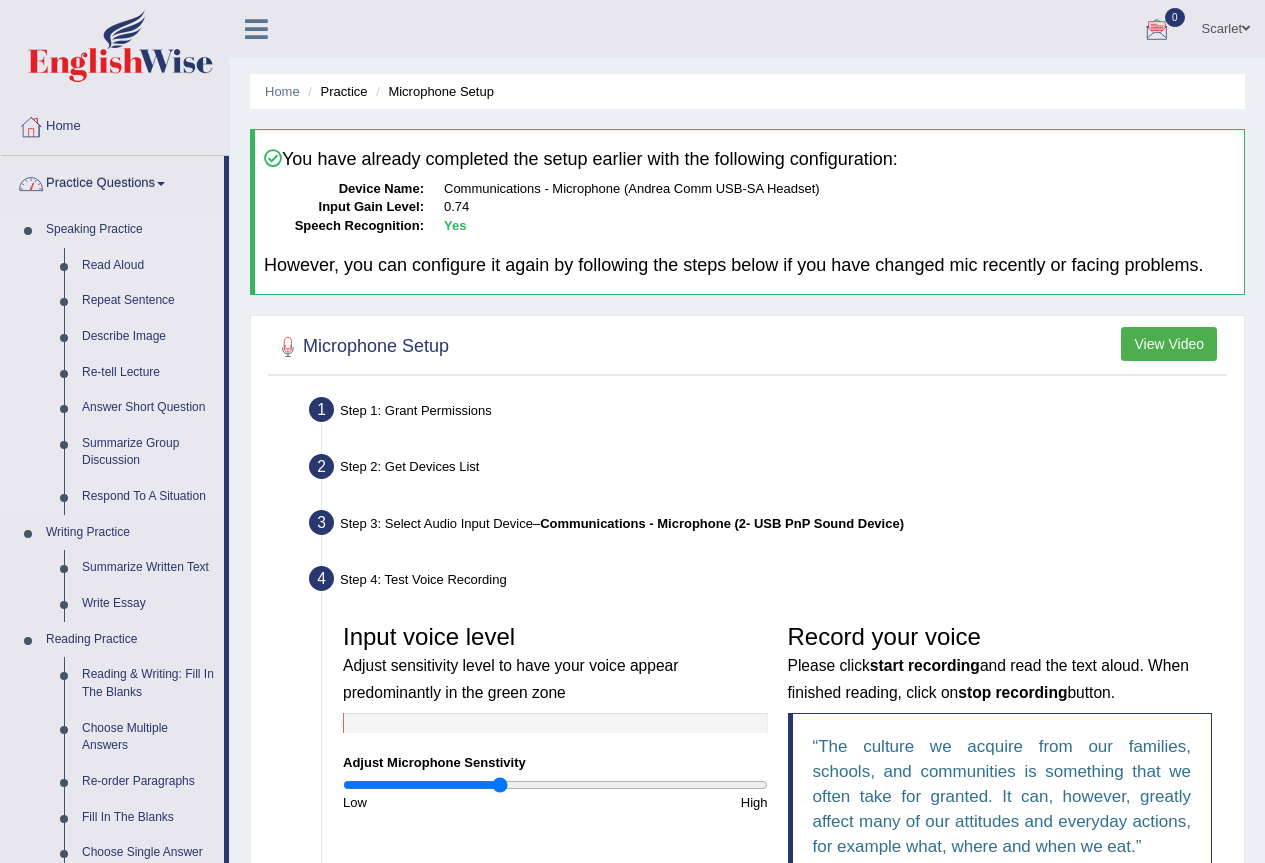 click on "Read Aloud" at bounding box center (148, 266) 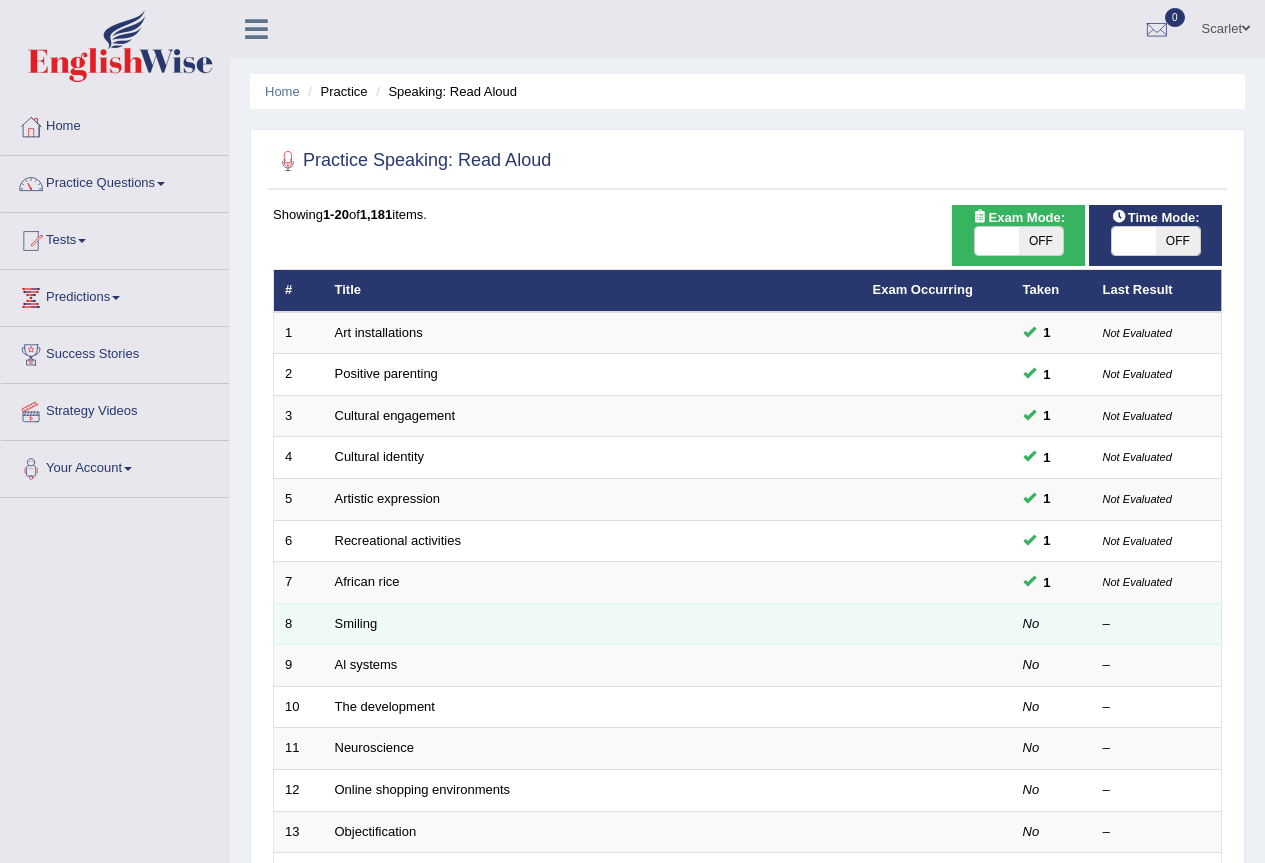 scroll, scrollTop: 0, scrollLeft: 0, axis: both 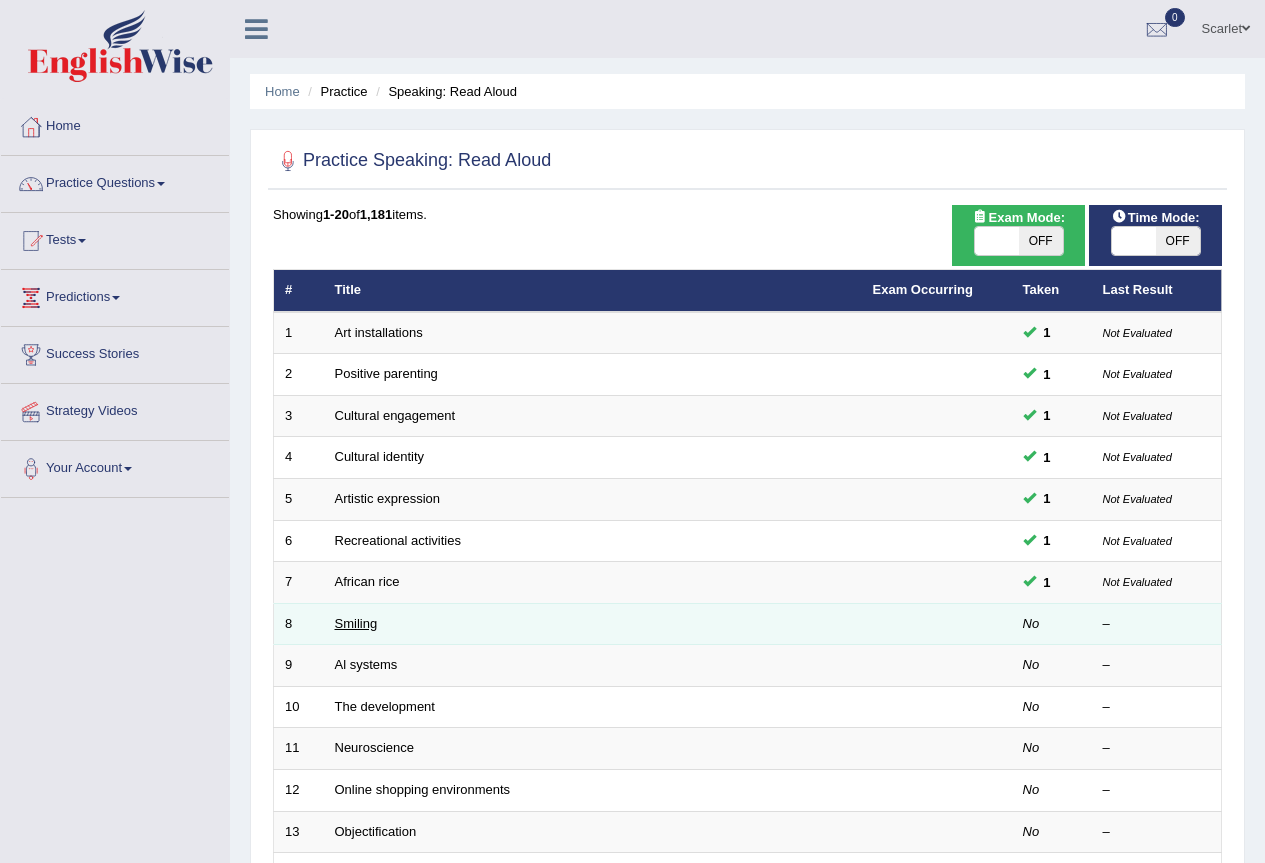 click on "Smiling" at bounding box center (356, 623) 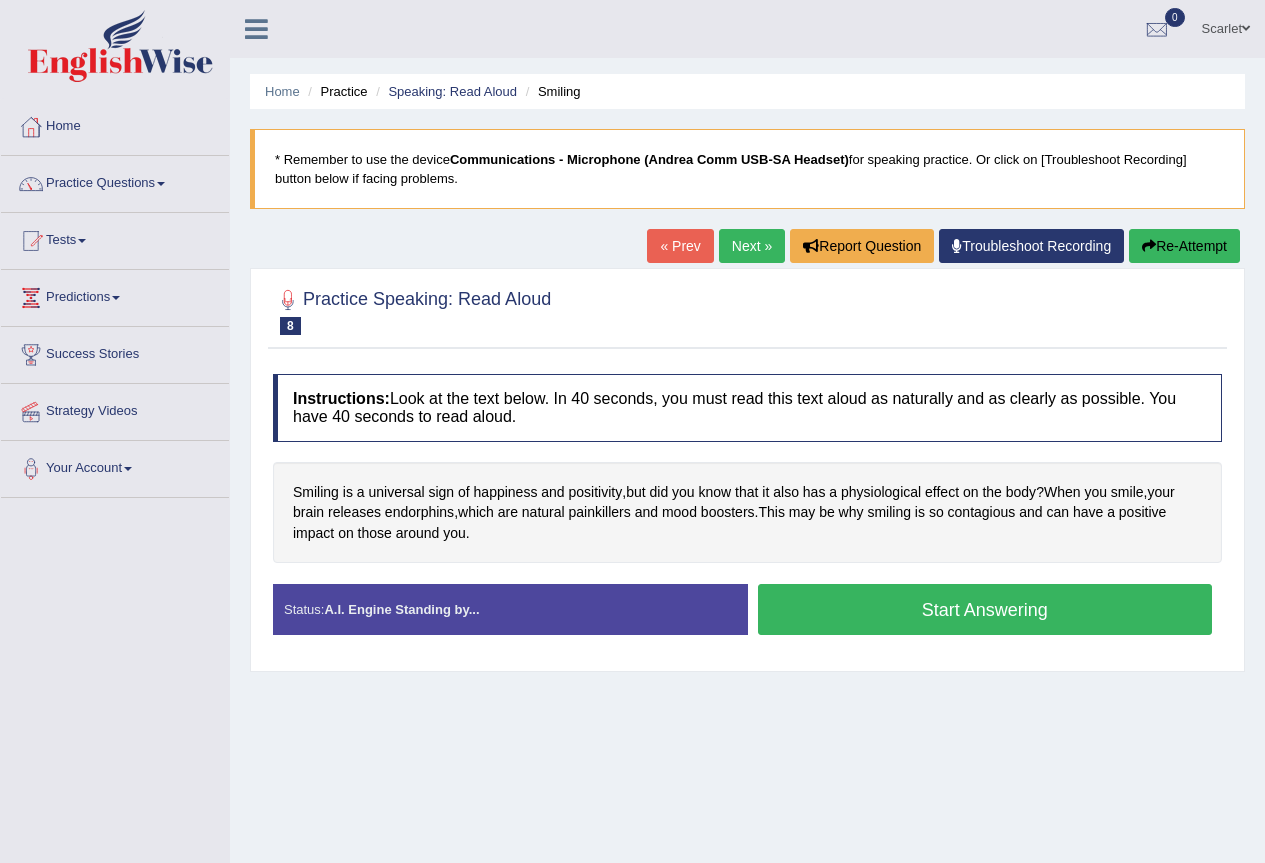 scroll, scrollTop: 0, scrollLeft: 0, axis: both 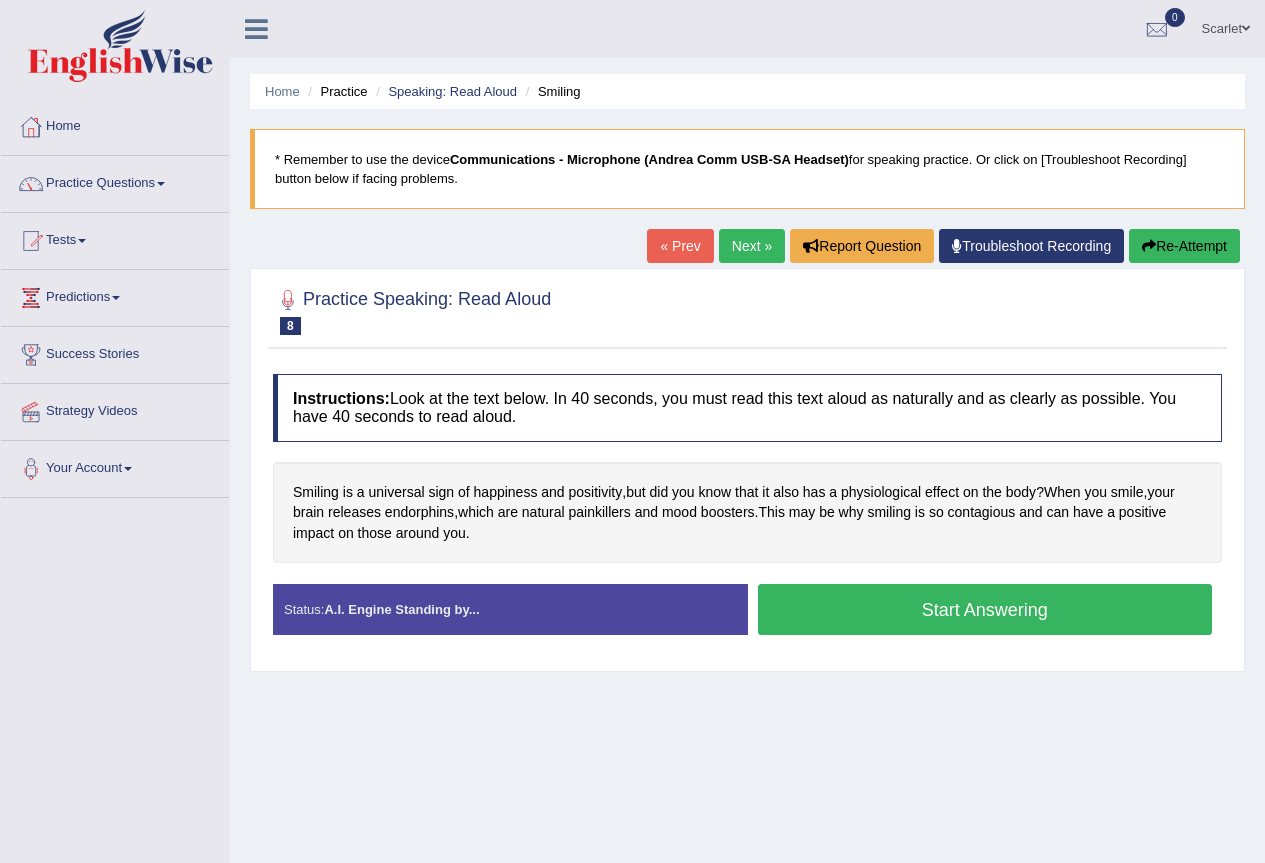 click on "Troubleshoot Recording" at bounding box center (1031, 246) 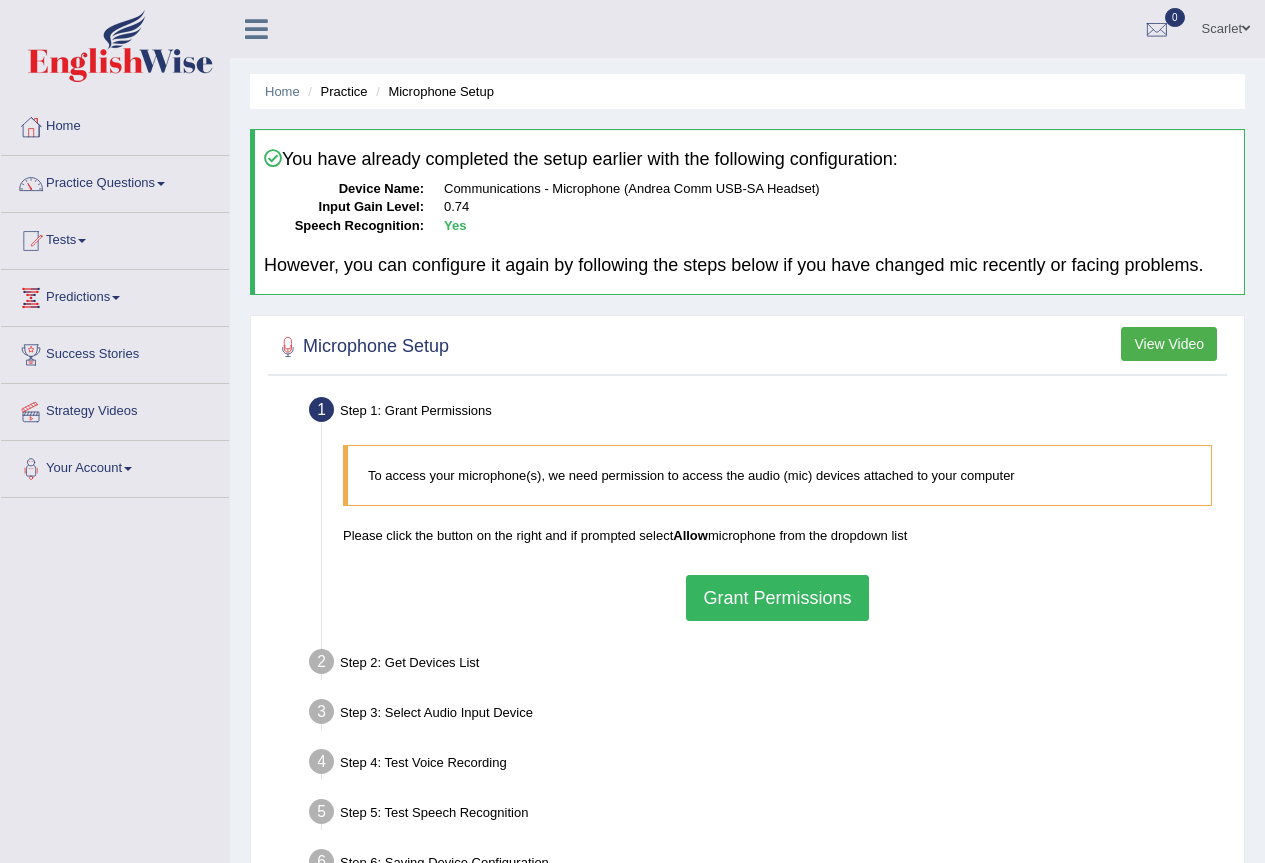 scroll, scrollTop: 0, scrollLeft: 0, axis: both 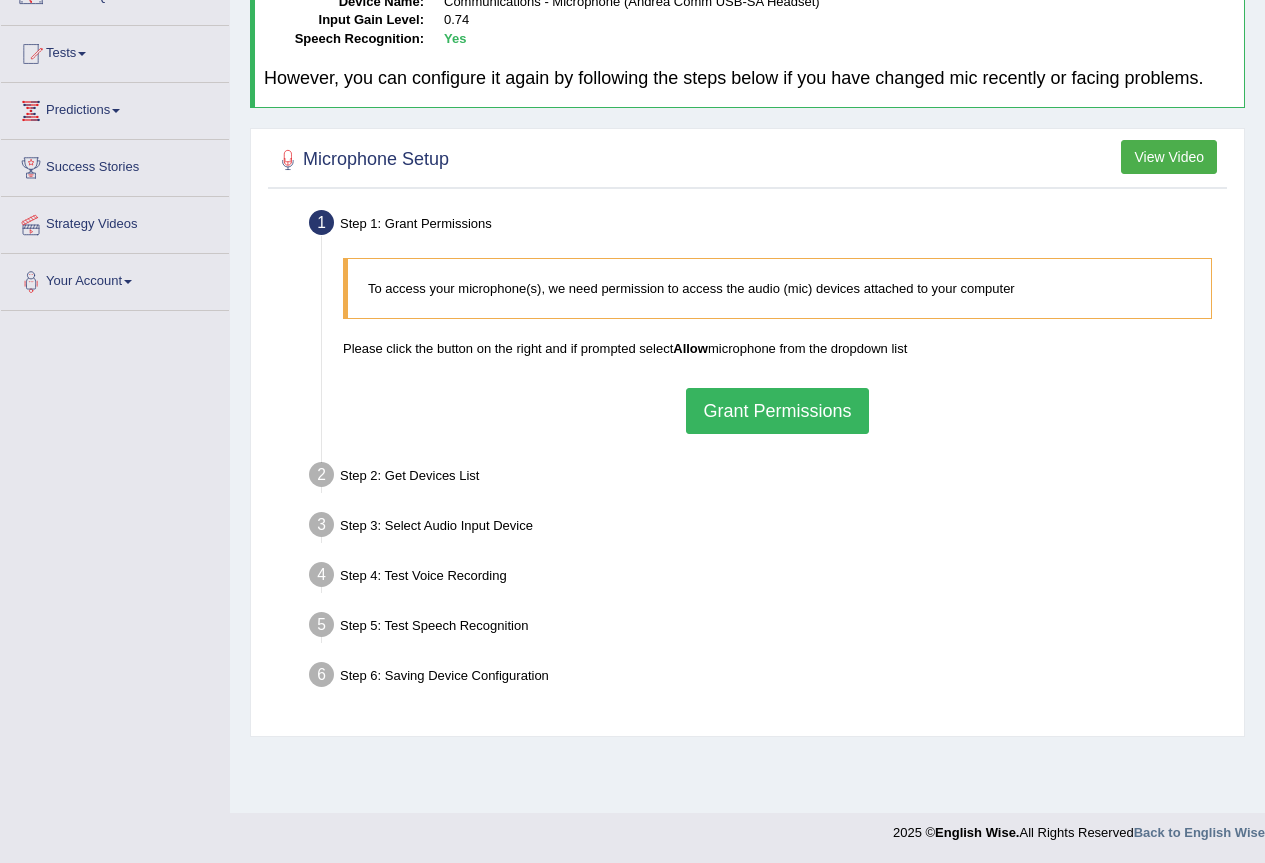 click on "Grant Permissions" at bounding box center (777, 411) 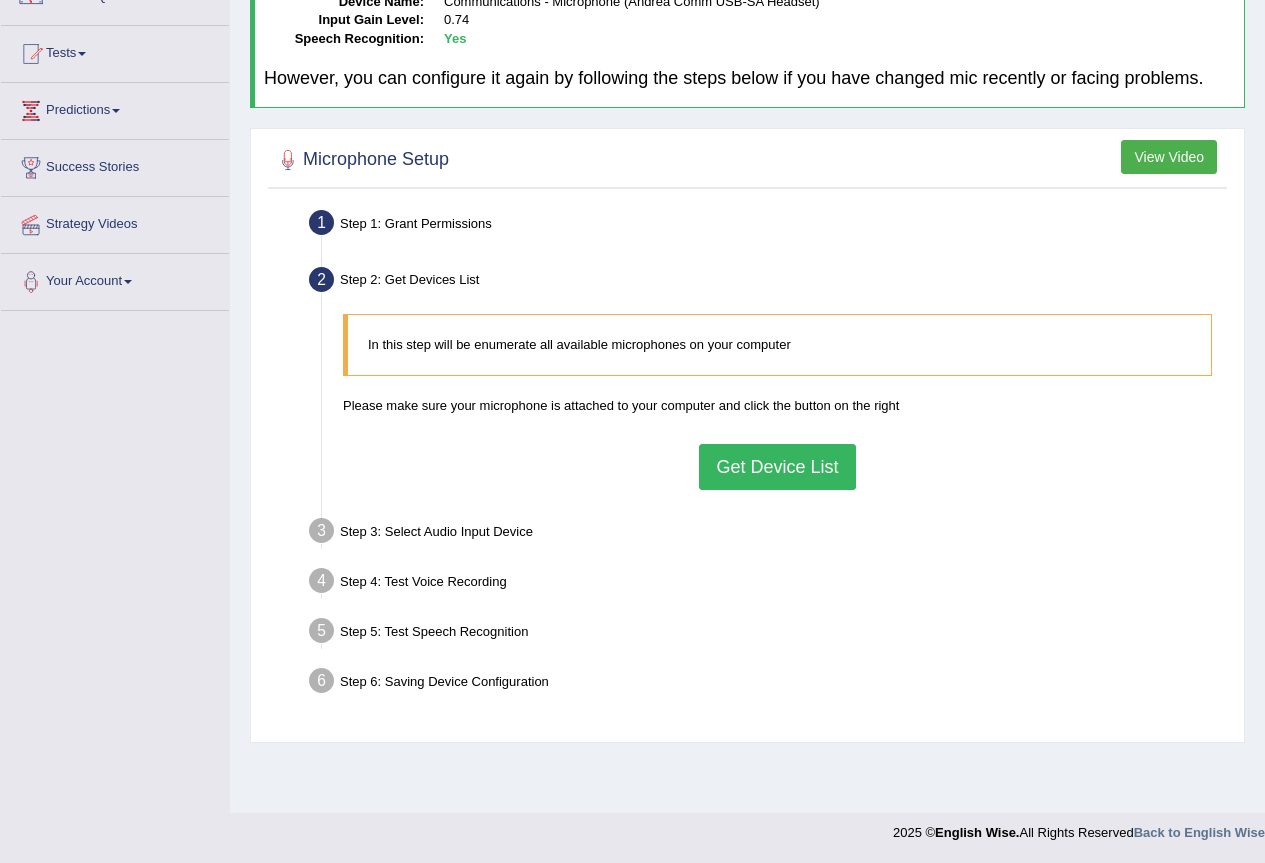 click on "Get Device List" at bounding box center (777, 467) 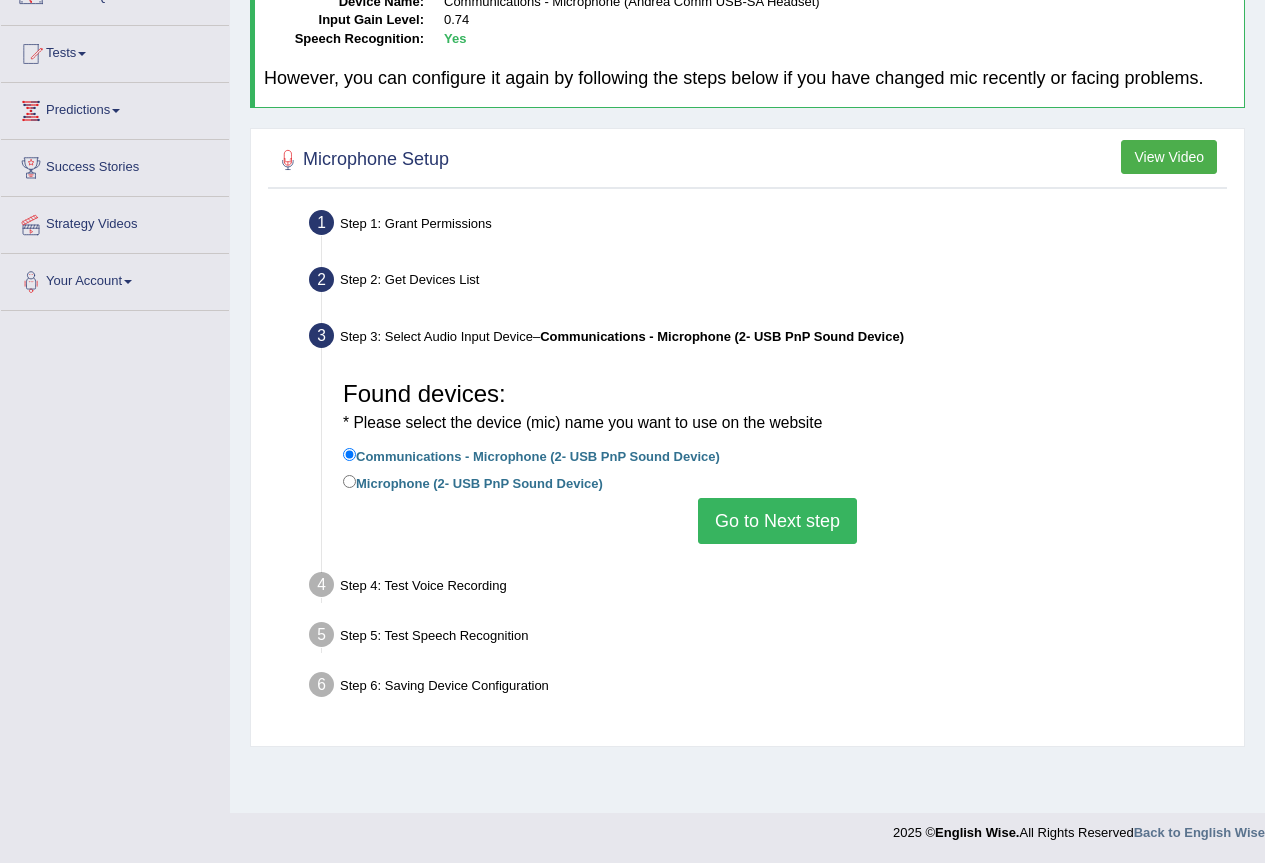 click on "Go to Next step" at bounding box center [777, 521] 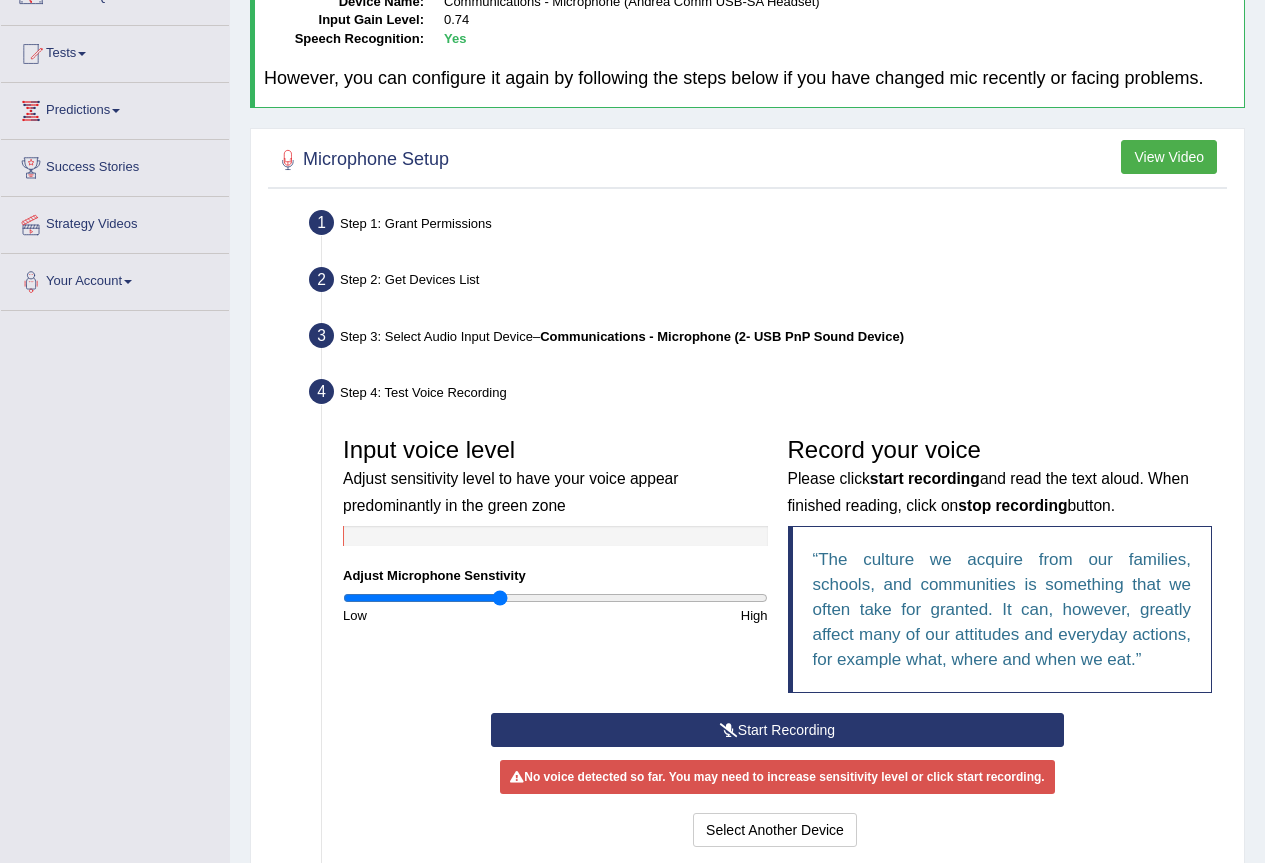 click on "Start Recording" at bounding box center [777, 730] 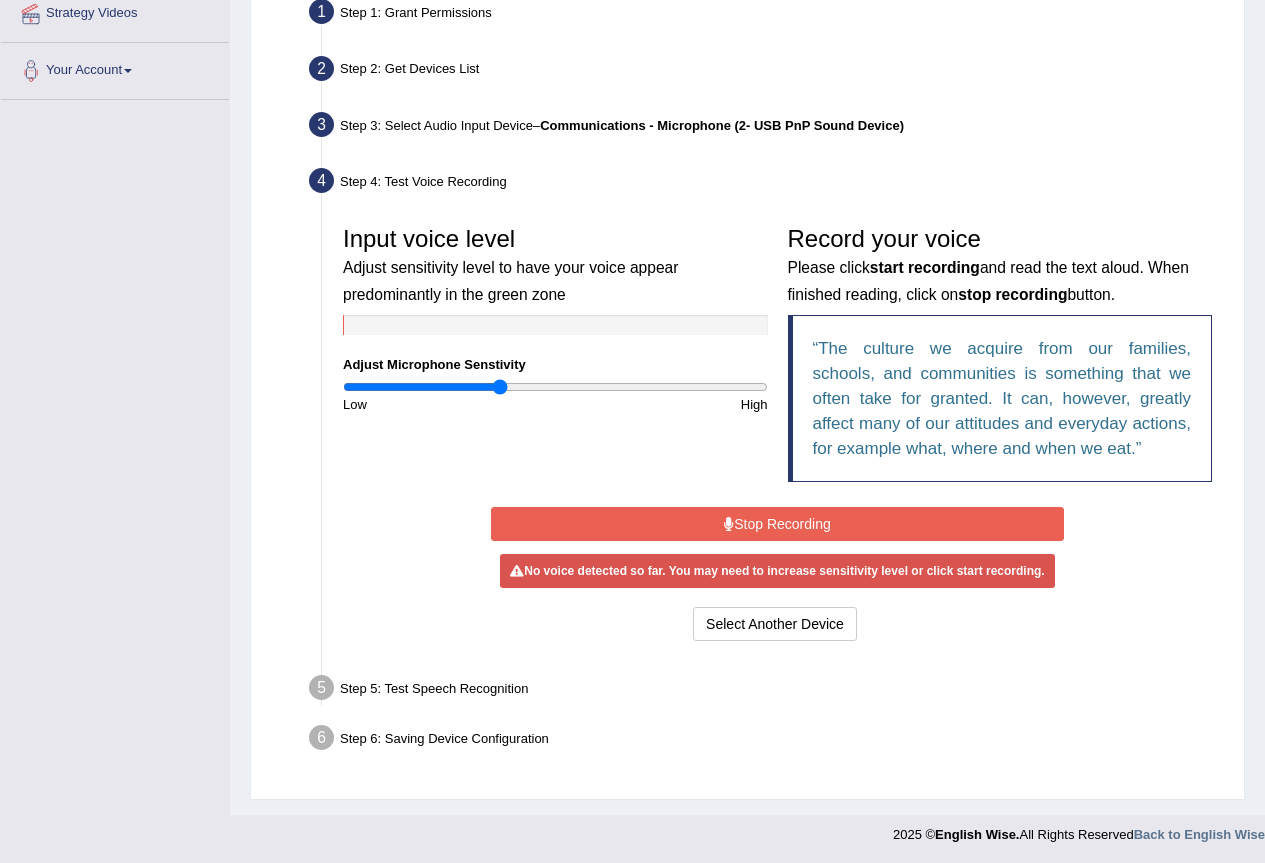 scroll, scrollTop: 400, scrollLeft: 0, axis: vertical 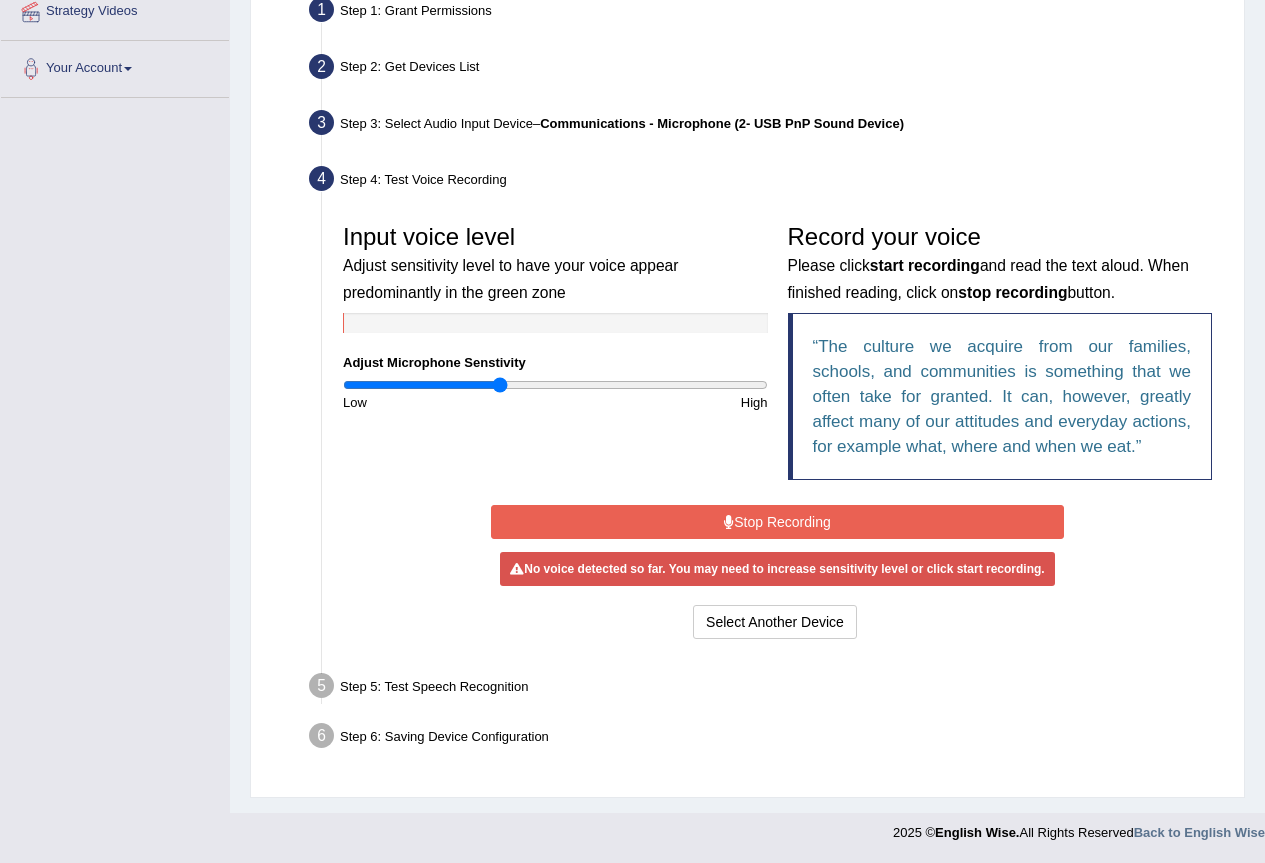 click on "Stop Recording" at bounding box center [777, 522] 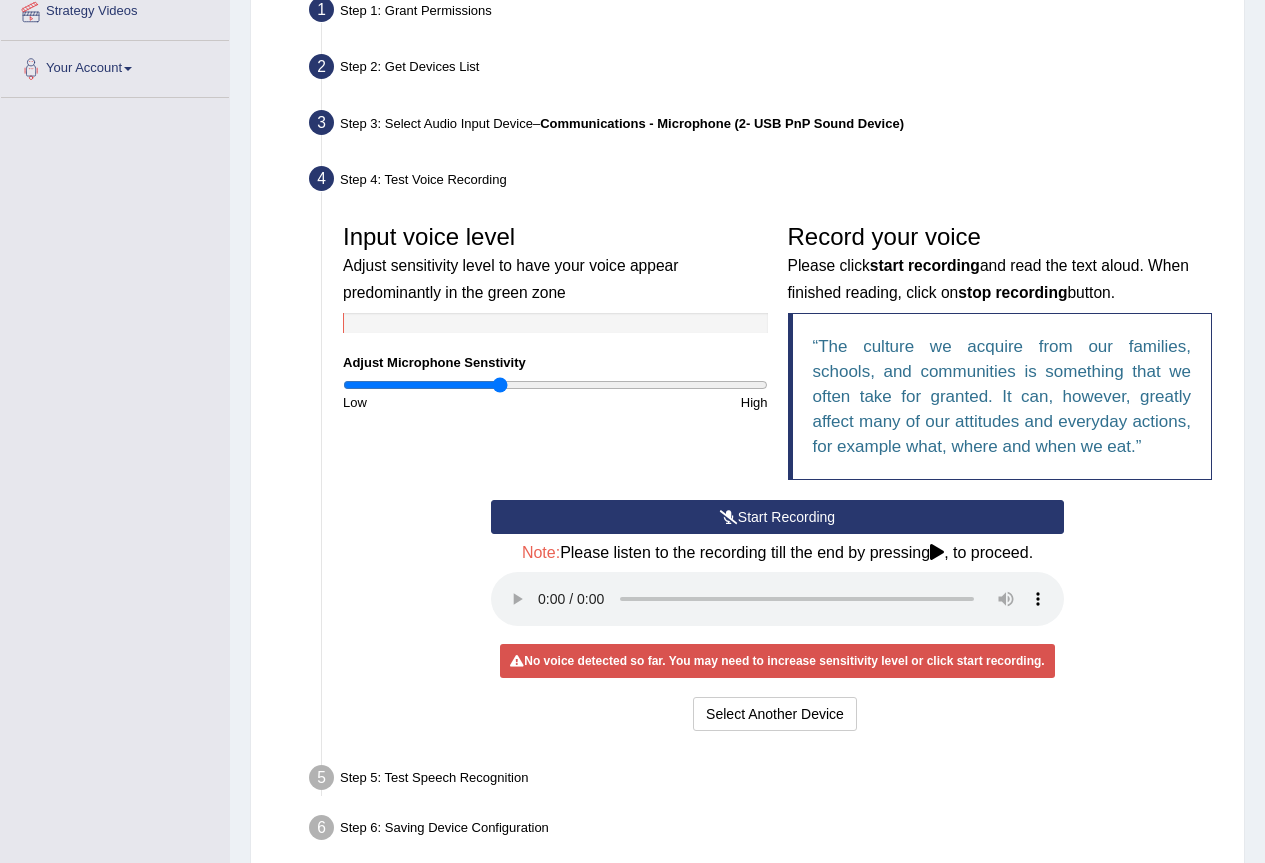 click on "Start Recording" at bounding box center [777, 517] 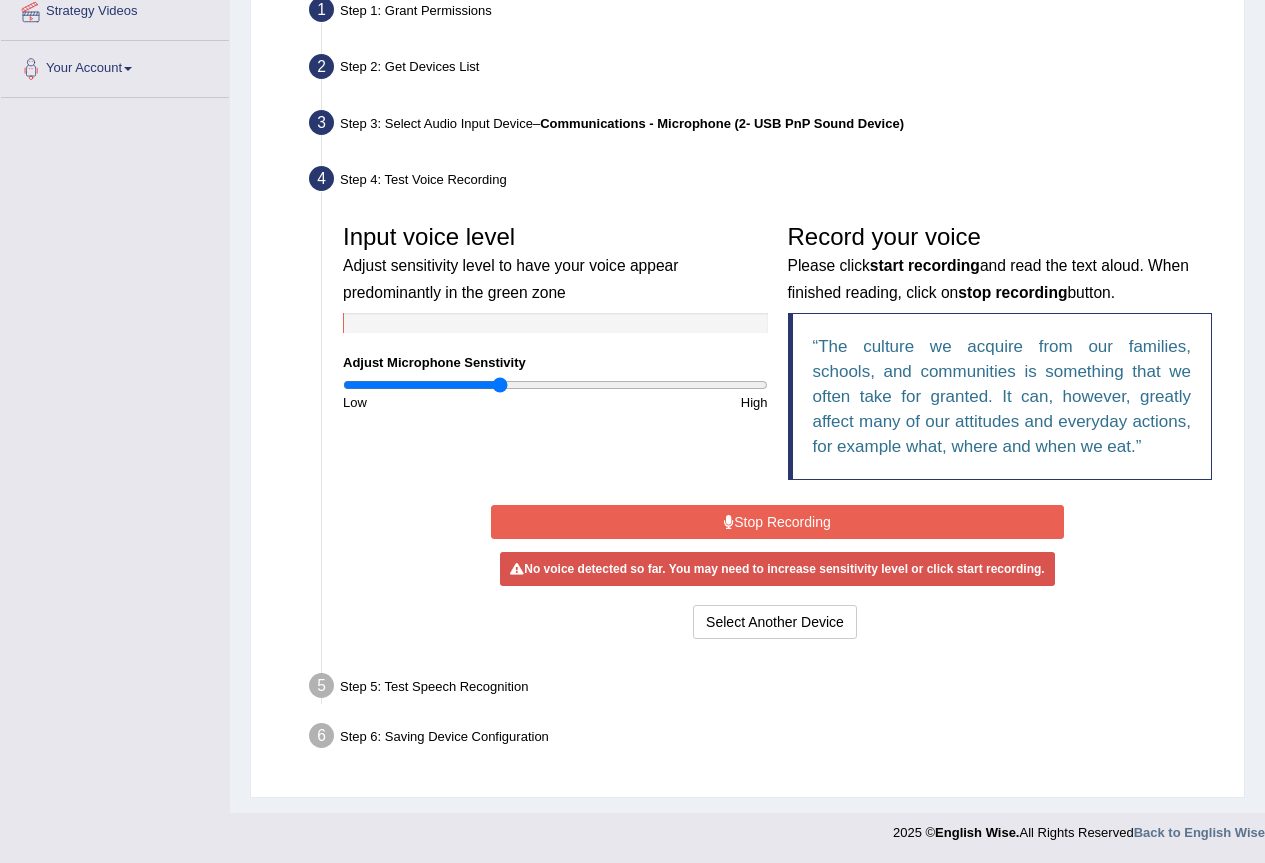 click on "Stop Recording" at bounding box center [777, 522] 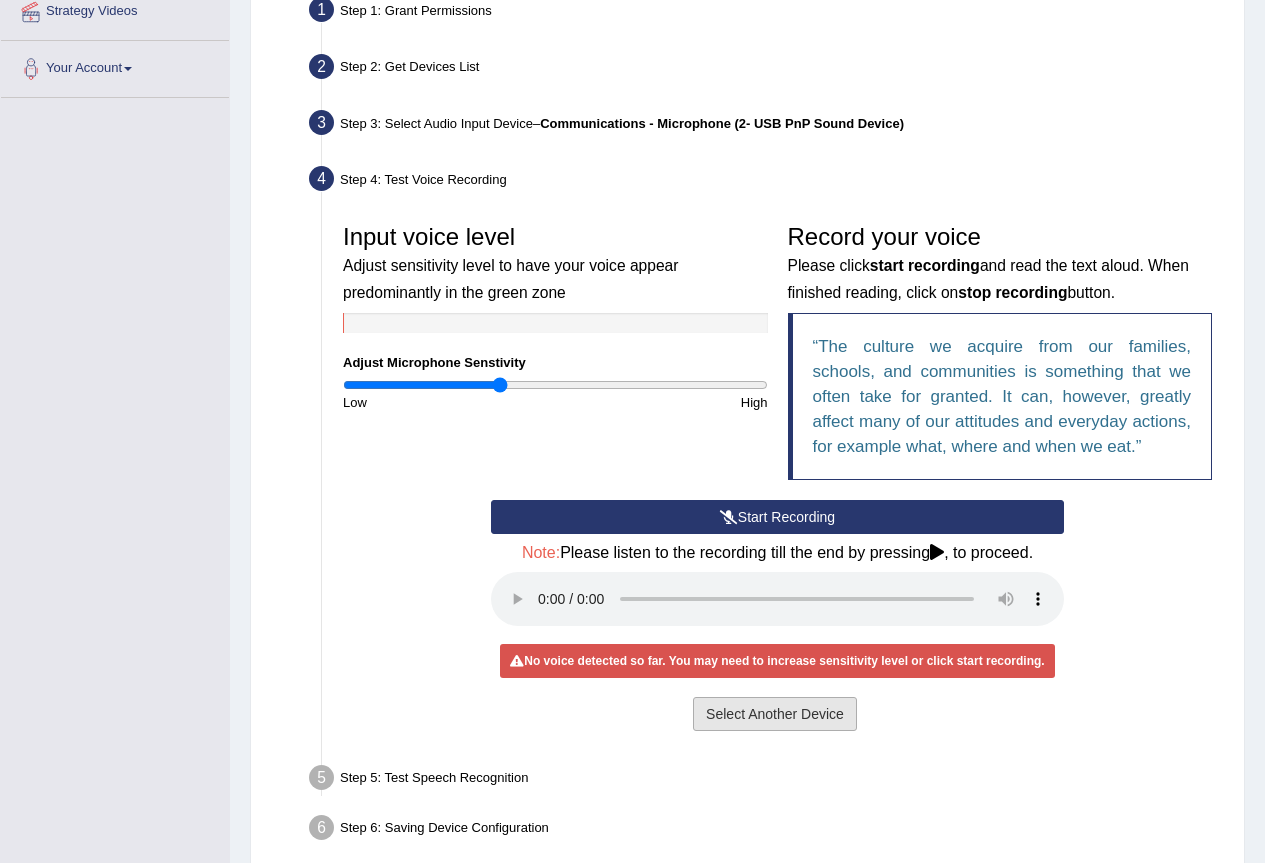 click on "Select Another Device" at bounding box center [775, 714] 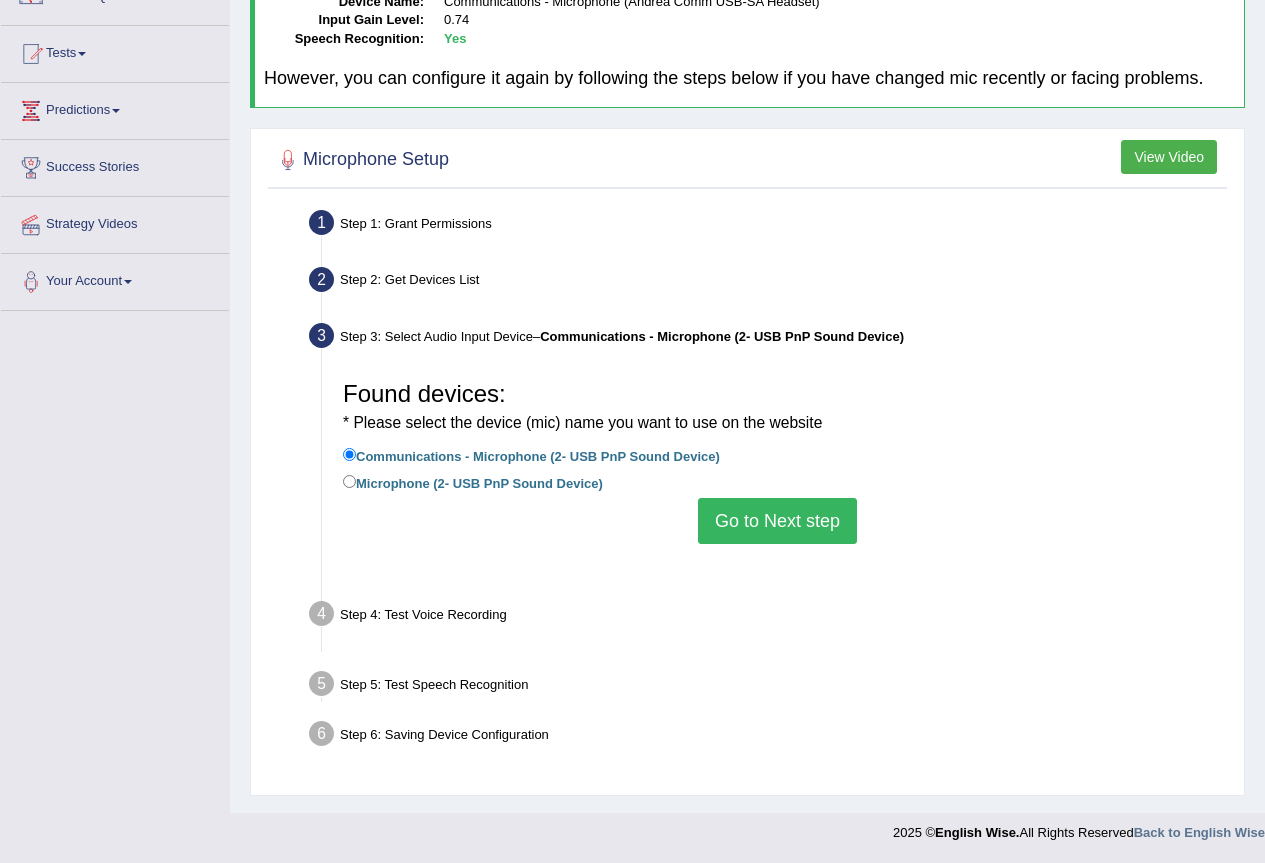 scroll, scrollTop: 187, scrollLeft: 0, axis: vertical 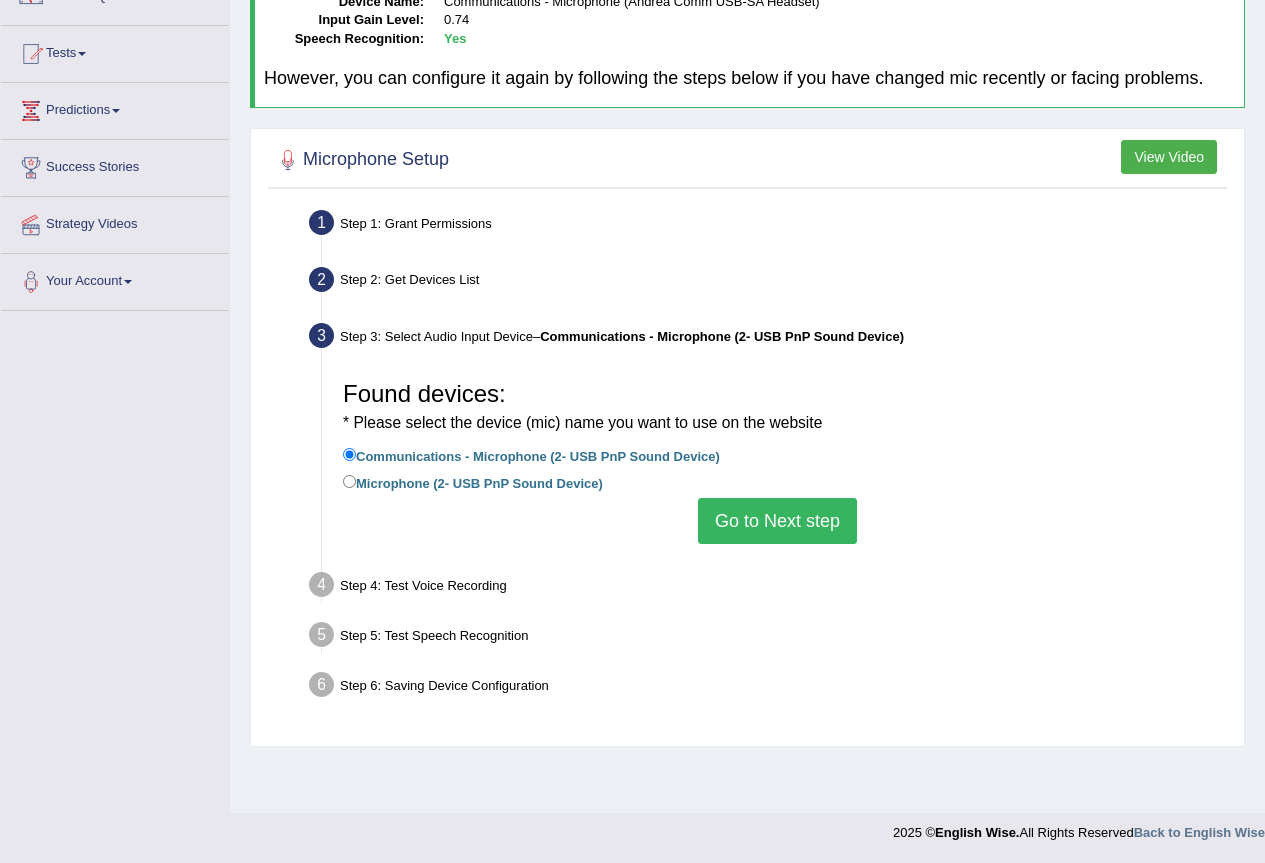 click on "Go to Next step" at bounding box center [777, 521] 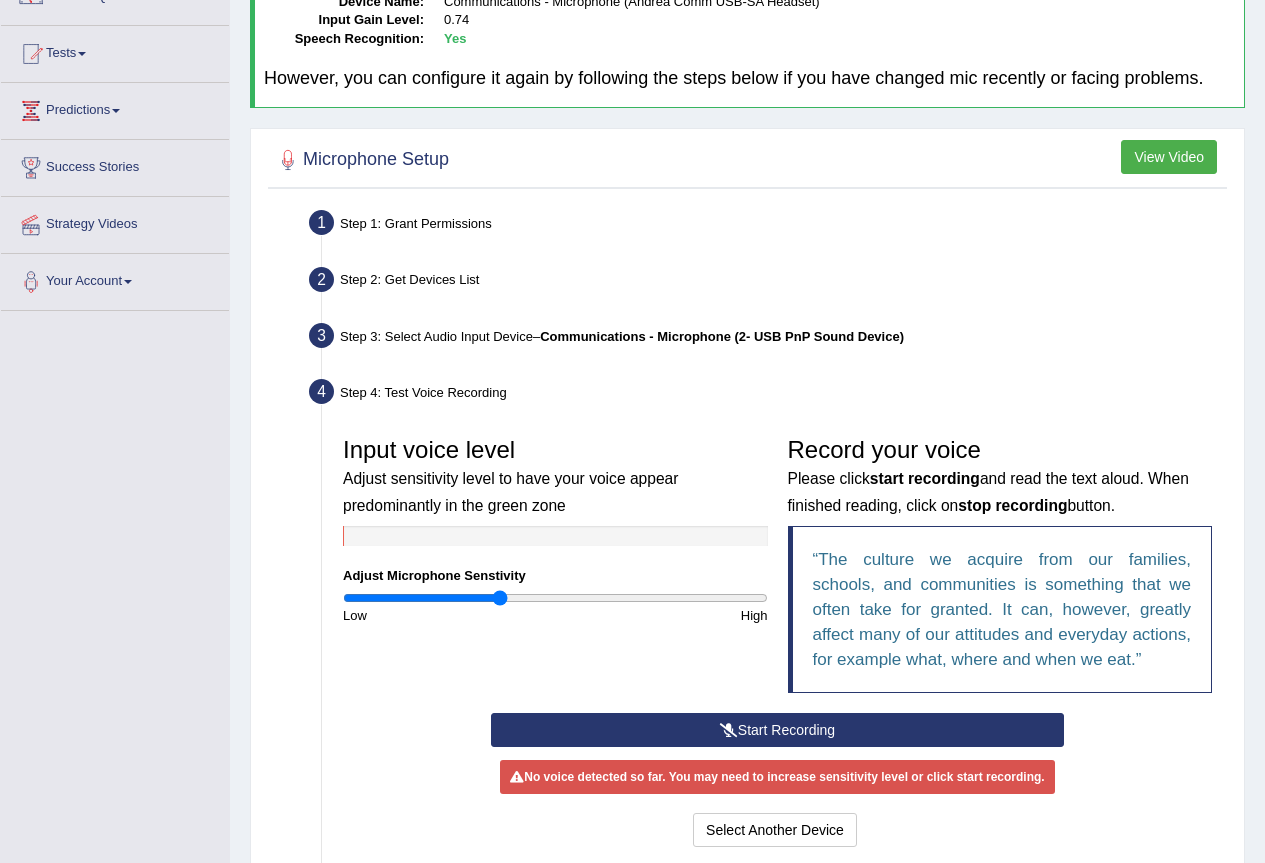 click on "Start Recording" at bounding box center (777, 730) 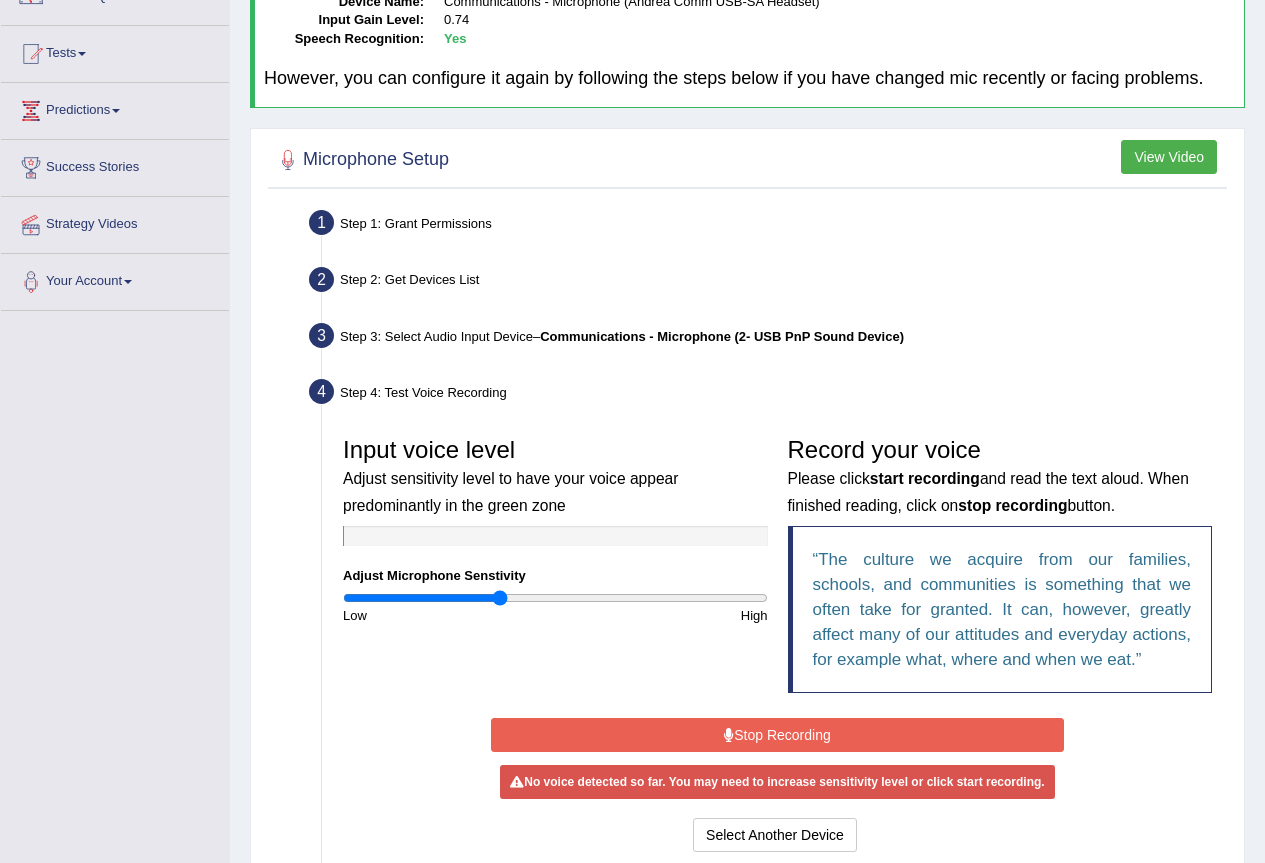 click on "Stop Recording" at bounding box center [777, 735] 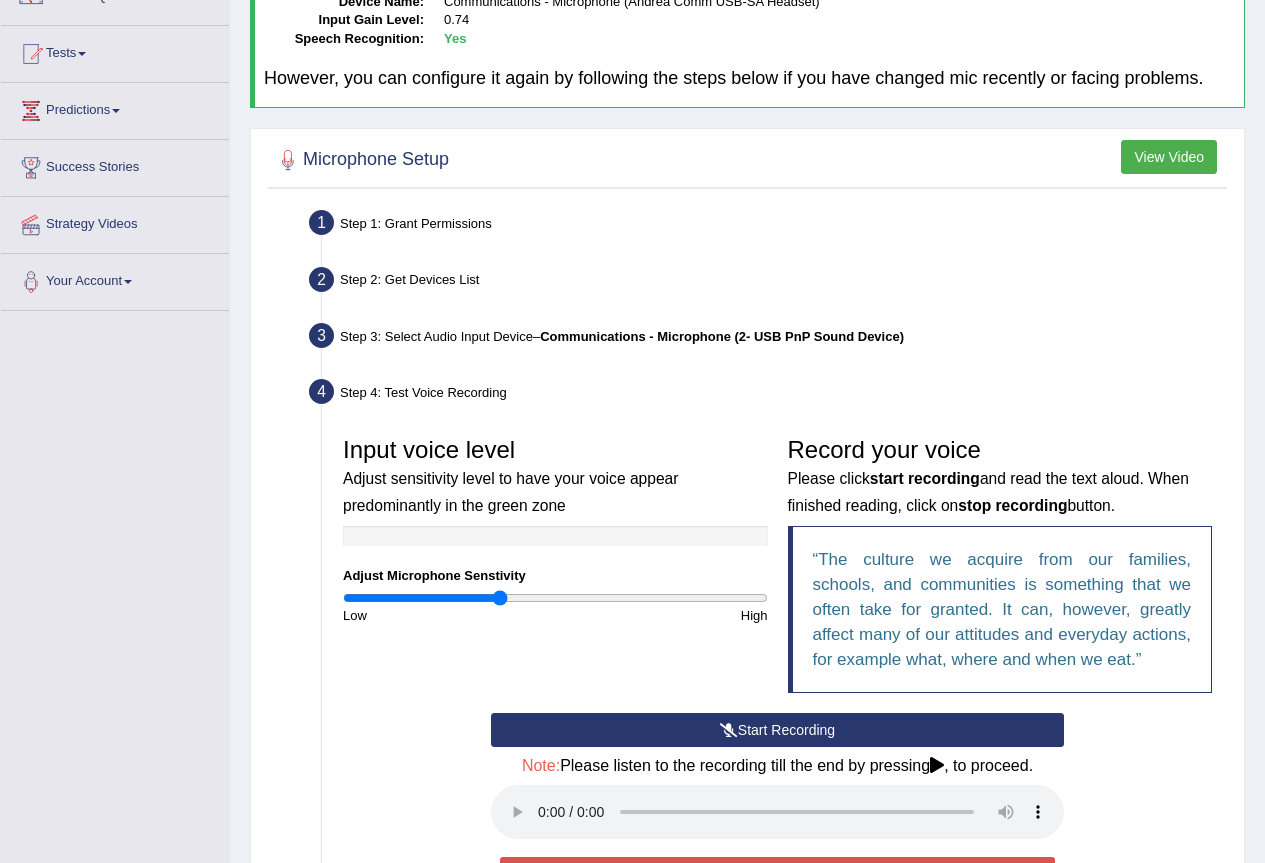 drag, startPoint x: 1261, startPoint y: 252, endPoint x: 1241, endPoint y: 208, distance: 48.332184 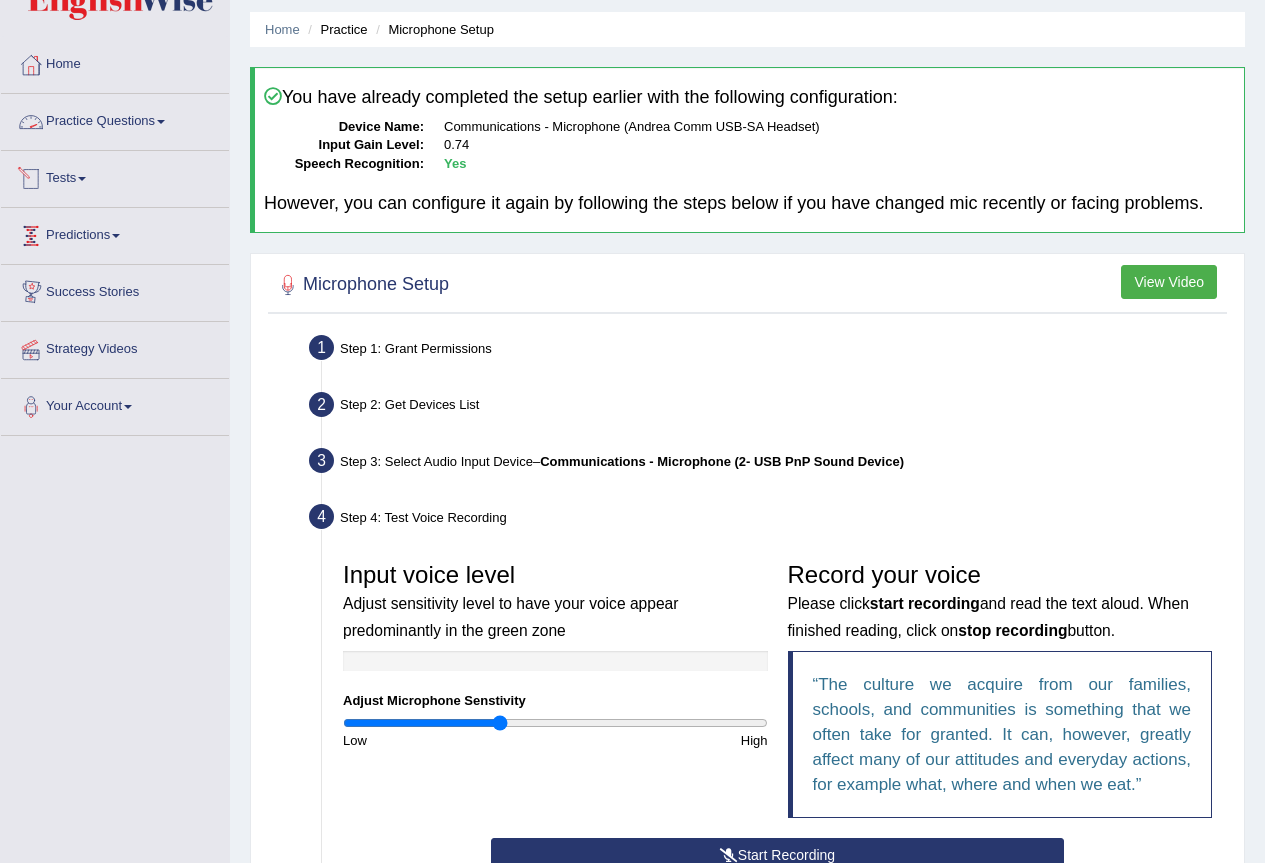 click on "Practice Questions" at bounding box center (115, 119) 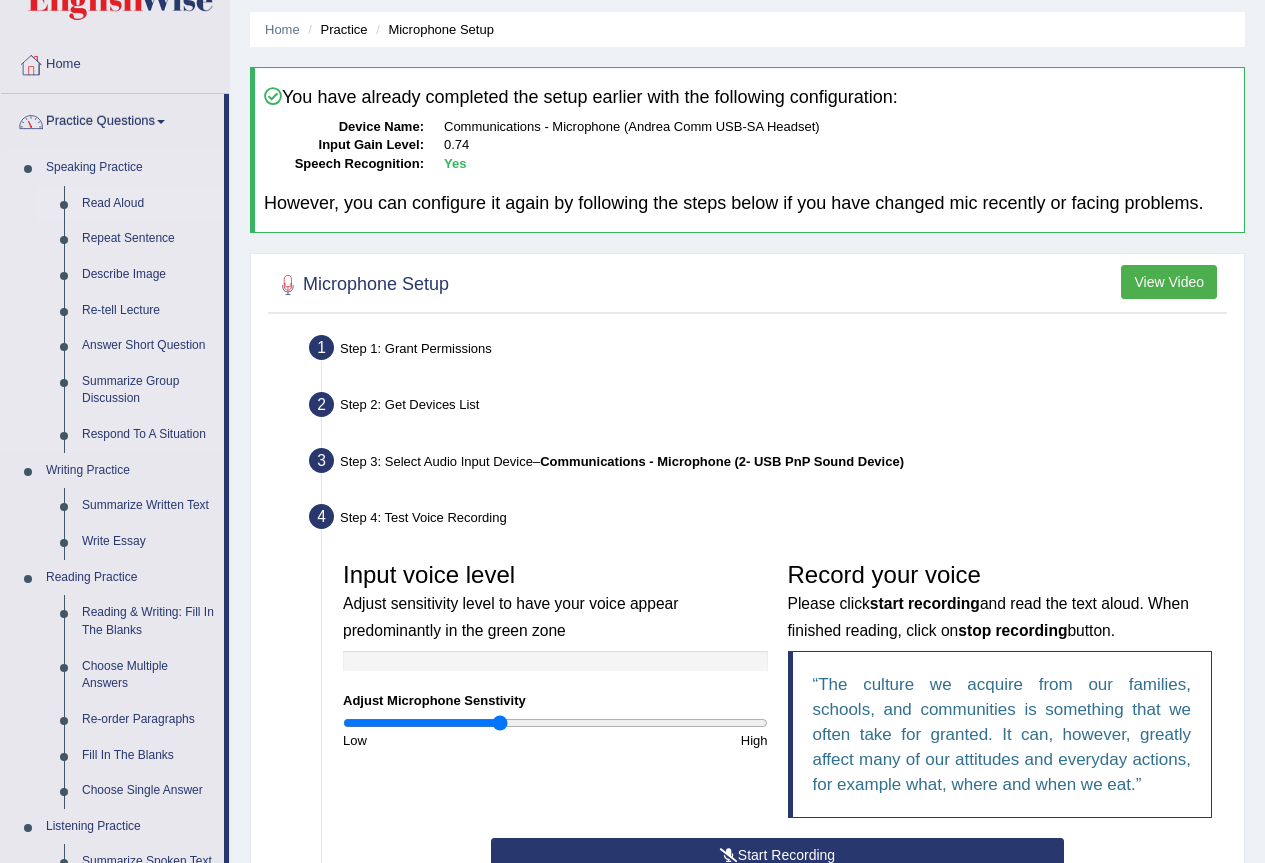 click on "Read Aloud" at bounding box center (148, 204) 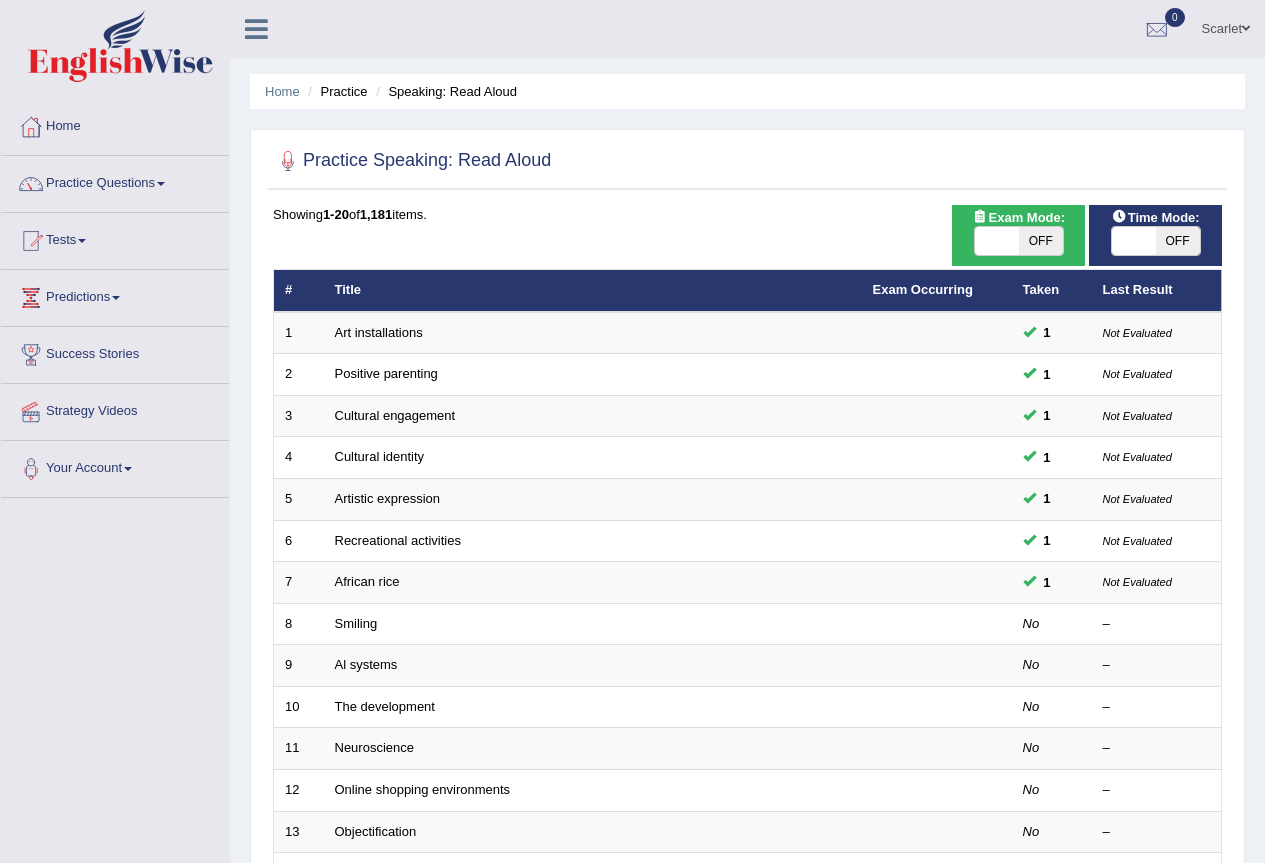 scroll, scrollTop: 0, scrollLeft: 0, axis: both 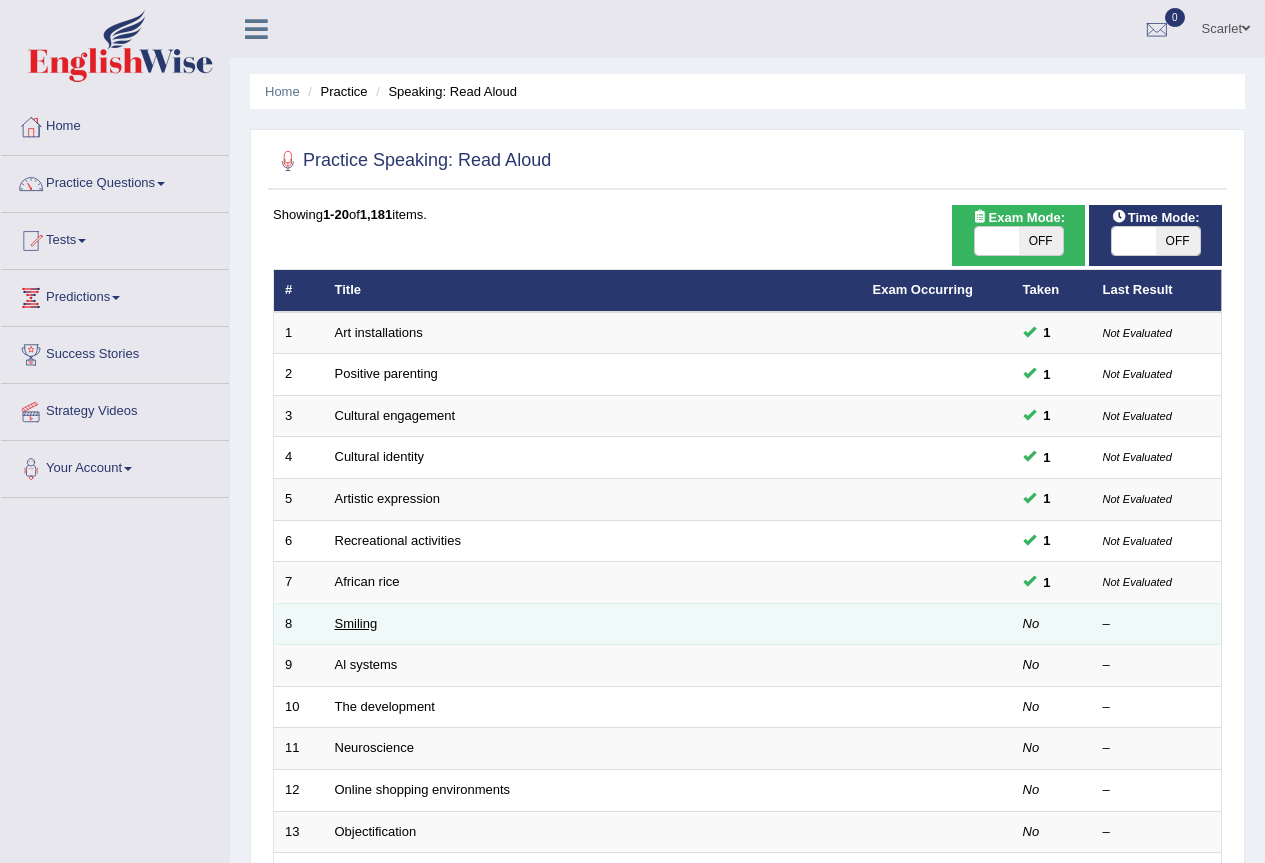 click on "Smiling" at bounding box center [356, 623] 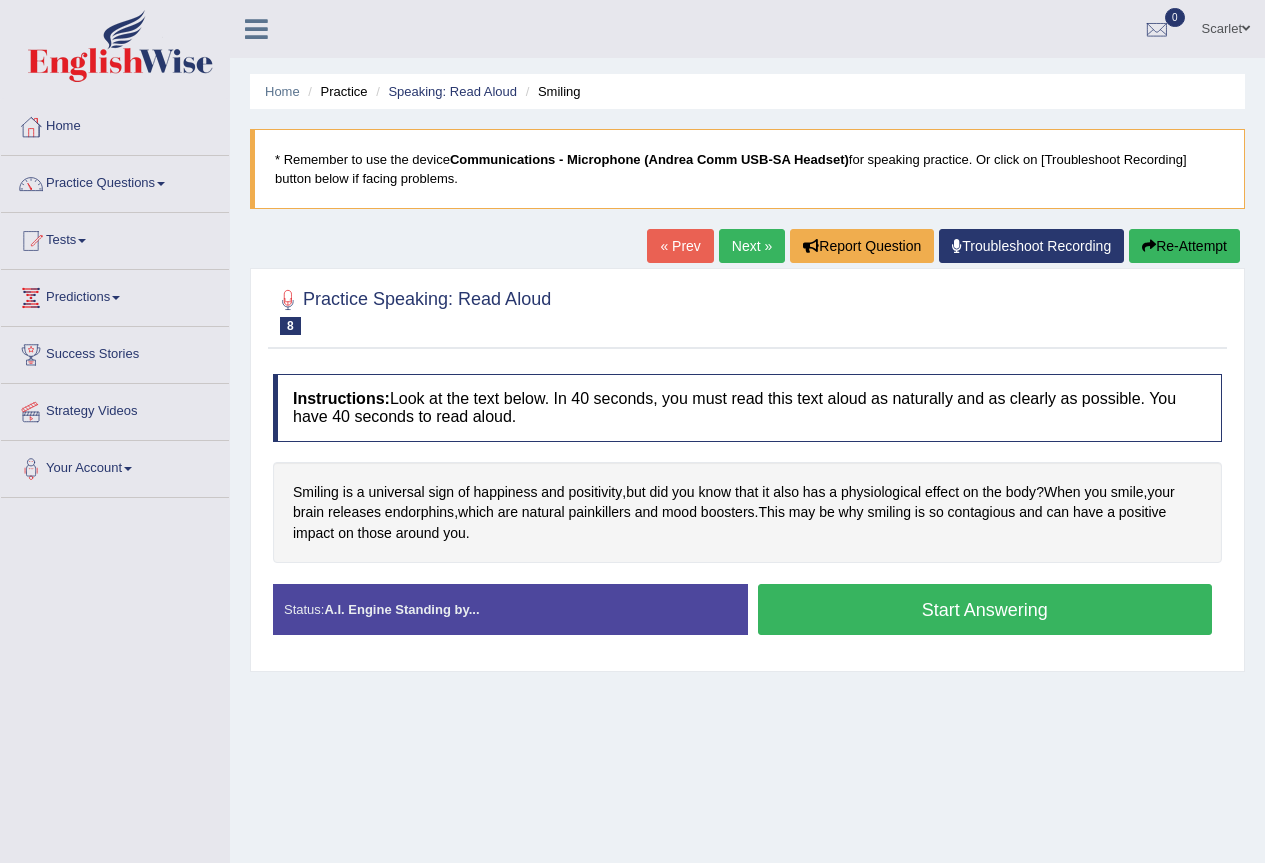 scroll, scrollTop: 0, scrollLeft: 0, axis: both 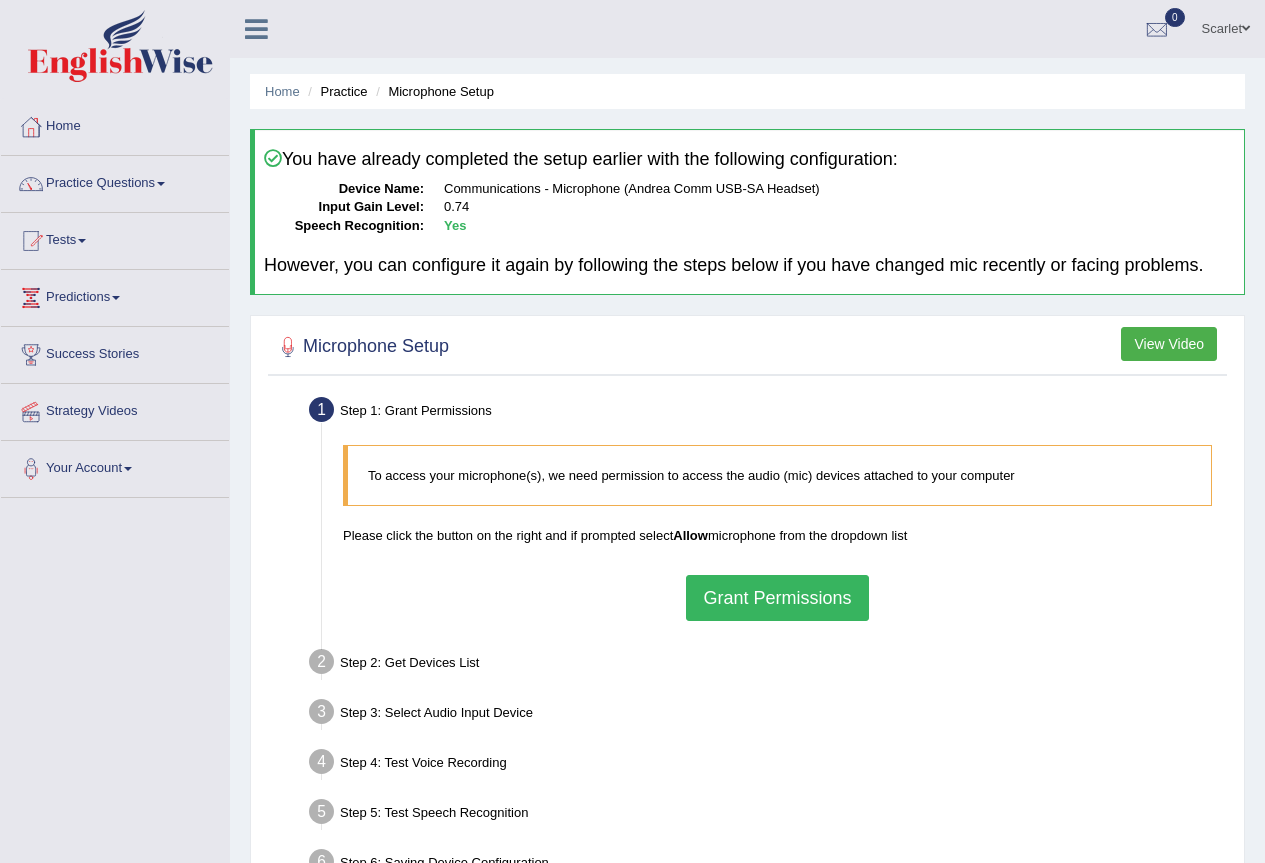 click on "Grant Permissions" at bounding box center [777, 598] 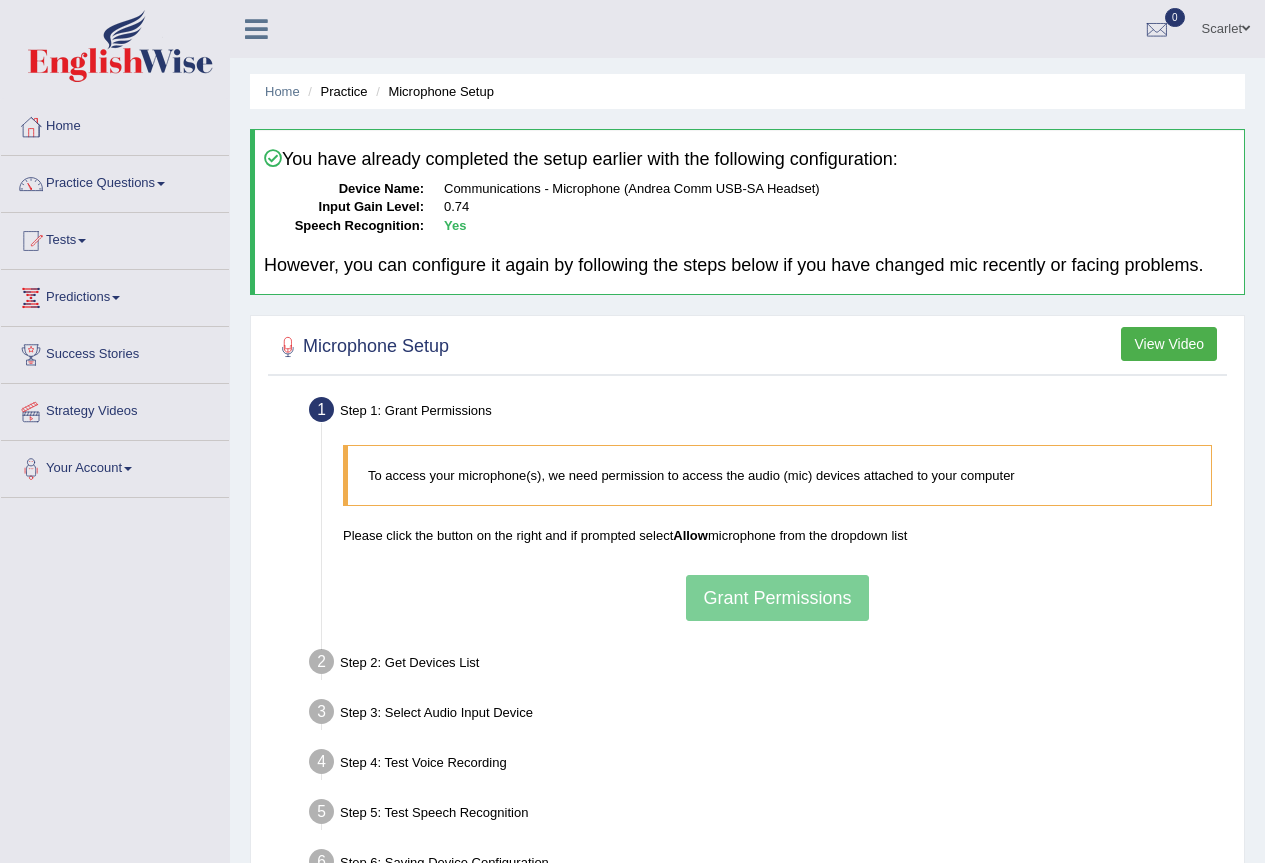 scroll, scrollTop: 0, scrollLeft: 0, axis: both 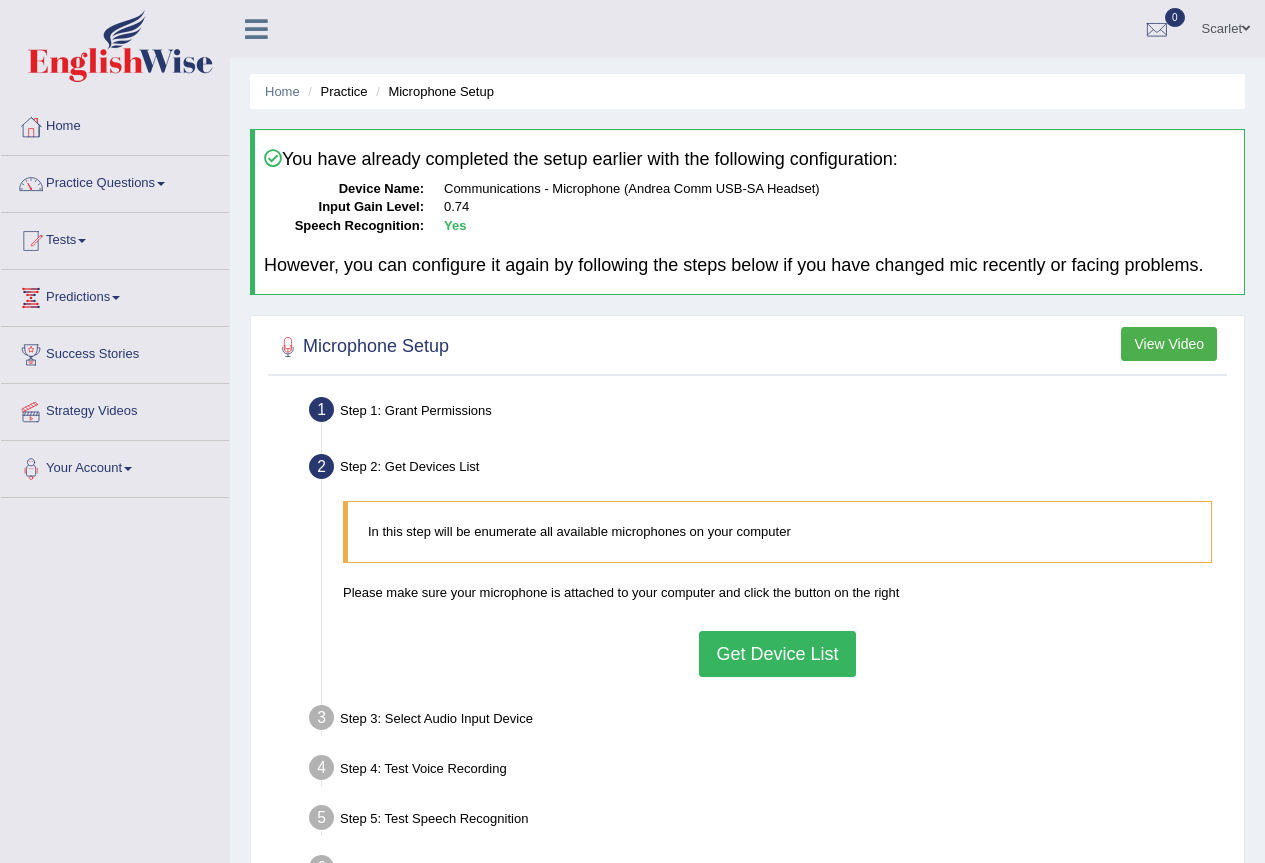 click on "Get Device List" at bounding box center [777, 654] 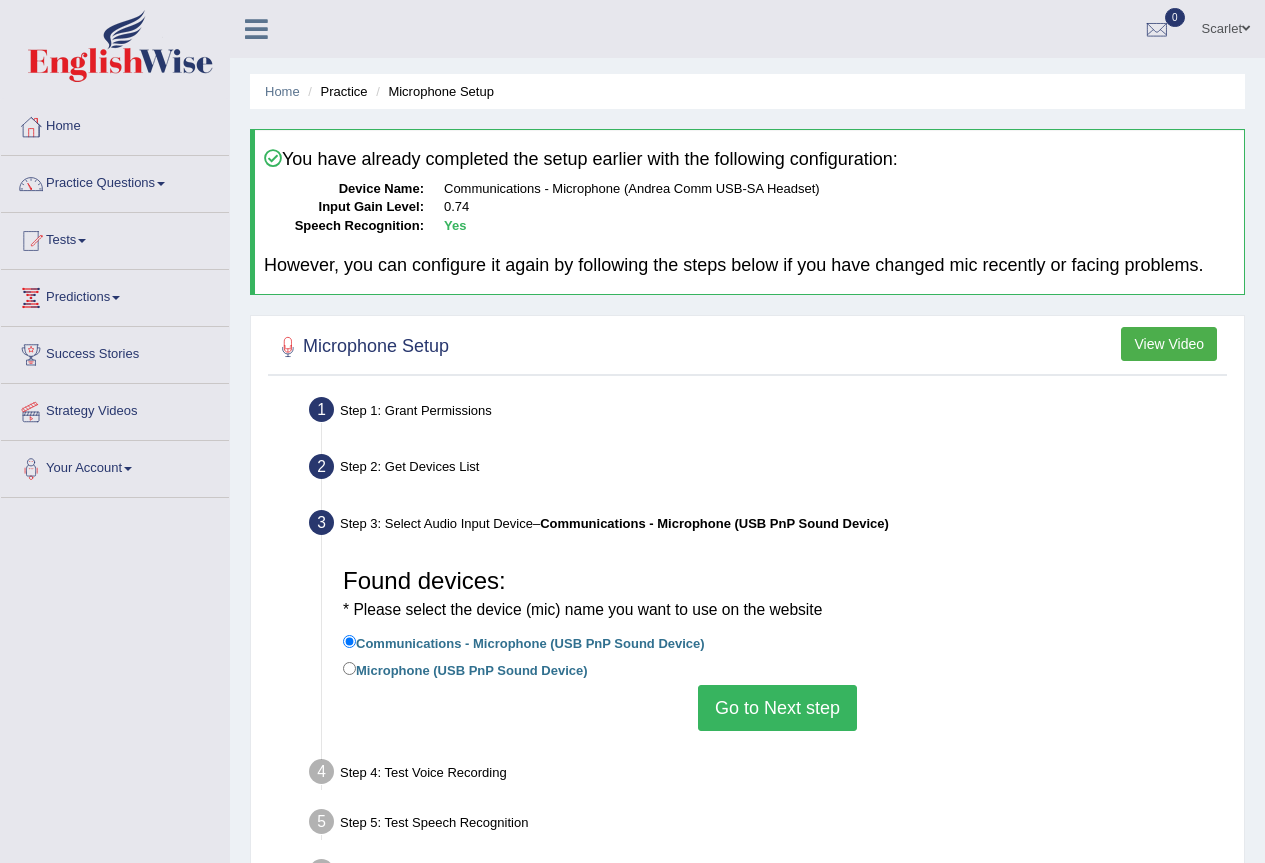 click on "Go to Next step" at bounding box center (777, 708) 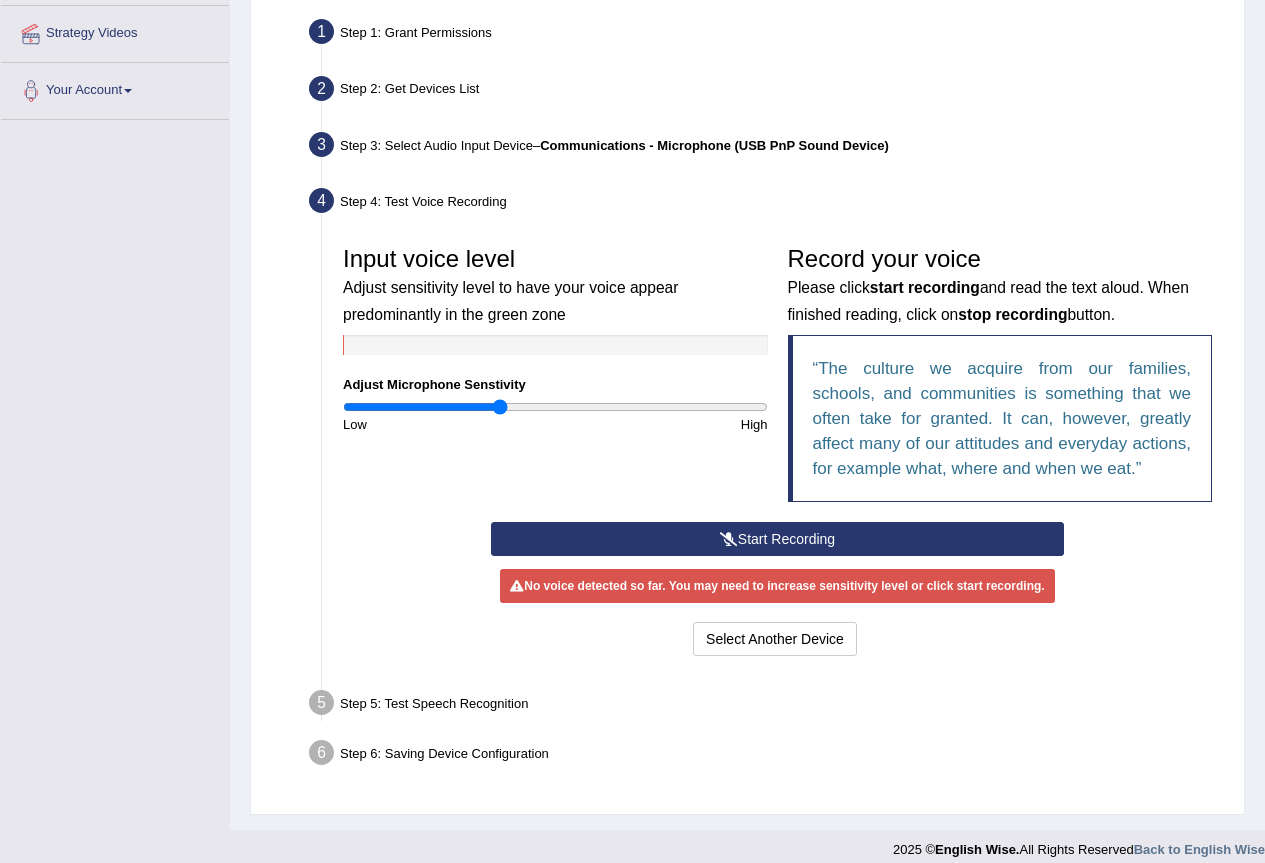 scroll, scrollTop: 395, scrollLeft: 0, axis: vertical 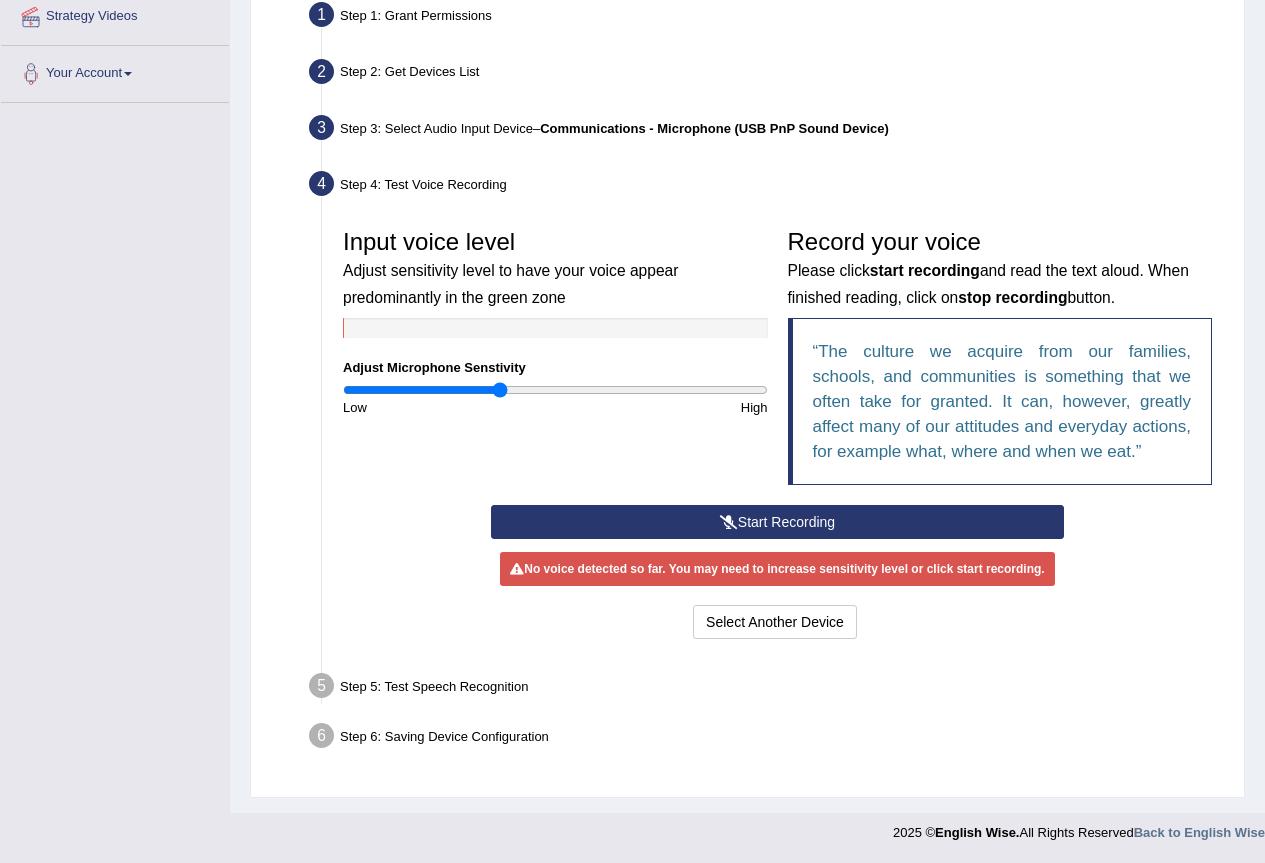 click on "Start Recording" at bounding box center [777, 522] 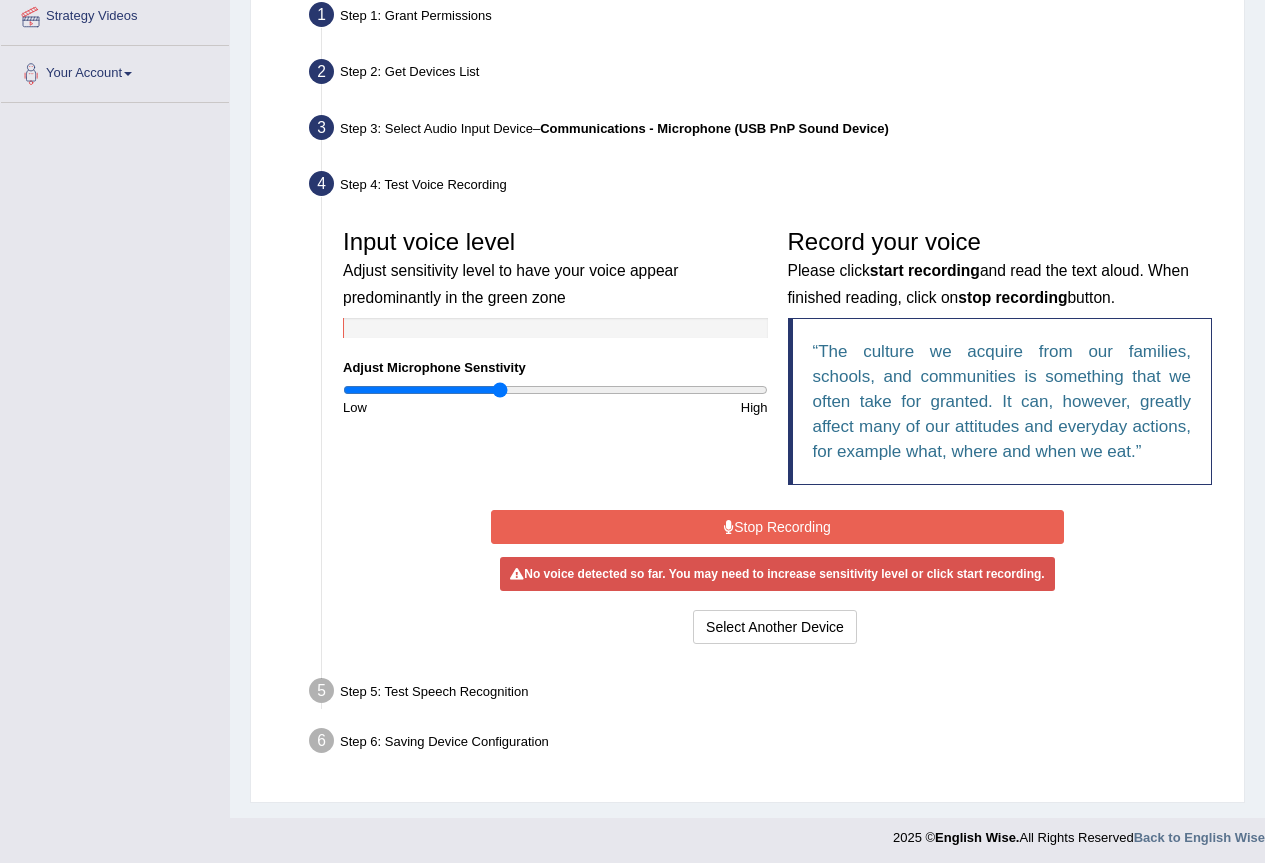 scroll, scrollTop: 400, scrollLeft: 0, axis: vertical 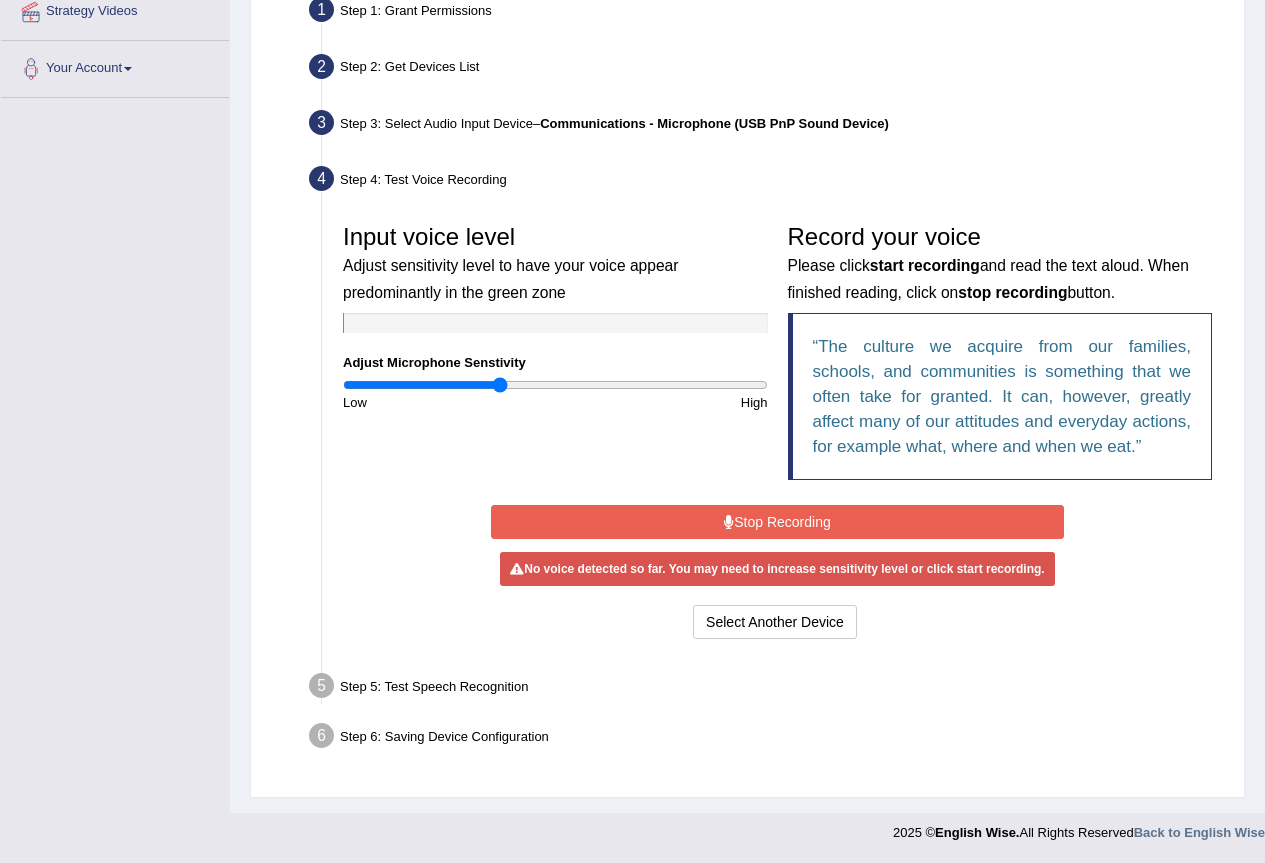 click on "Stop Recording" at bounding box center (777, 522) 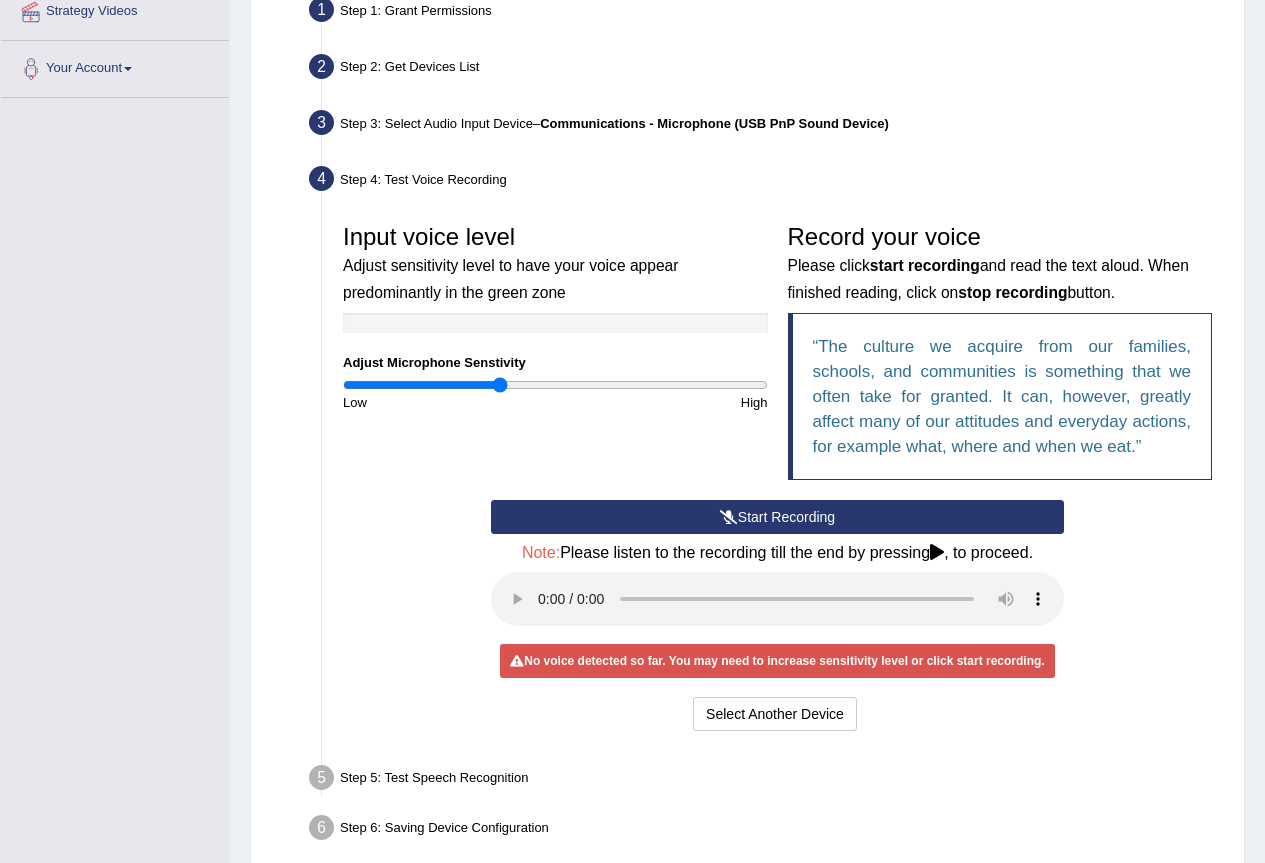 click on "Start Recording" at bounding box center [777, 517] 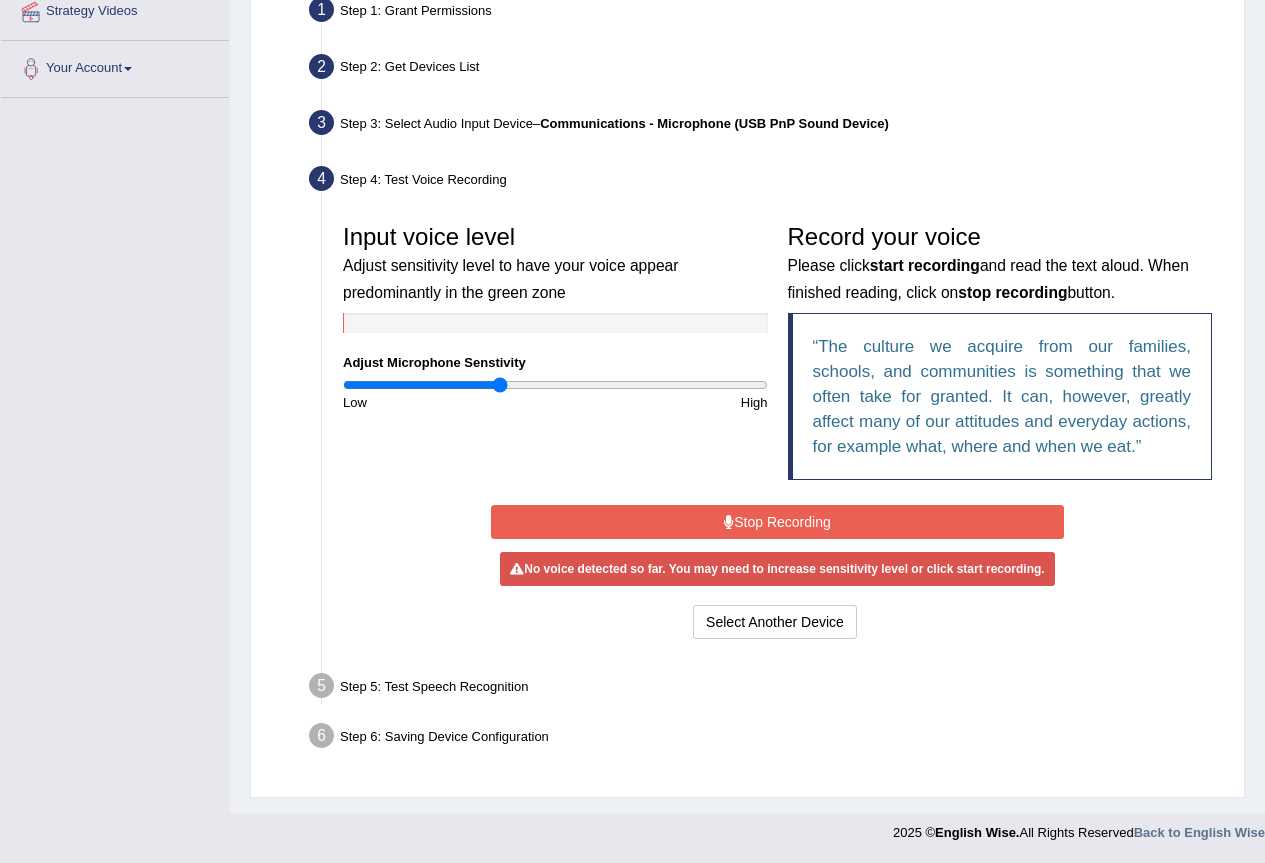 click on "Stop Recording" at bounding box center [777, 522] 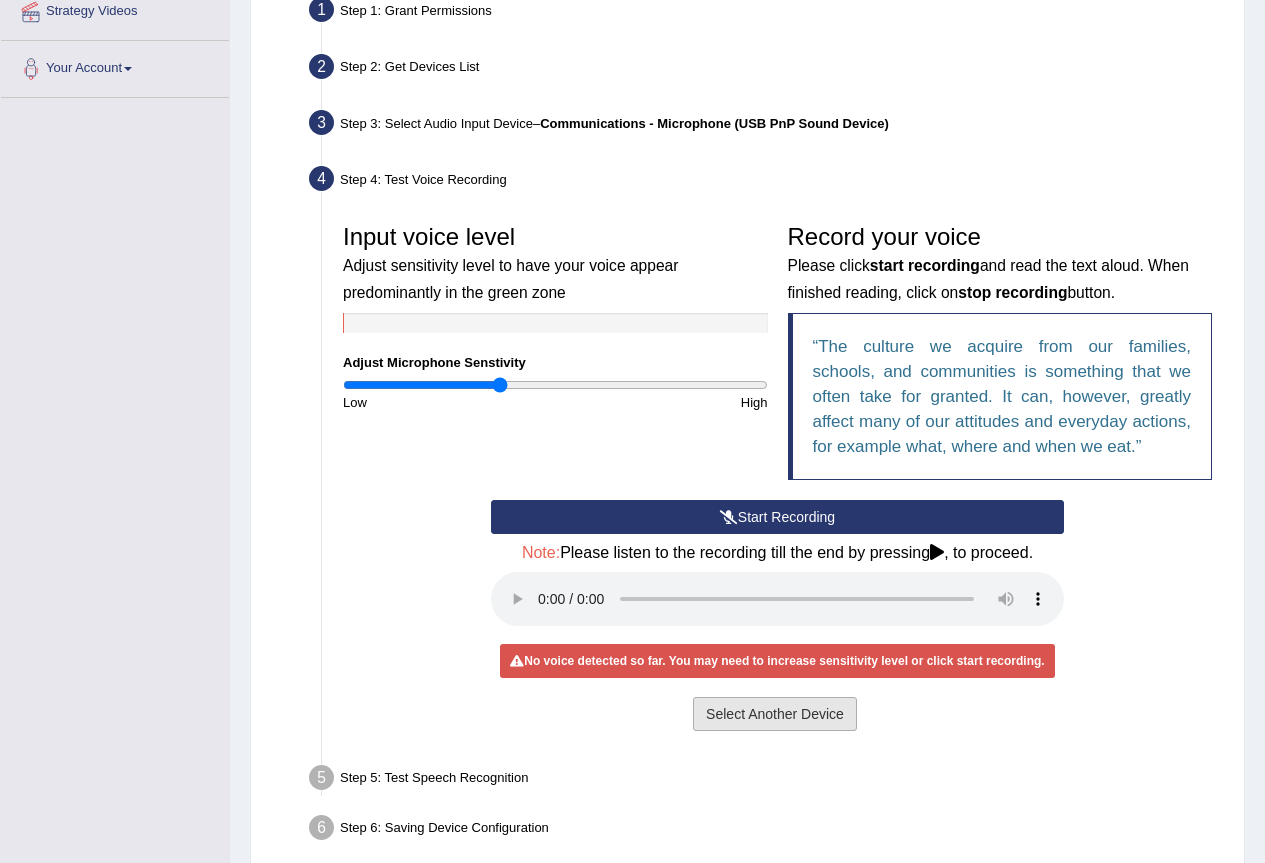 click on "Select Another Device" at bounding box center (775, 714) 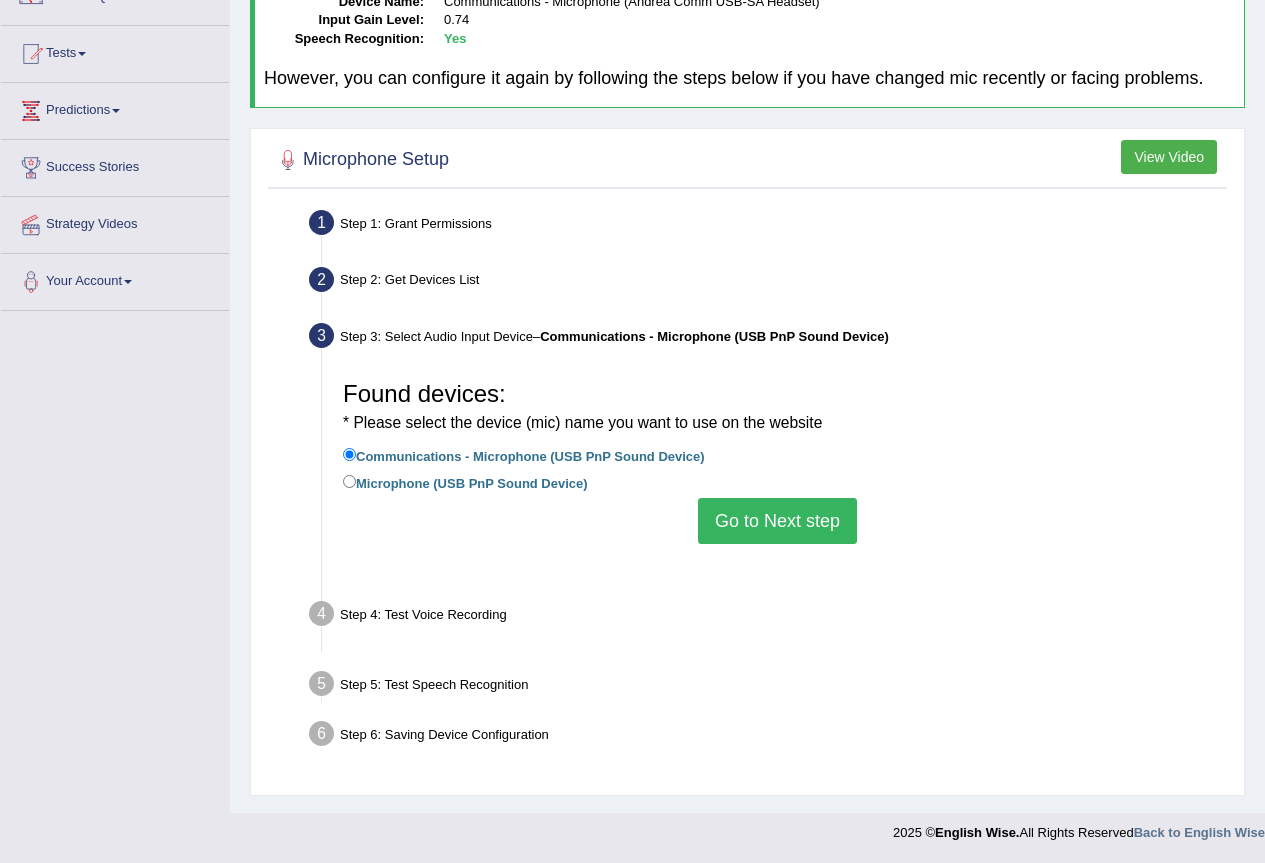 scroll, scrollTop: 187, scrollLeft: 0, axis: vertical 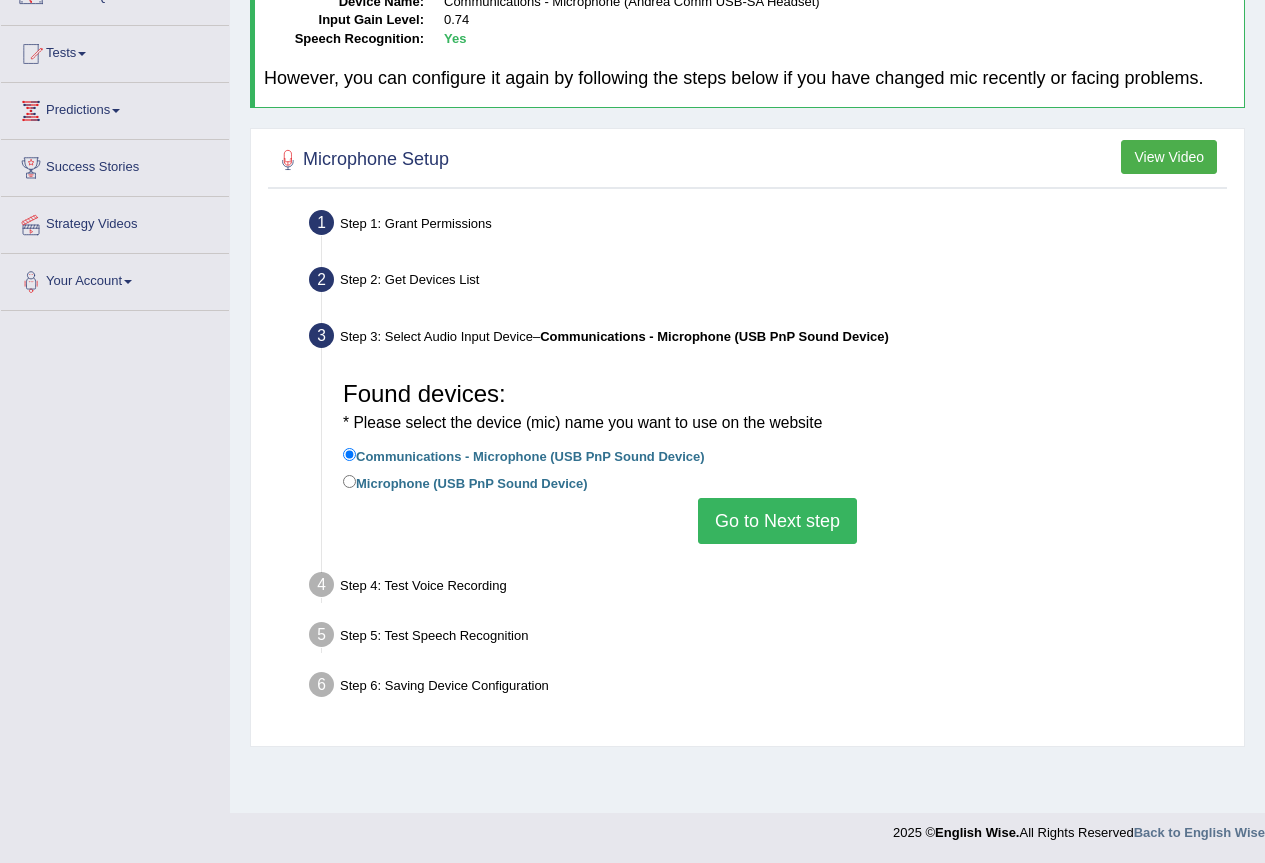 click on "Go to Next step" at bounding box center [777, 521] 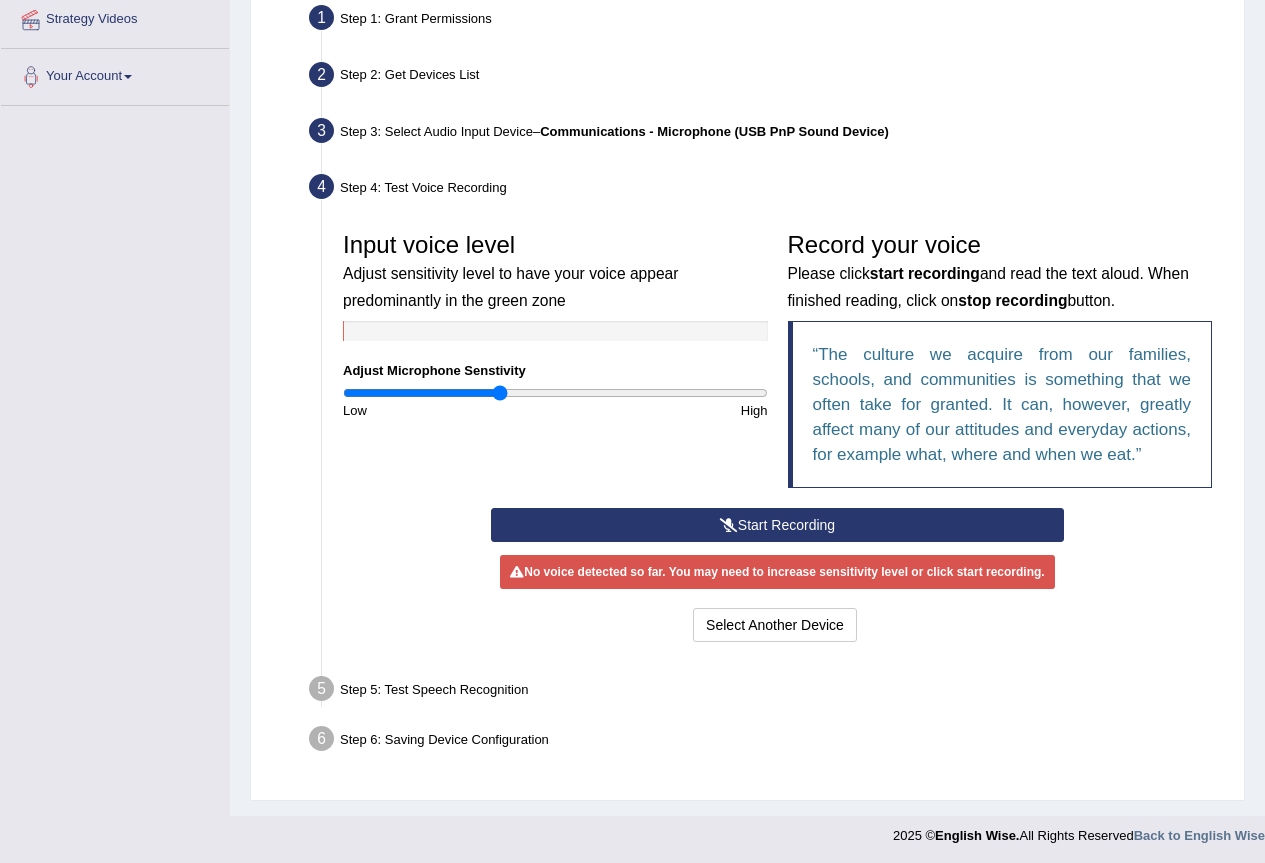 scroll, scrollTop: 395, scrollLeft: 0, axis: vertical 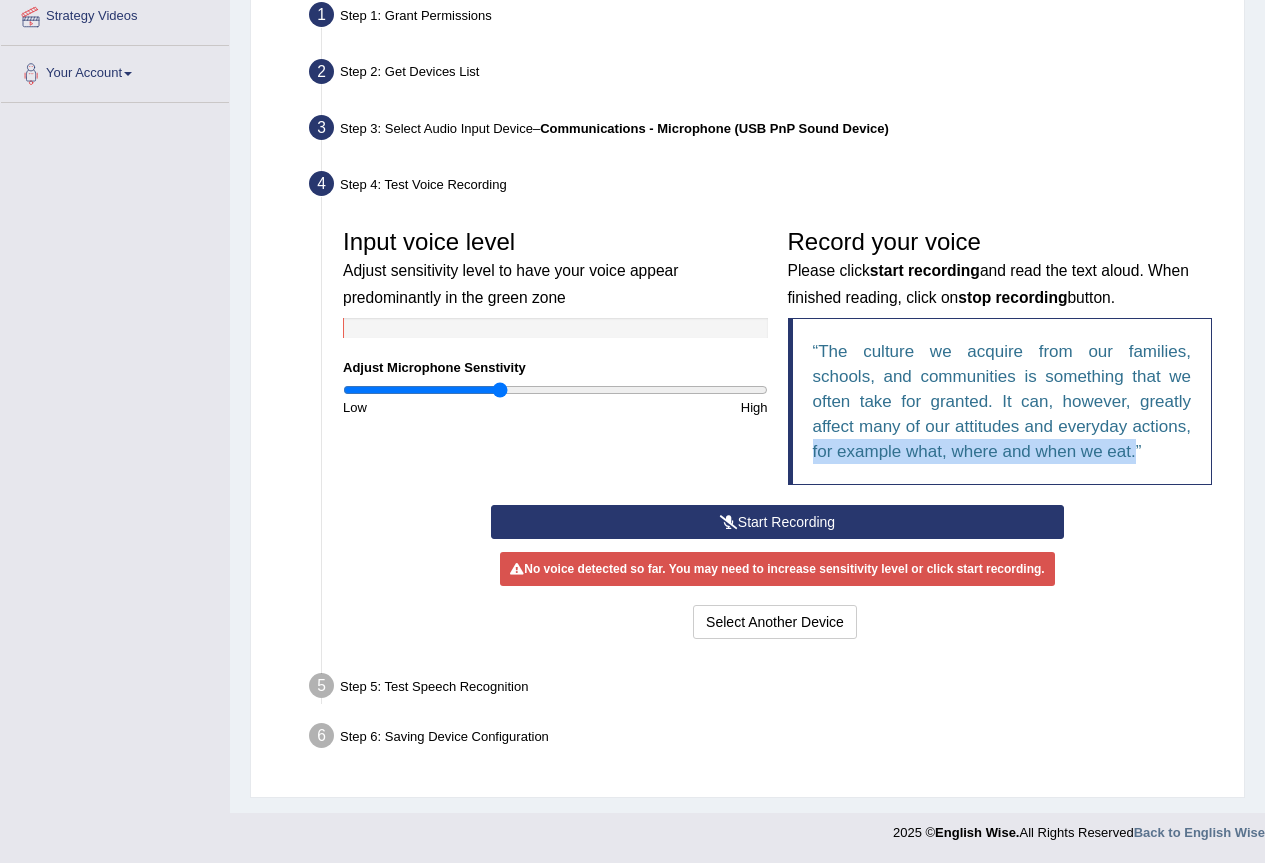 click on "Input voice level   Adjust sensitivity level to have your voice appear predominantly in the green zone     Adjust Microphone Senstivity     Low   High   Record your voice Please click  start recording  and read the text aloud. When finished reading, click on  stop recording  button.   The culture we acquire from our families, schools, and communities is something that we often take for granted. It can, however, greatly affect many of our attitudes and everyday actions, for example what, where and when we eat.    Start Recording    Stop Recording   Note:  Please listen to the recording till the end by pressing  , to proceed.       No voice detected so far. You may need to increase sensitivity level or click start recording.     Voice level is too low yet. Please increase the sensitivity level from the bar on the left.     Your voice is strong enough for our A.I. to detect    Voice level is too high. Please reduce the sensitivity level from the bar on the left.     Select Another Device" at bounding box center (777, 431) 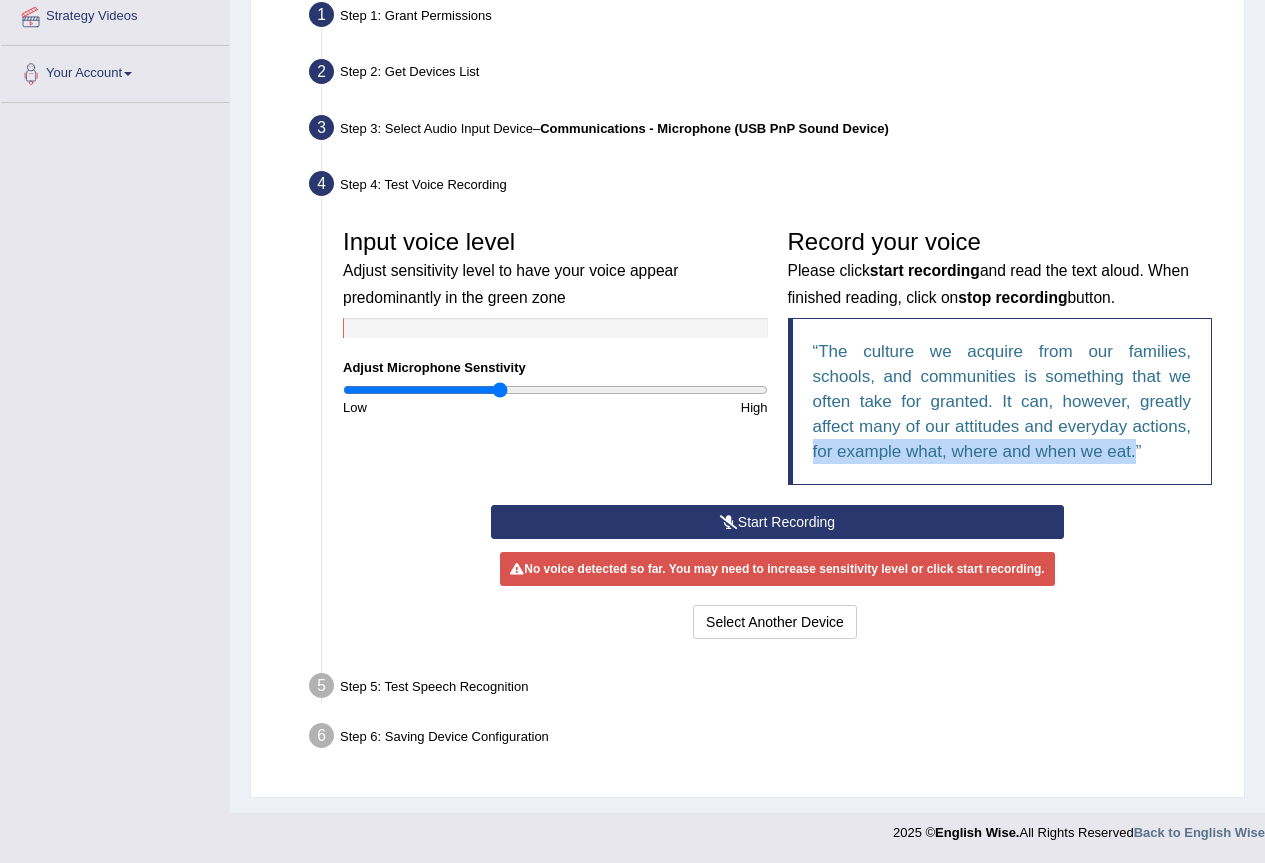 click on "Start Recording" at bounding box center (777, 522) 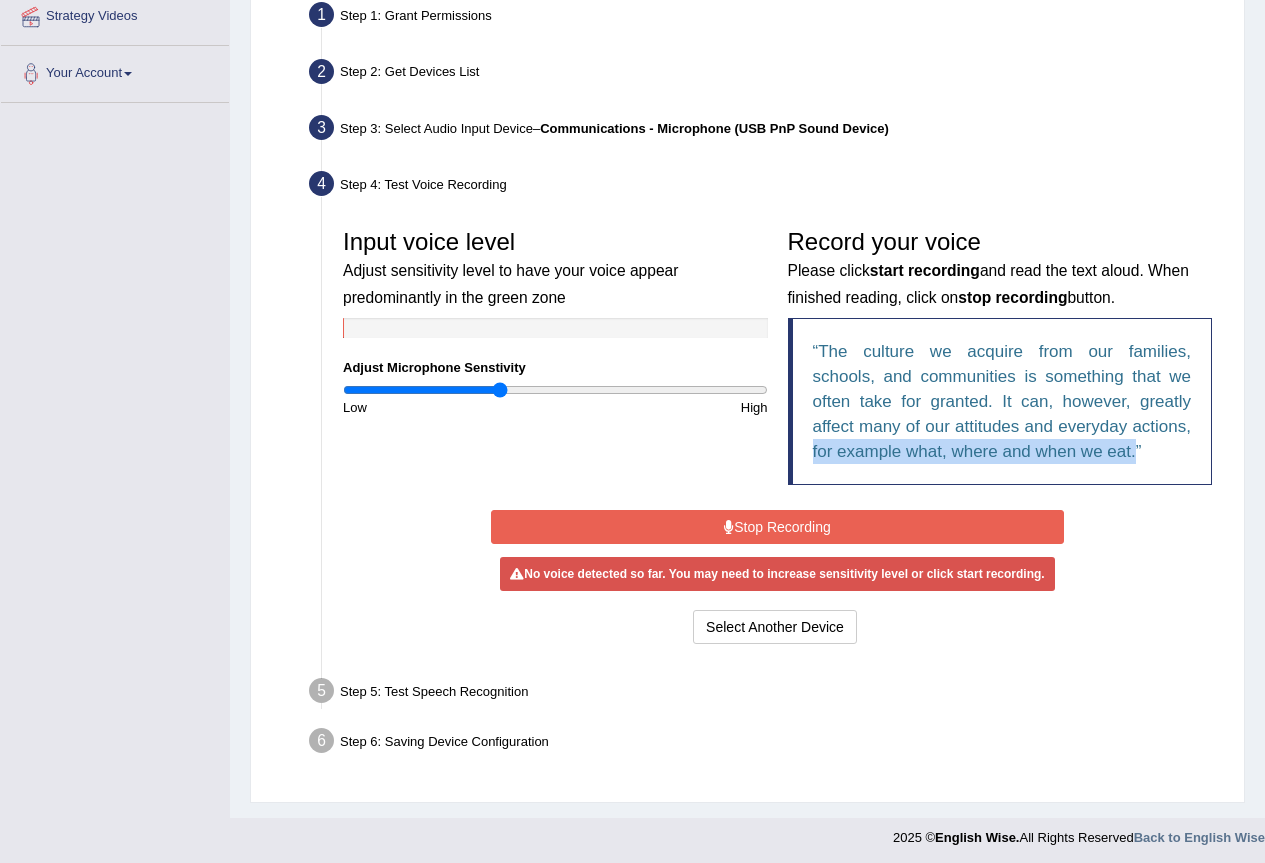 click on "Stop Recording" at bounding box center [777, 527] 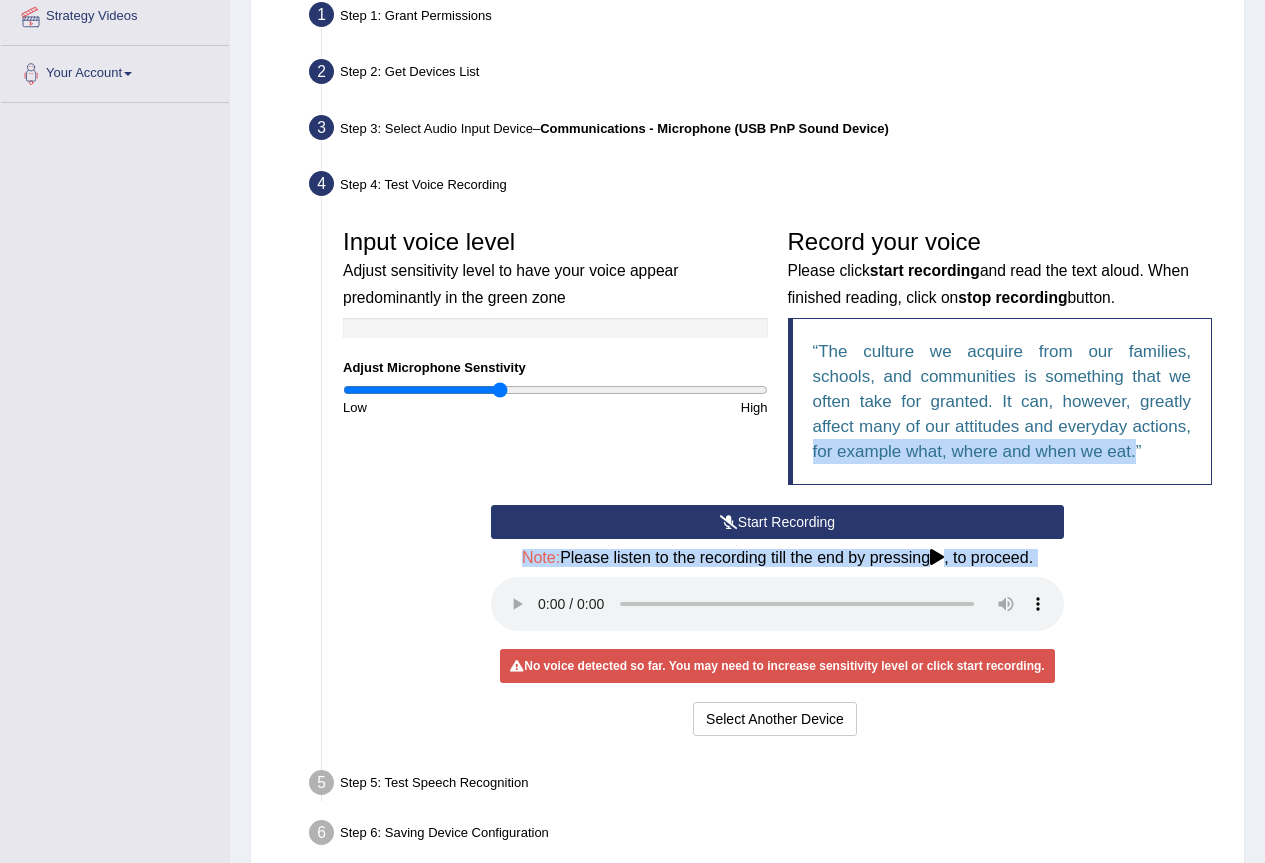 click on "Start Recording" at bounding box center [777, 522] 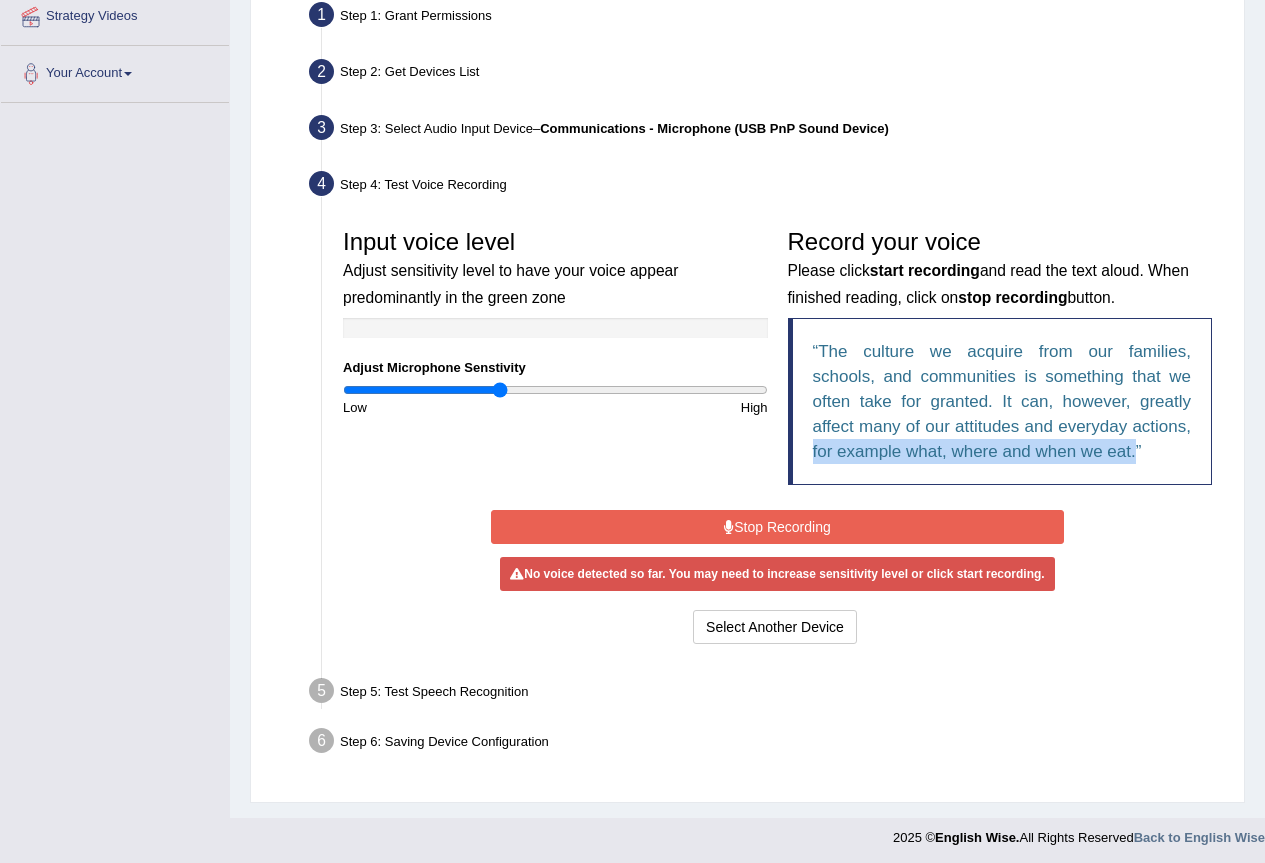 click on "Stop Recording" at bounding box center [777, 527] 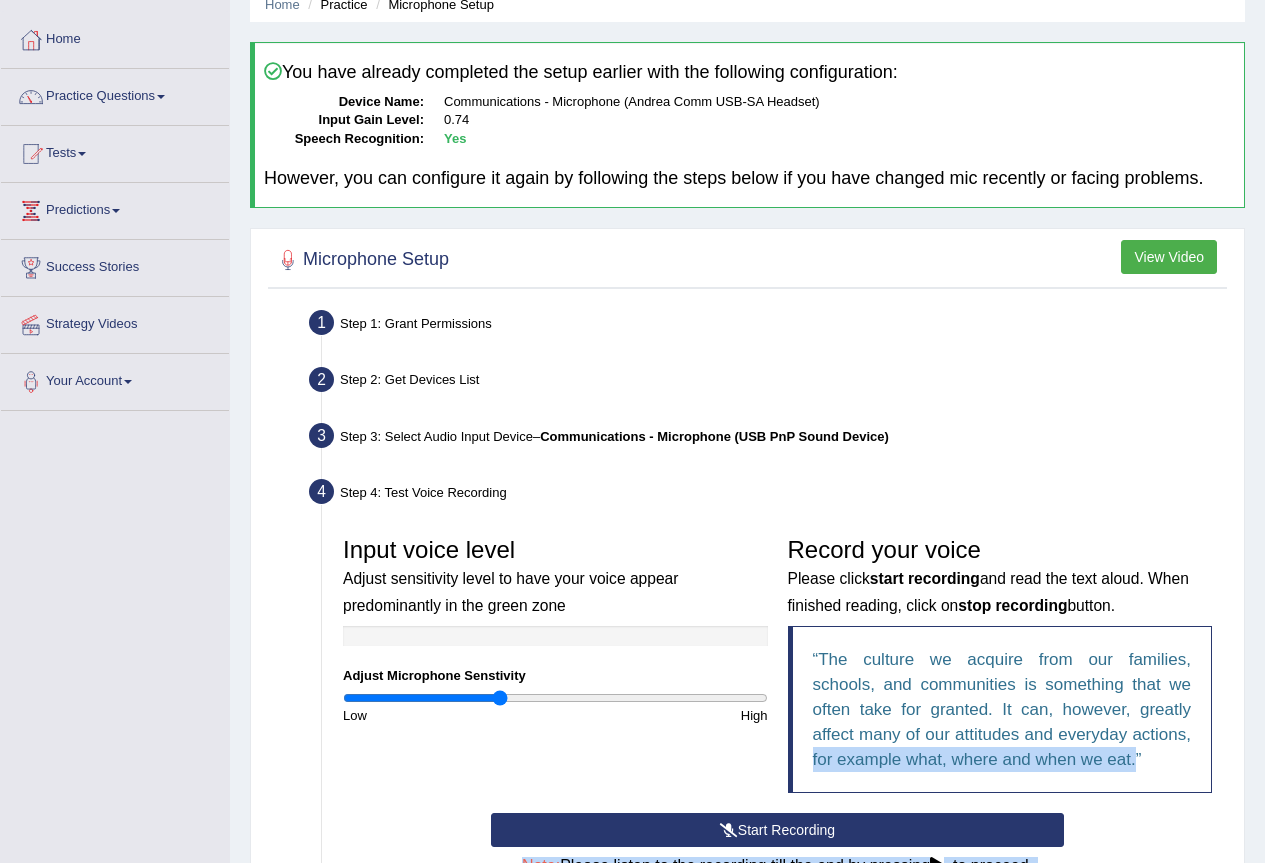 scroll, scrollTop: 0, scrollLeft: 0, axis: both 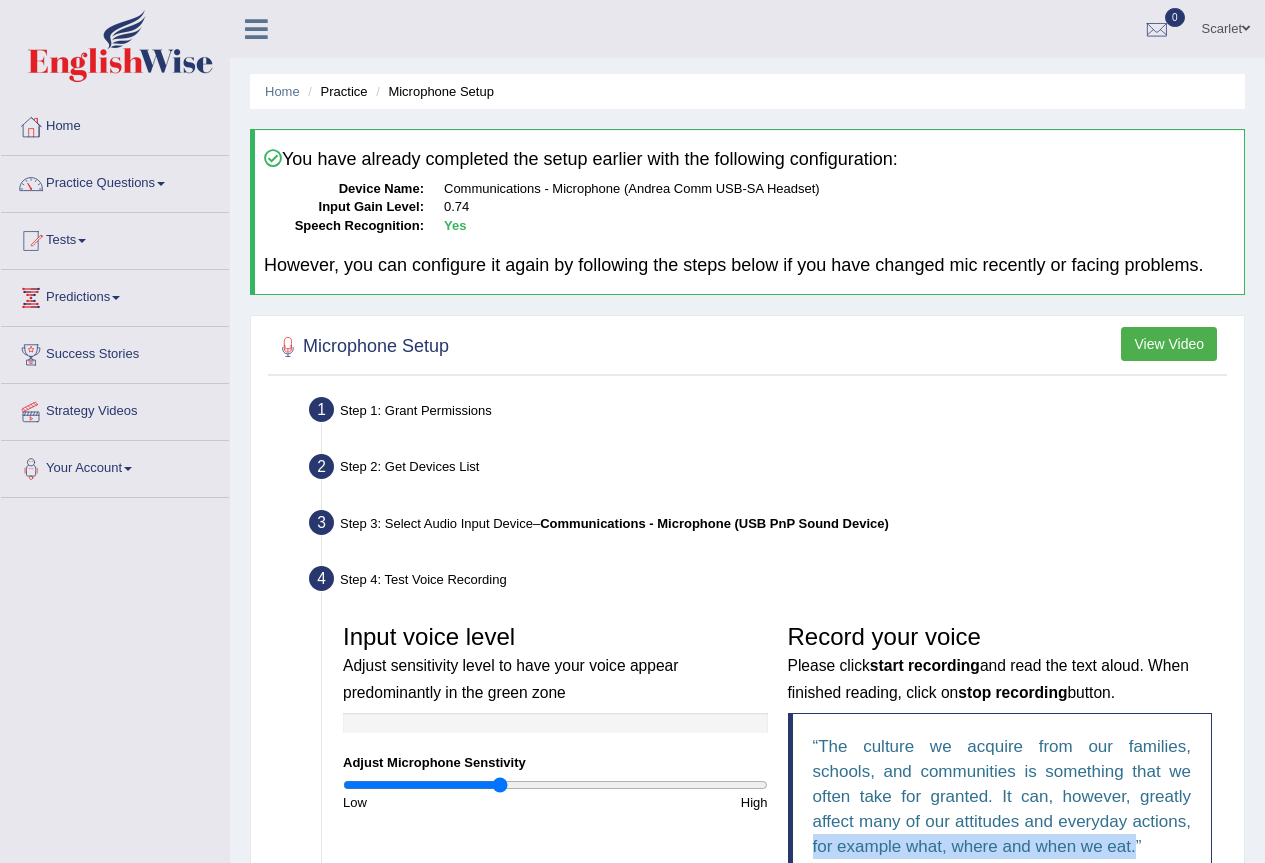 click on "Scarlet" at bounding box center [1226, 26] 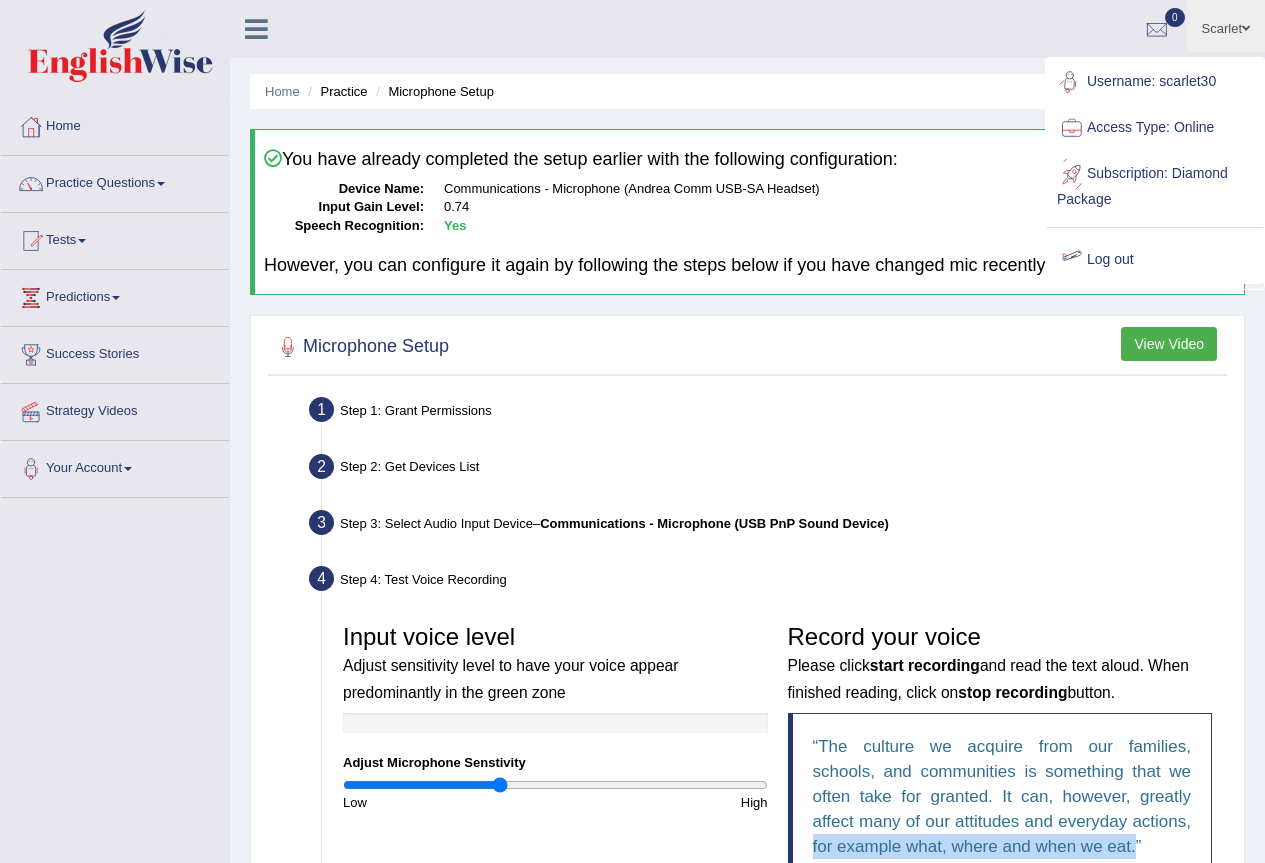 click on "Log out" at bounding box center (1155, 260) 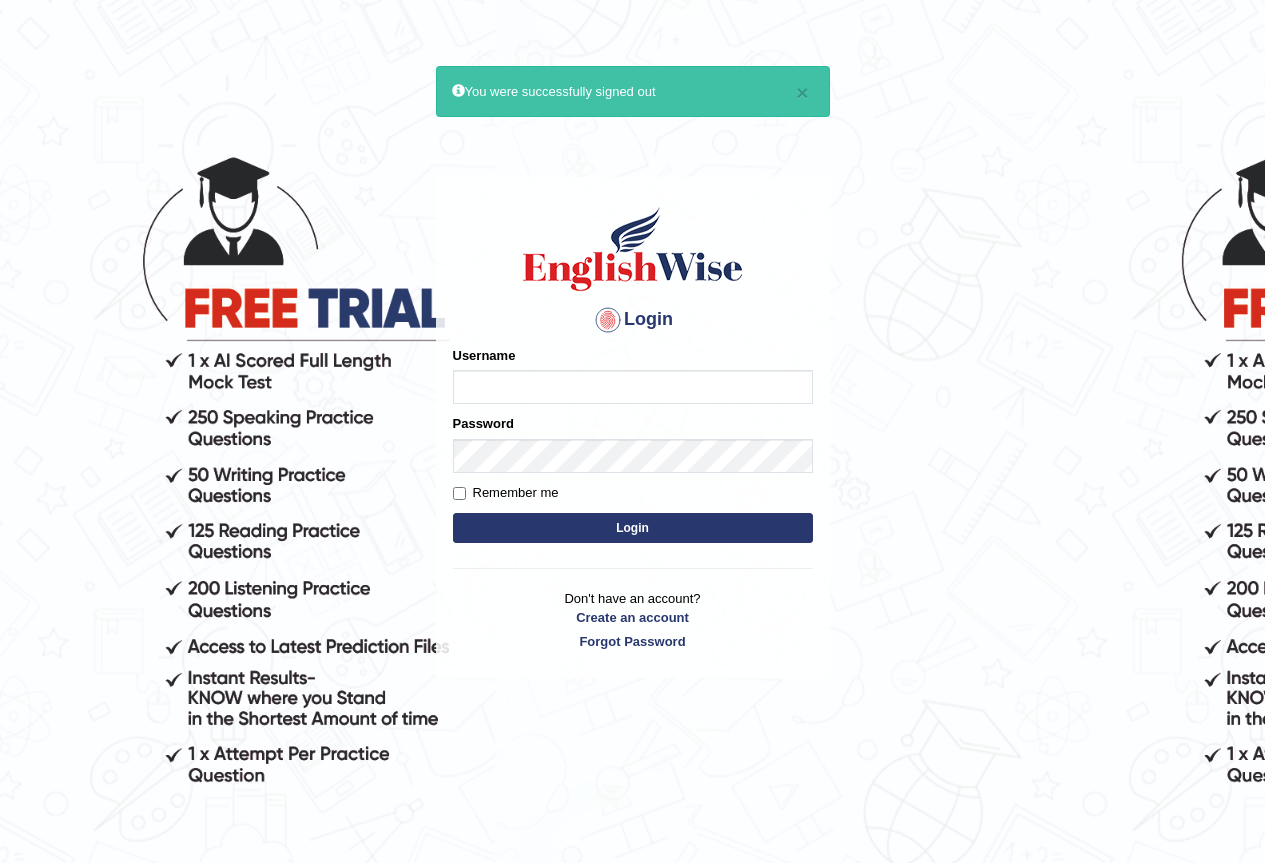 scroll, scrollTop: 0, scrollLeft: 0, axis: both 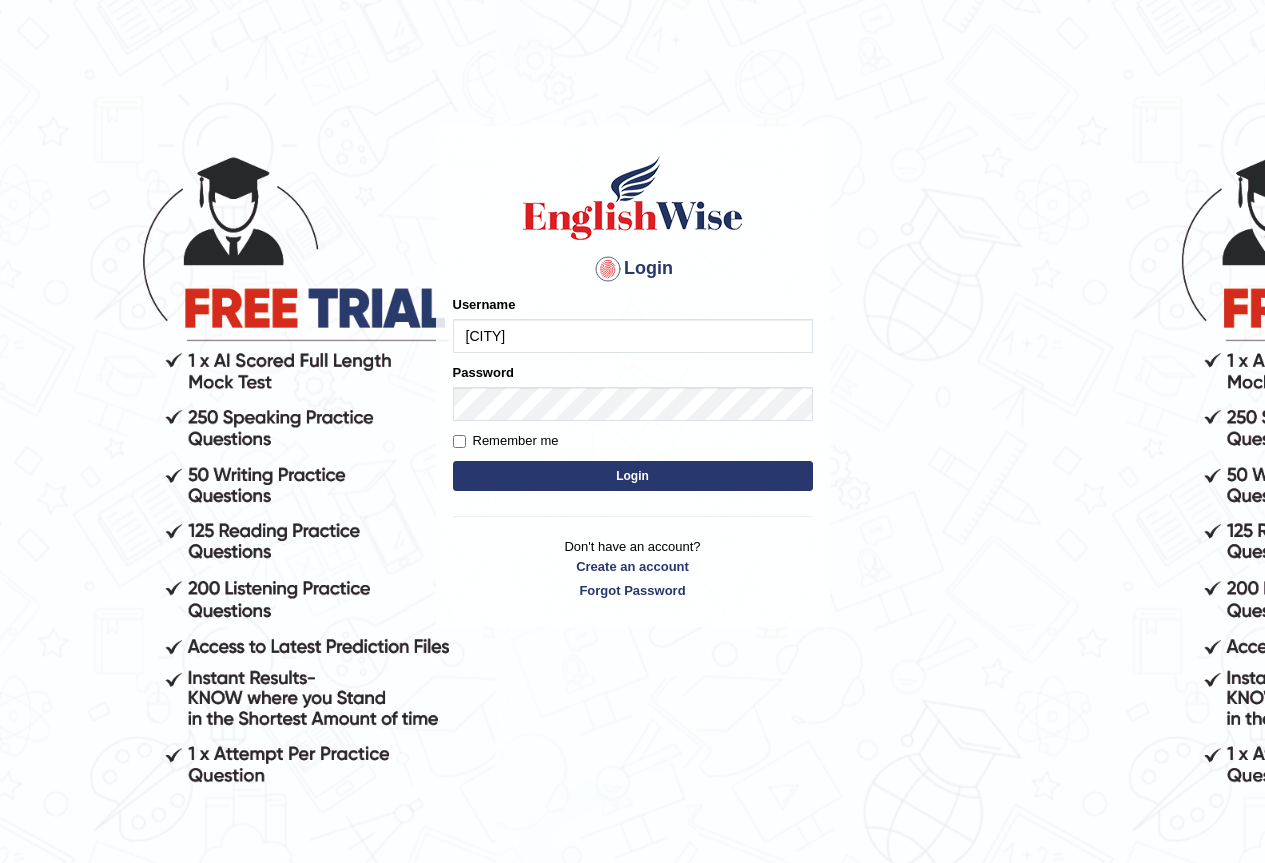 type on "[FIRST]_[CITY]" 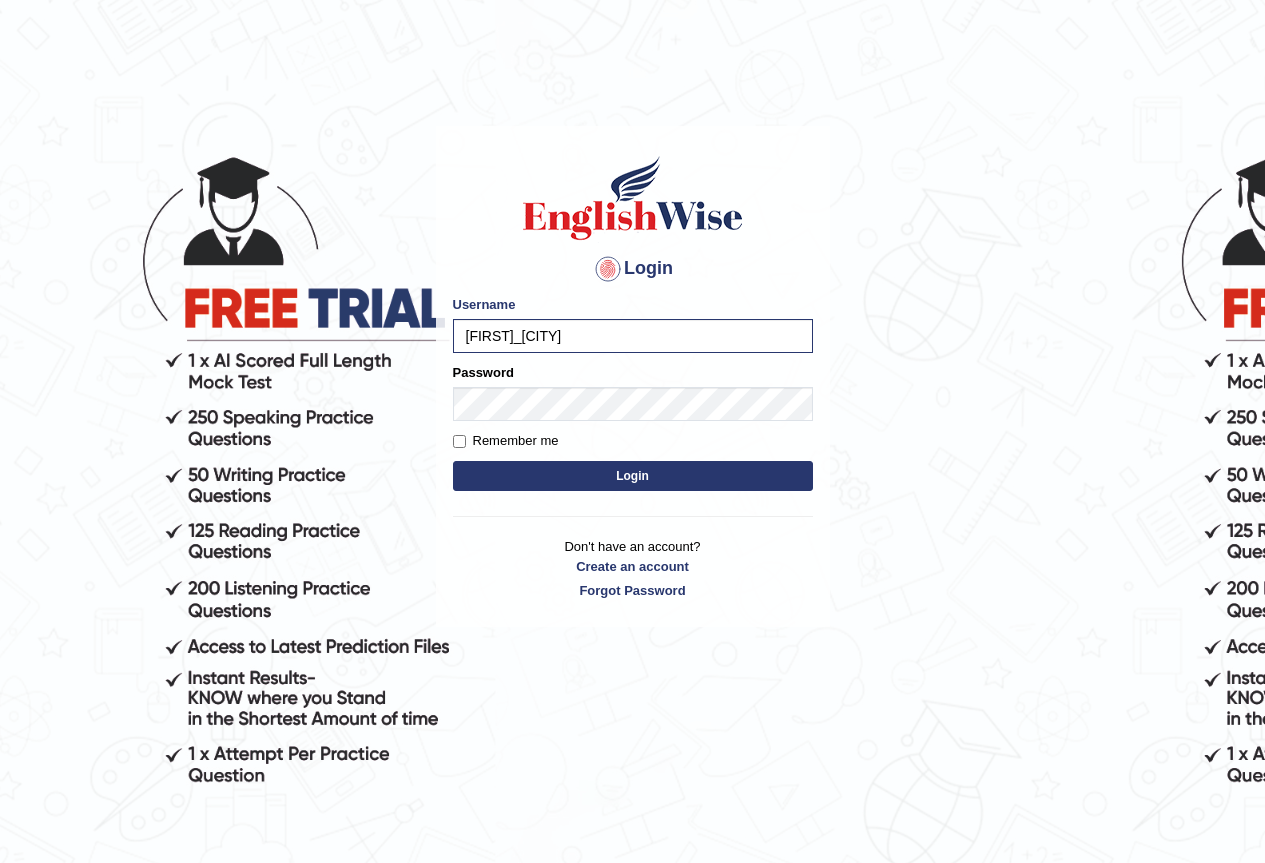 click on "Login" at bounding box center (633, 476) 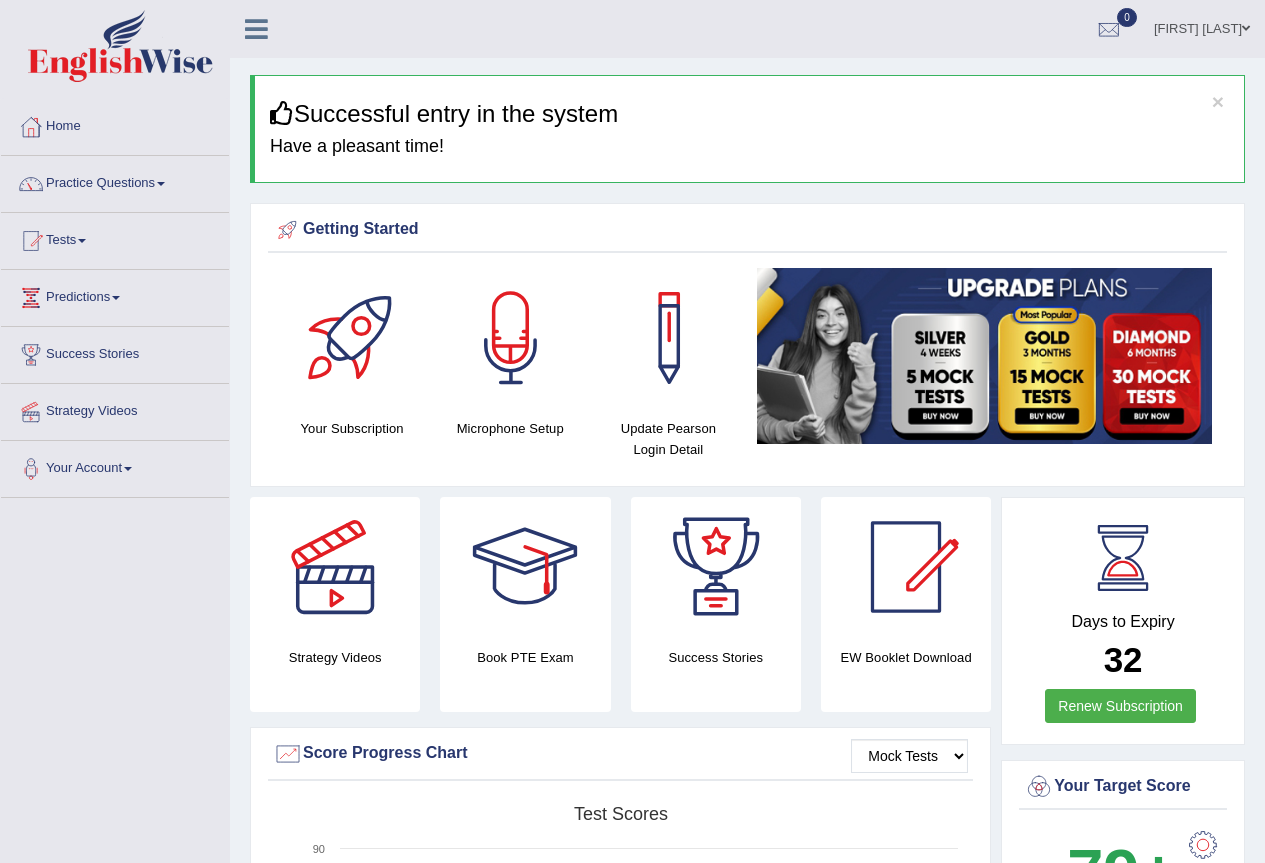 scroll, scrollTop: 0, scrollLeft: 0, axis: both 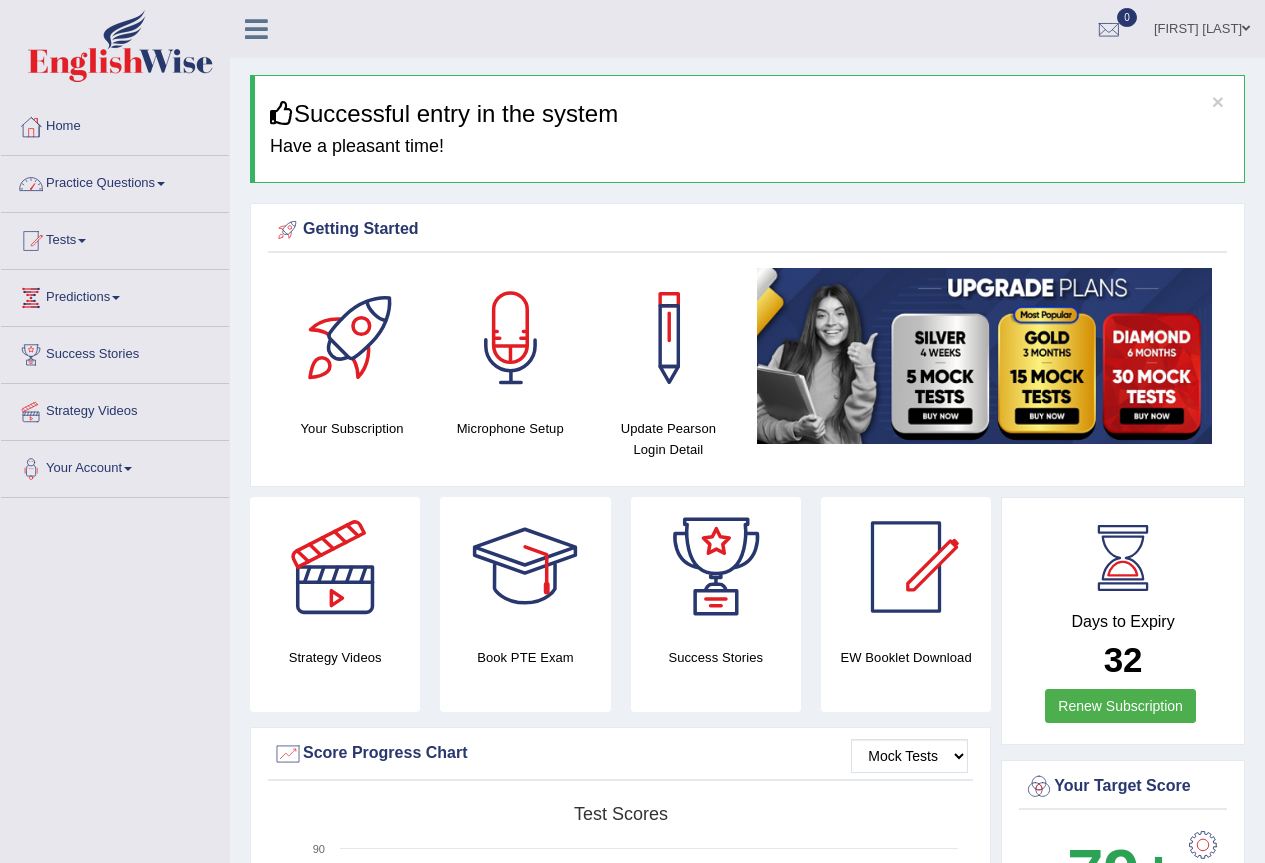 click at bounding box center (161, 184) 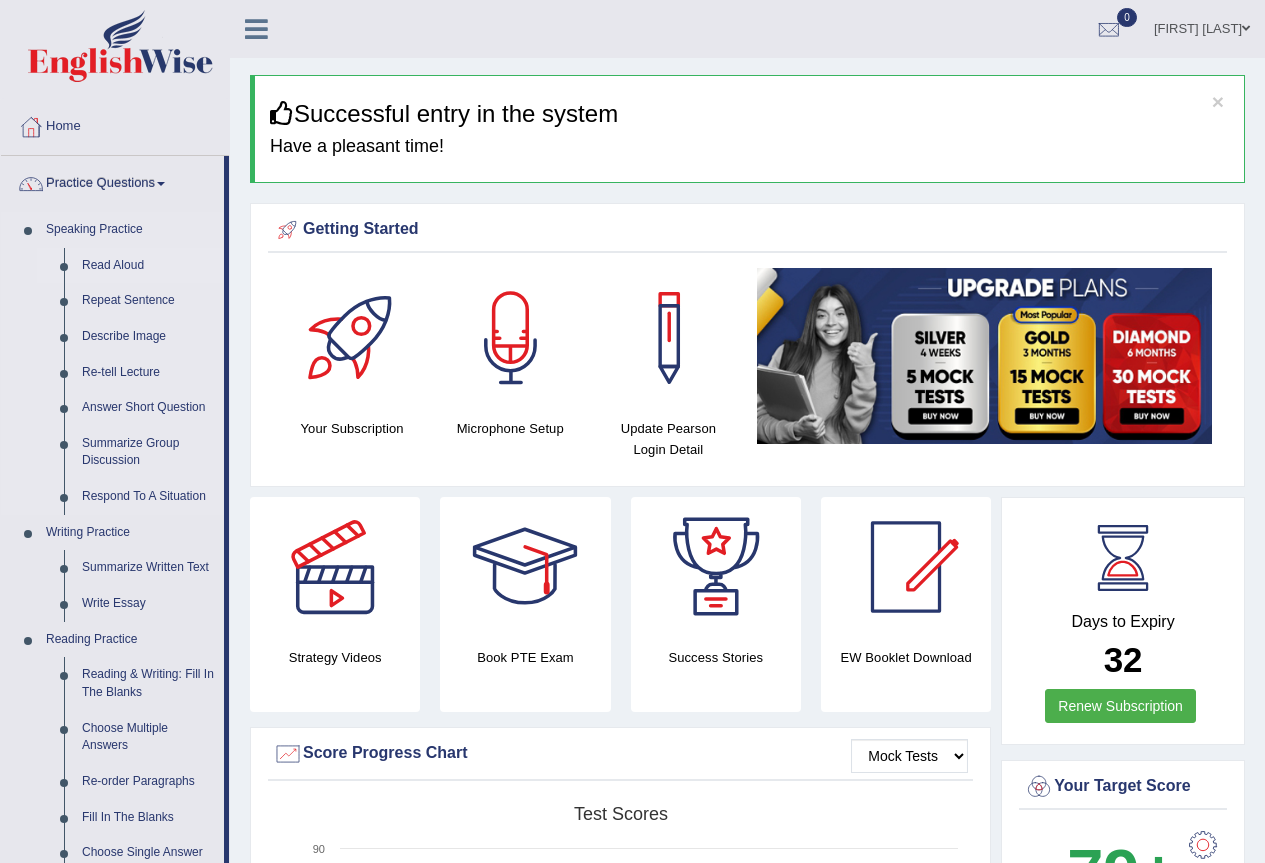 click on "Read Aloud" at bounding box center [148, 266] 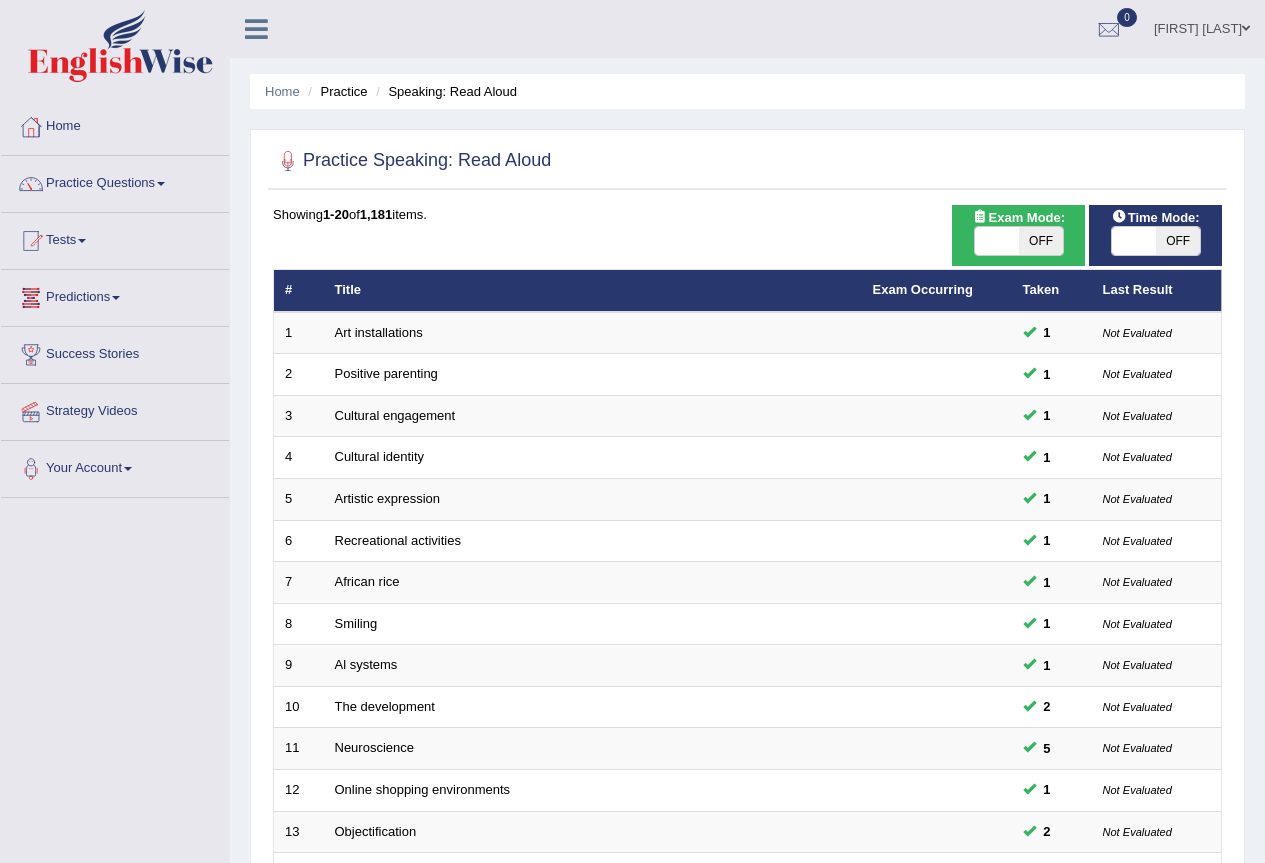 scroll, scrollTop: 400, scrollLeft: 0, axis: vertical 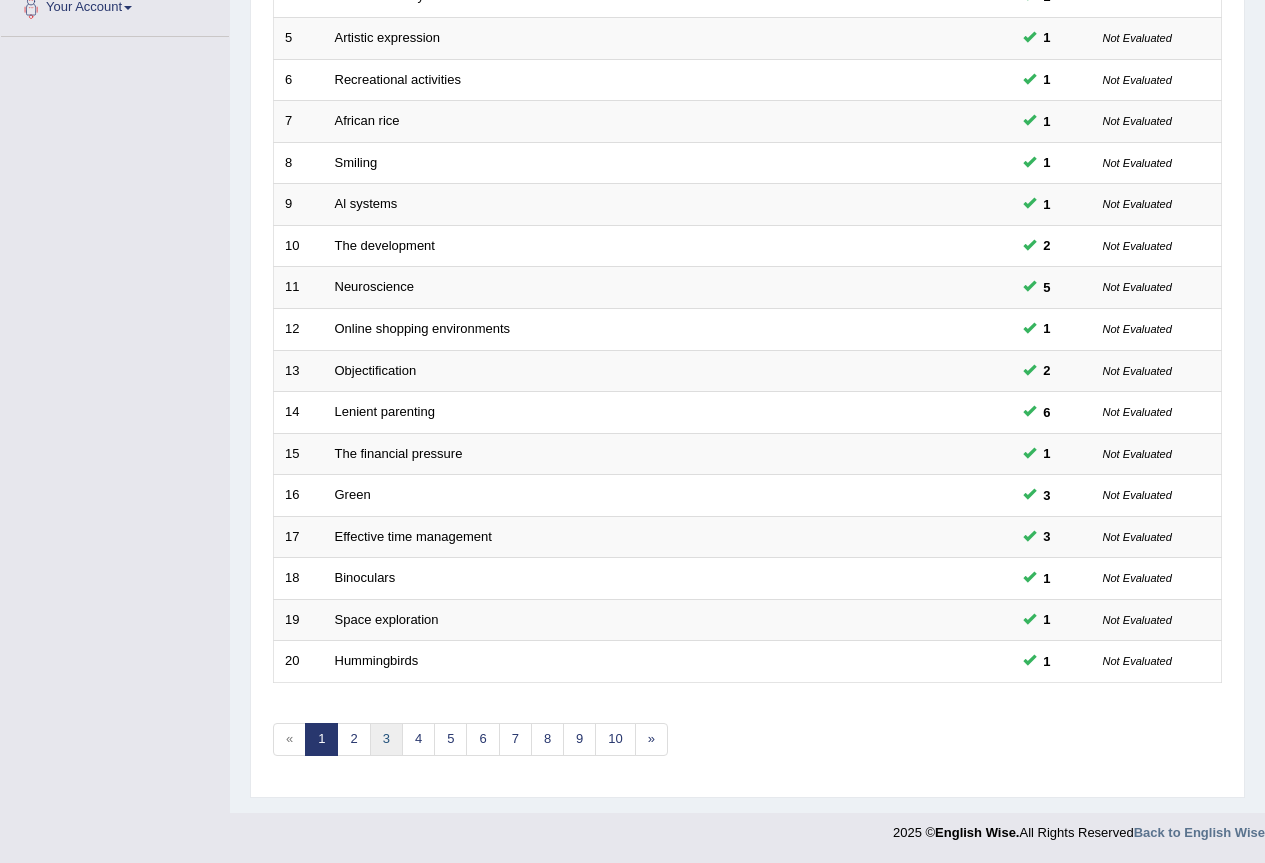 click on "3" at bounding box center (386, 739) 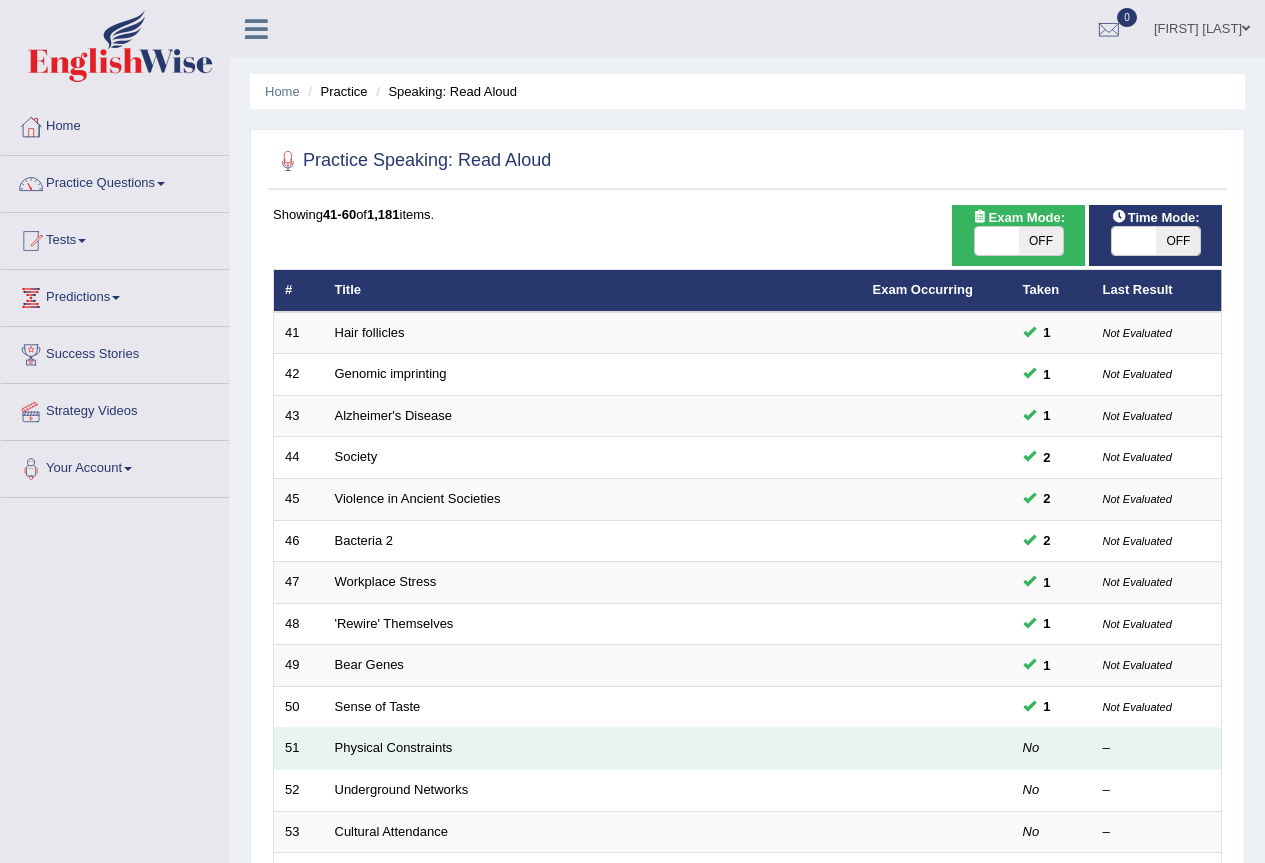 scroll, scrollTop: 0, scrollLeft: 0, axis: both 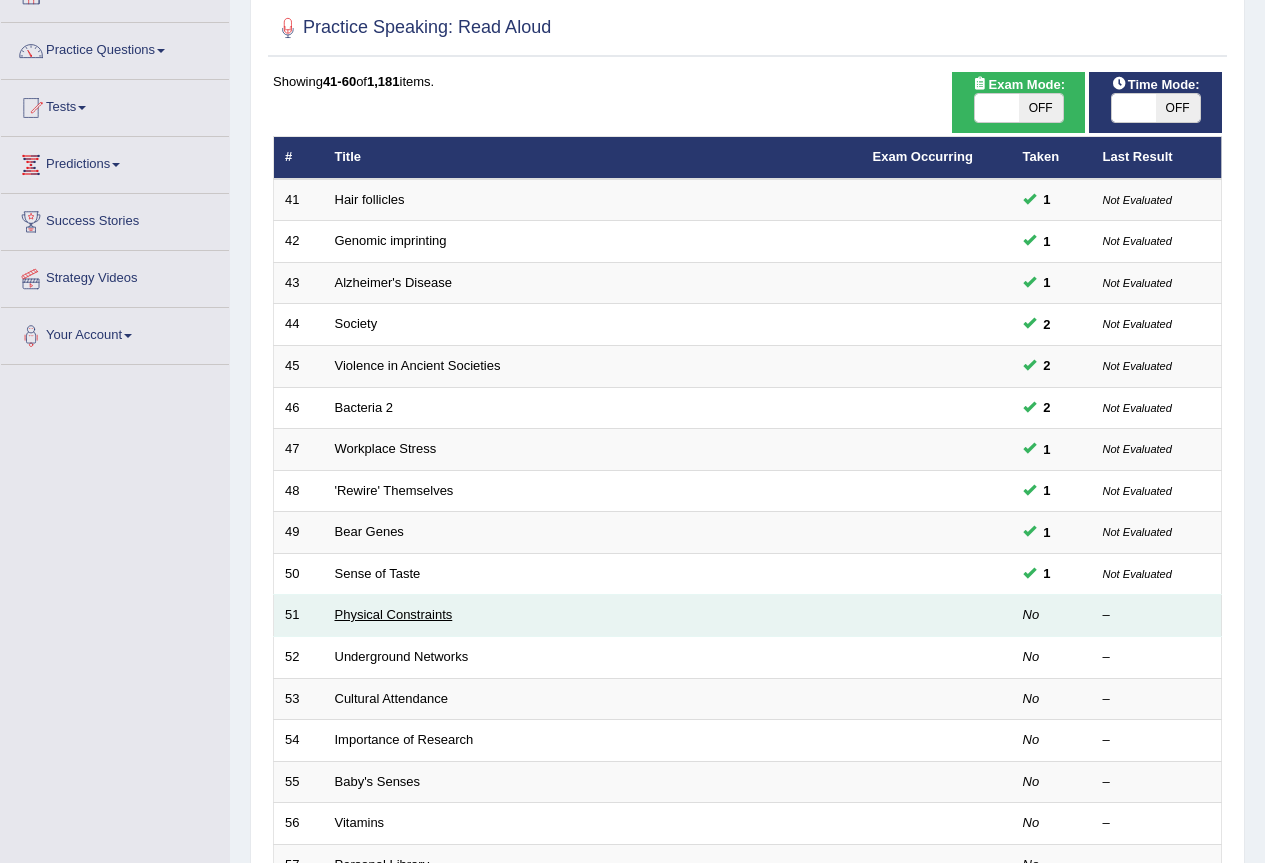 click on "Physical Constraints" at bounding box center (394, 614) 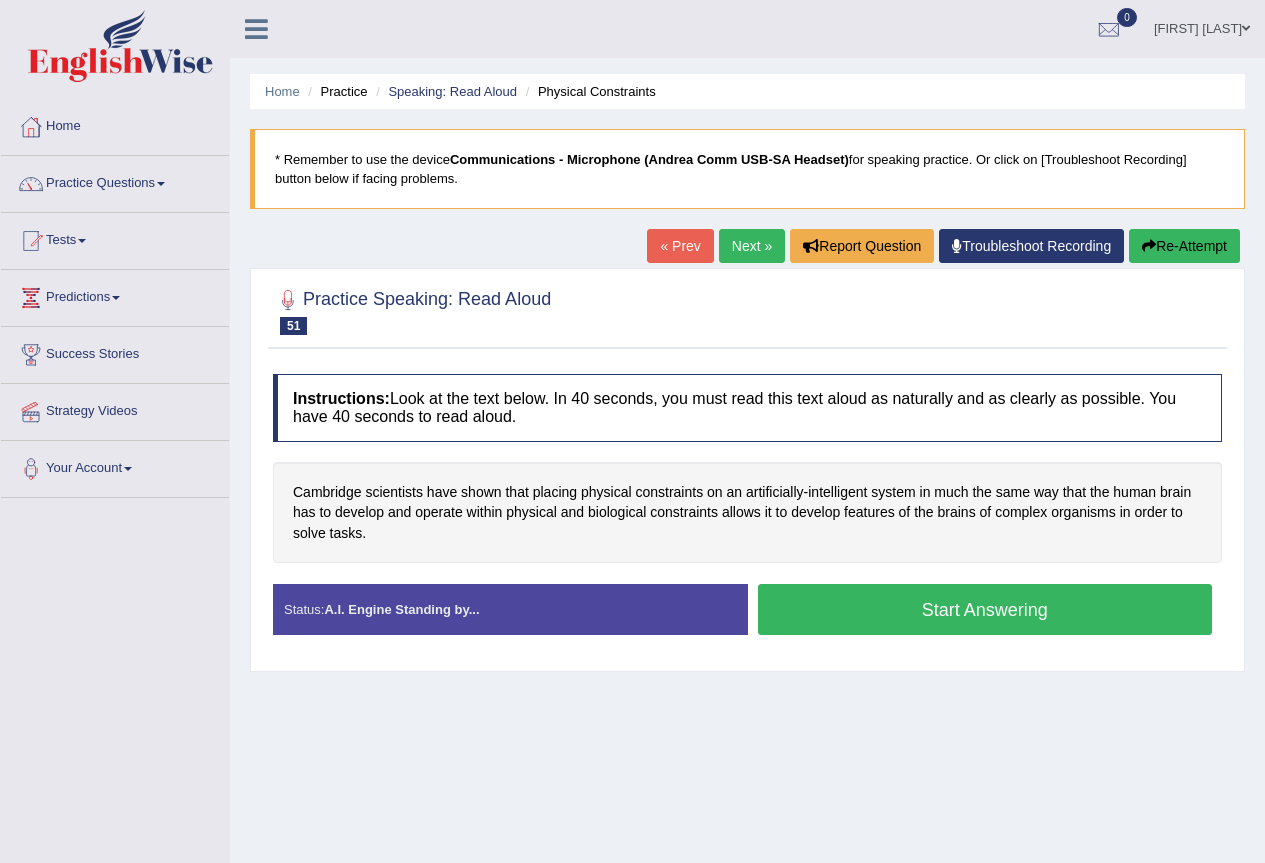 scroll, scrollTop: 0, scrollLeft: 0, axis: both 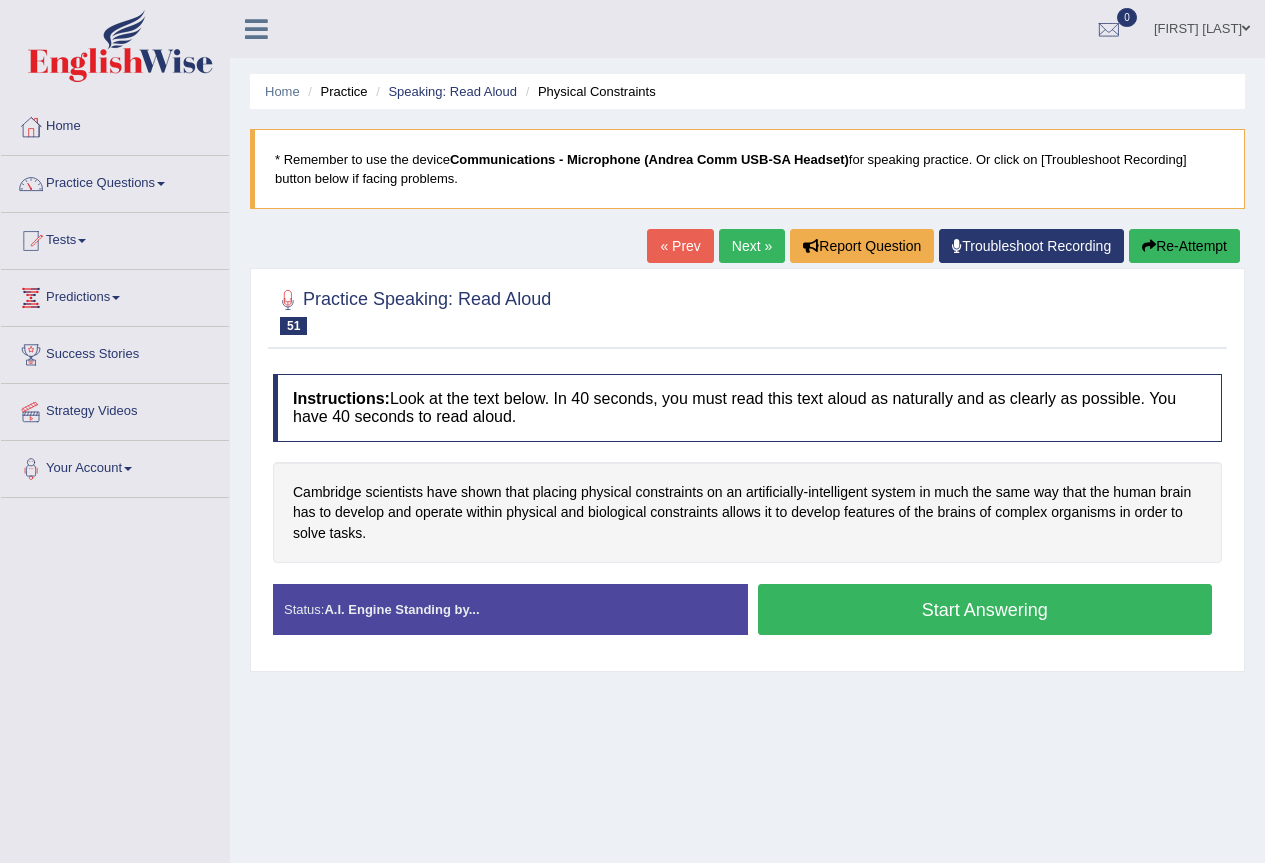 click on "Start Answering" at bounding box center [985, 609] 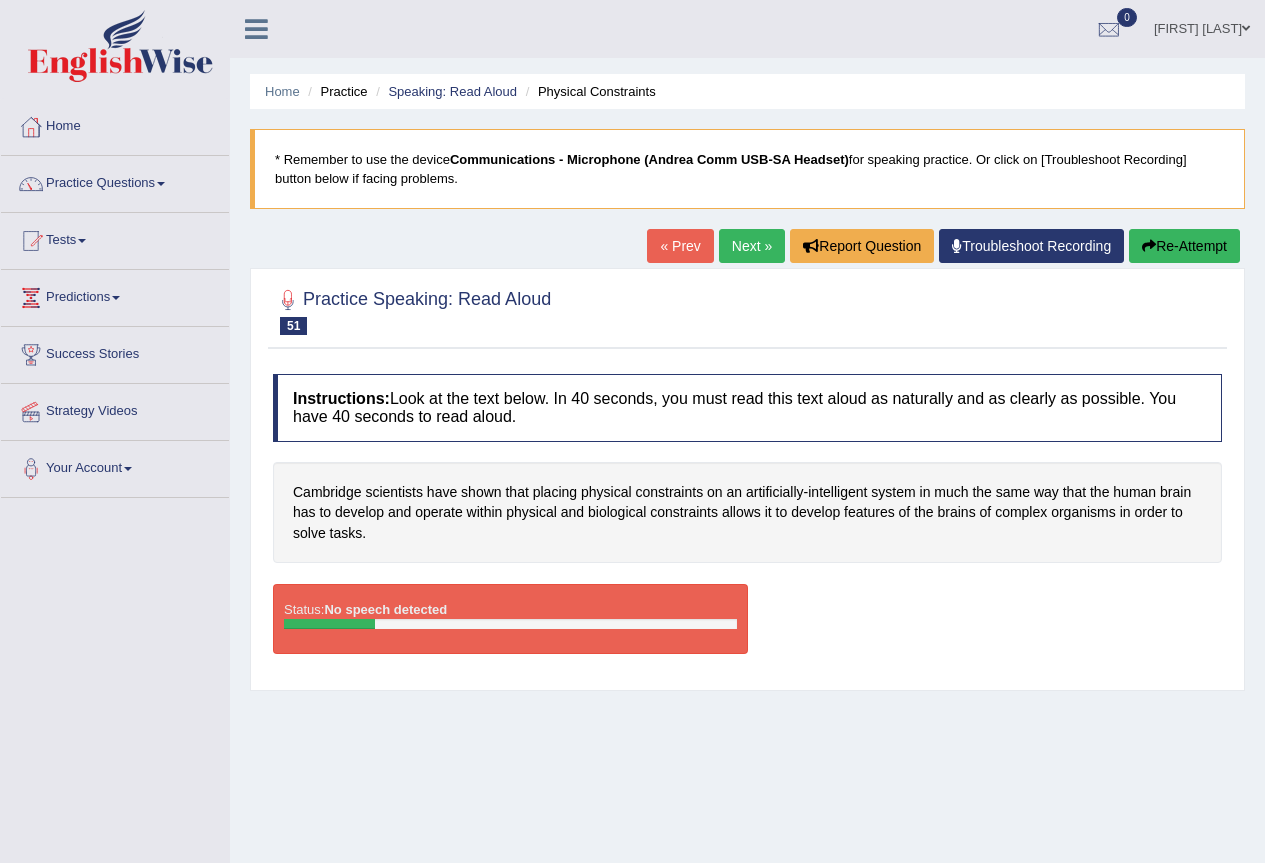 click at bounding box center (1149, 246) 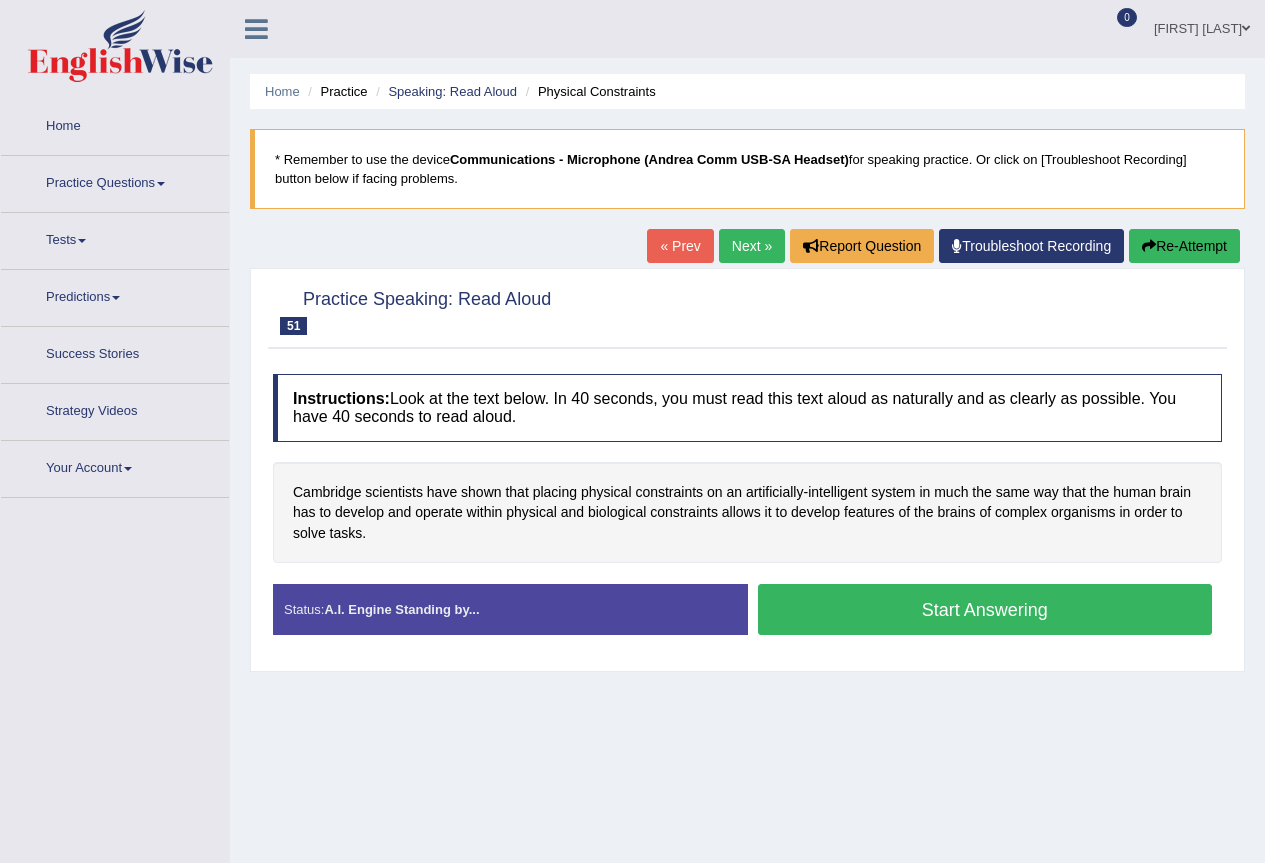 scroll, scrollTop: 0, scrollLeft: 0, axis: both 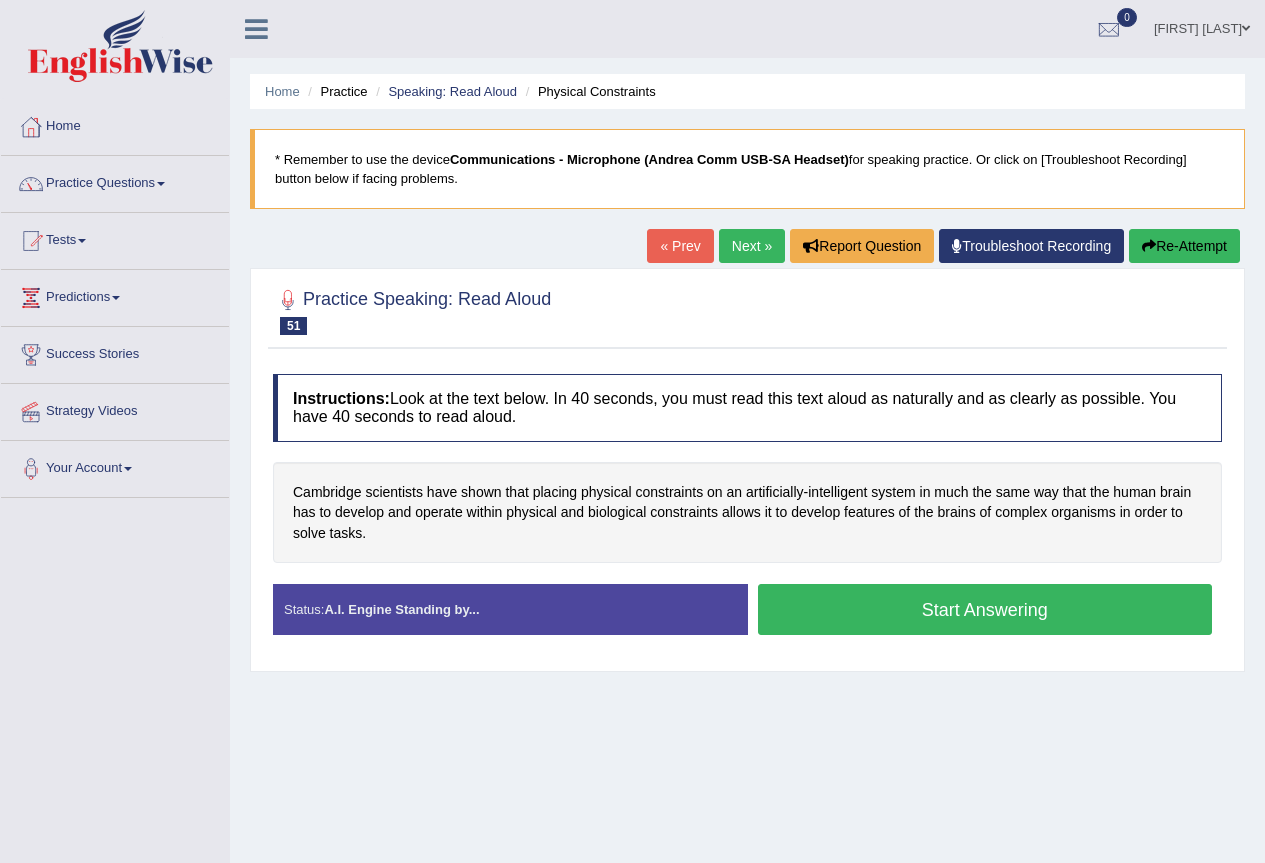 click on "Start Answering" at bounding box center (985, 609) 